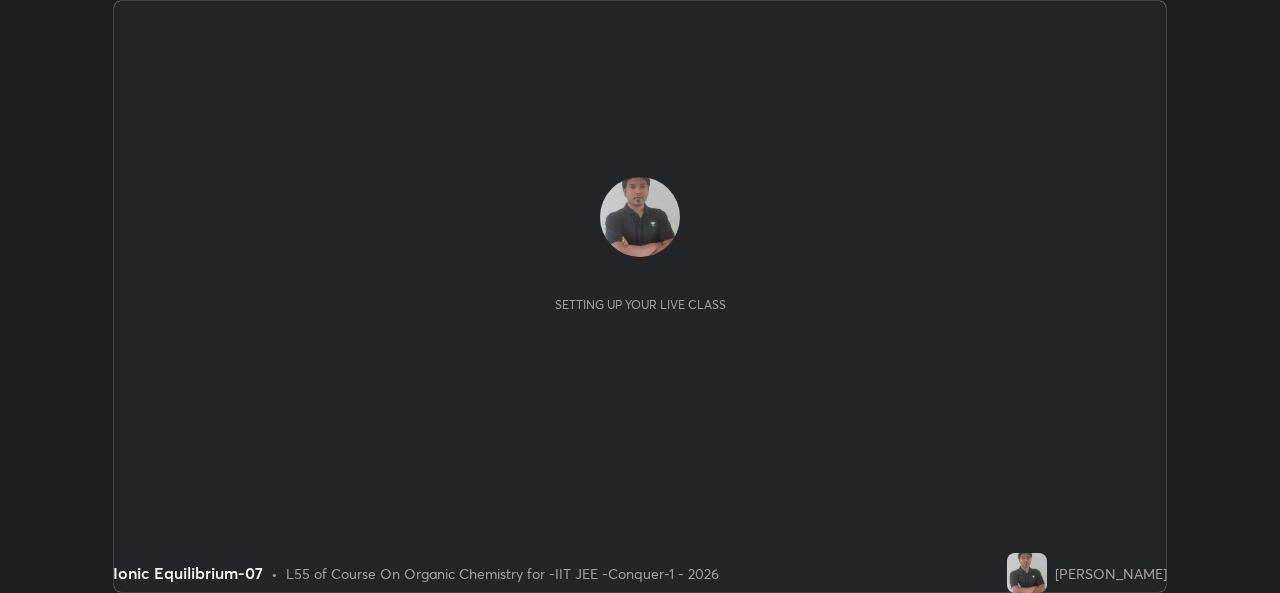 scroll, scrollTop: 0, scrollLeft: 0, axis: both 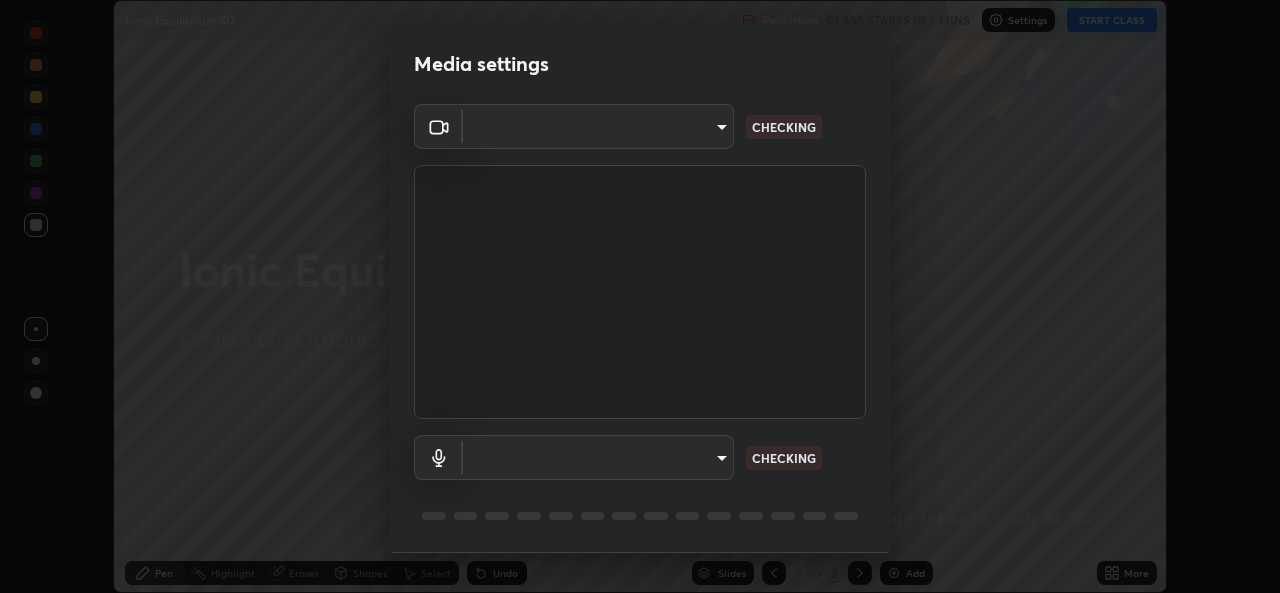 type on "162a4bef6d5de59660943d10e2777e2613c591b7fe343c7323db06c6e3c7e835" 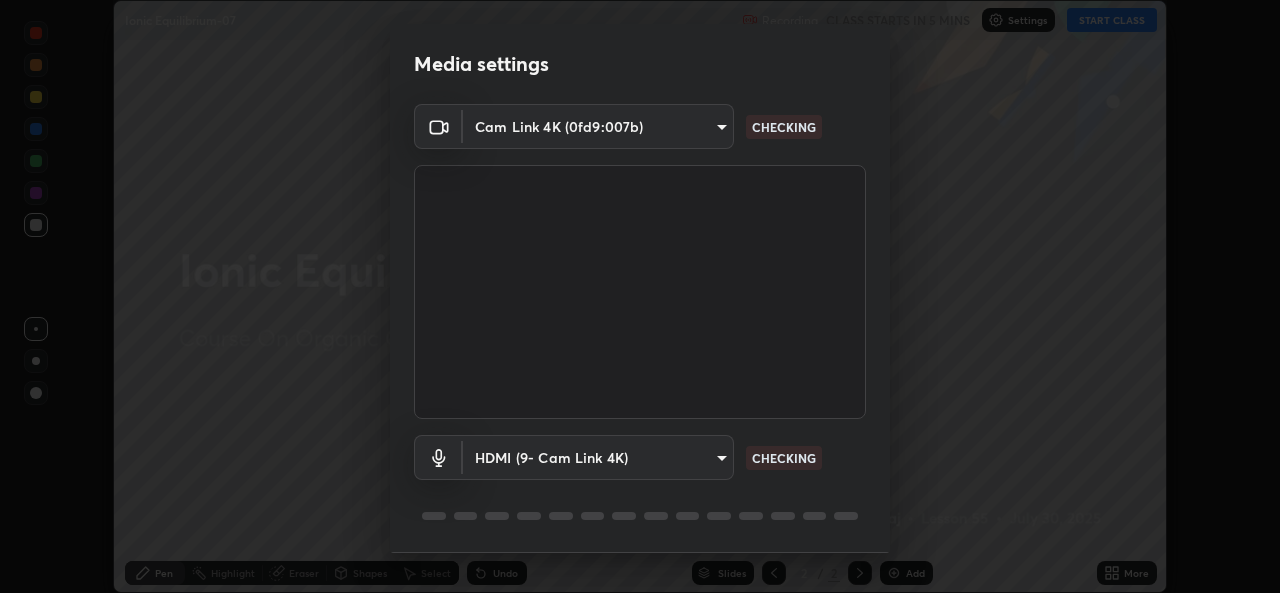 click on "Erase all Ionic Equilibrium-07 Recording CLASS STARTS IN 5 MINS Settings START CLASS Setting up your live class Ionic Equilibrium-07 • L55 of Course On Organic Chemistry for -IIT JEE -Conquer-1 - 2026 [PERSON_NAME] Pen Highlight Eraser Shapes Select Undo Slides 2 / 2 Add More No doubts shared Encourage your learners to ask a doubt for better clarity Report an issue Reason for reporting Buffering Chat not working Audio - Video sync issue Educator video quality low ​ Attach an image Report Media settings Cam Link 4K (0fd9:007b) 162a4bef6d5de59660943d10e2777e2613c591b7fe343c7323db06c6e3c7e835 CHECKING HDMI (9- Cam Link 4K) 1d4febaa8ec43250a5abd803b4b9017d31c20cfa2482e27e93703920a67056a4 CHECKING 1 / 5 Next" at bounding box center [640, 296] 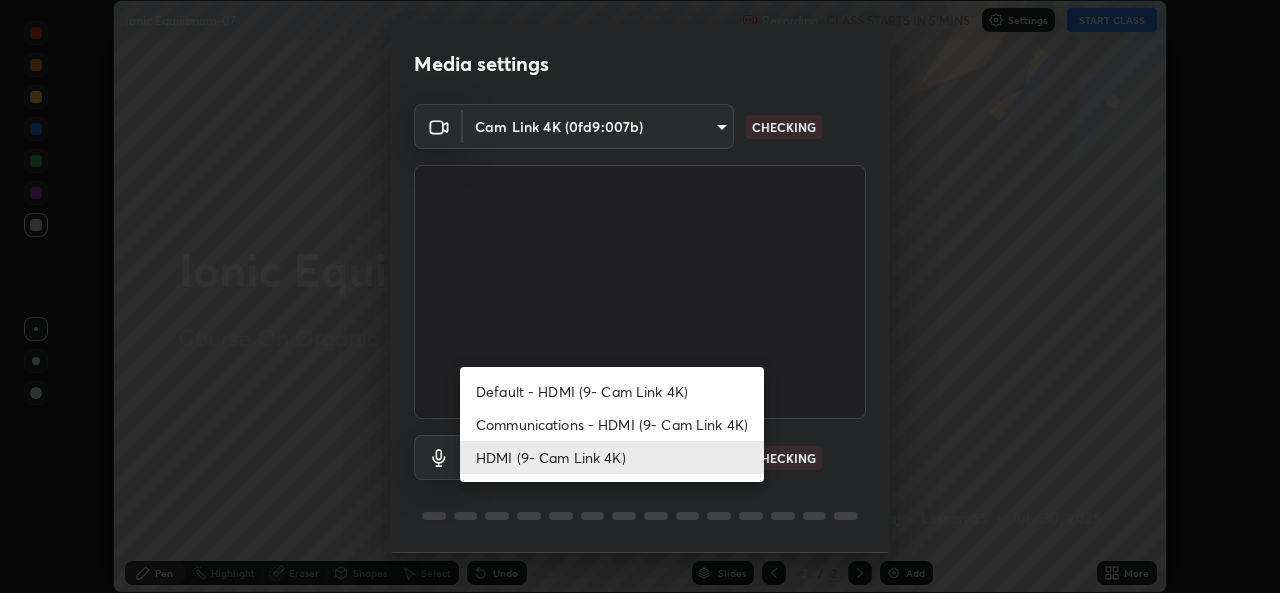click on "Communications - HDMI (9- Cam Link 4K)" at bounding box center [612, 424] 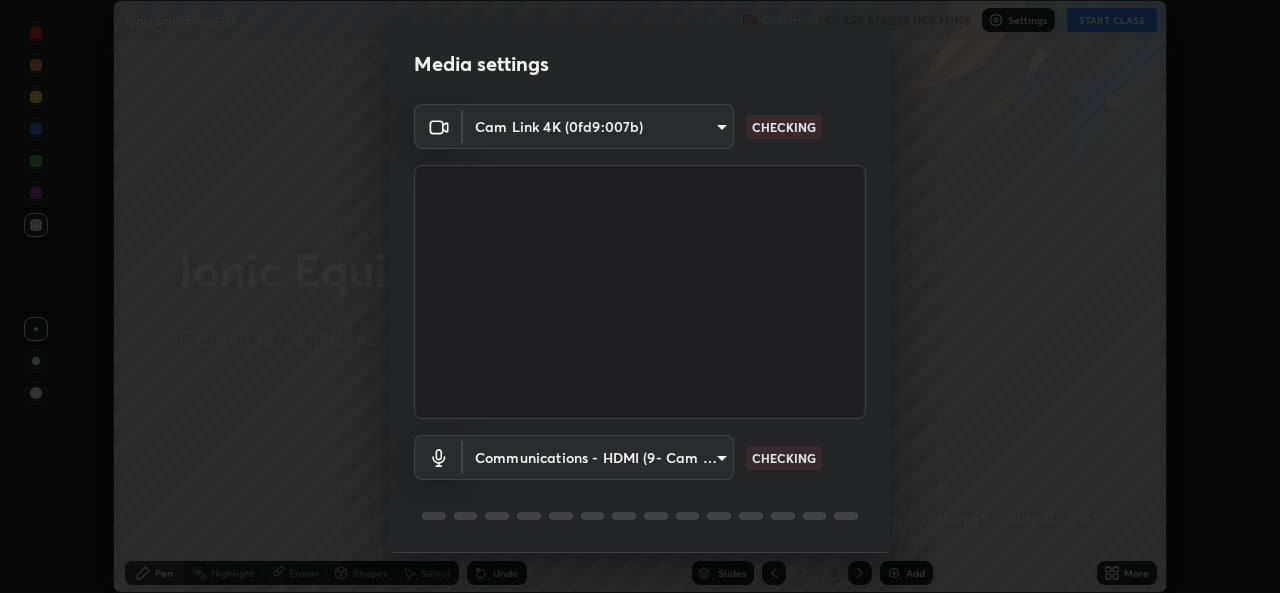 click on "HDMI (9- Cam Link 4K)" at bounding box center [574, 457] 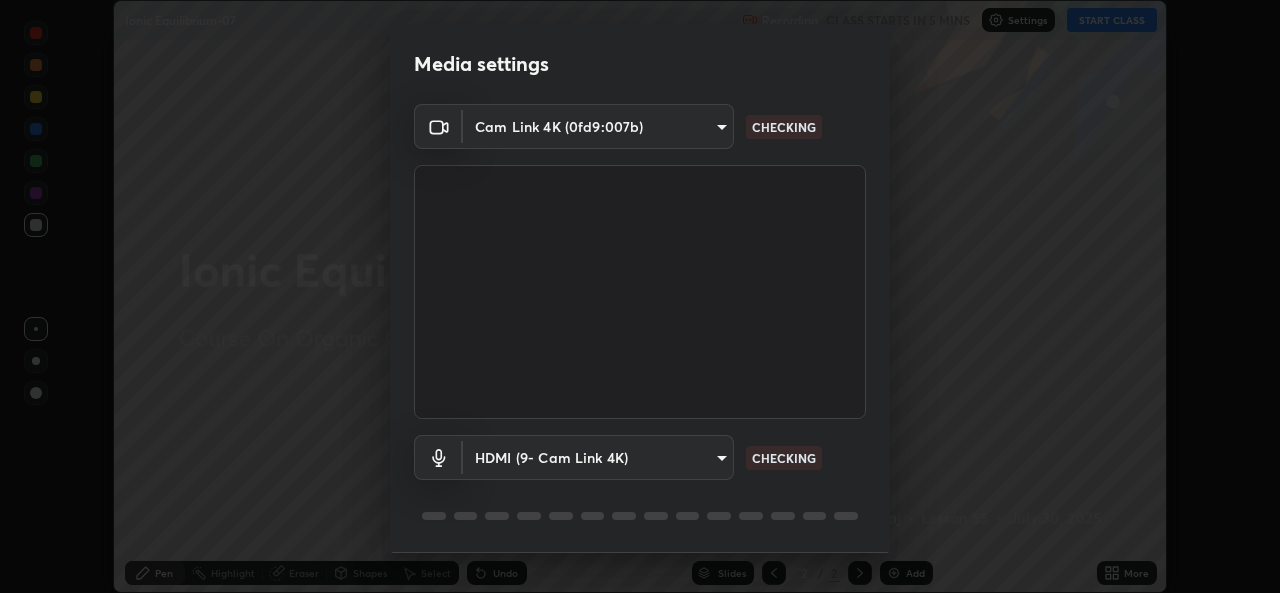 click on "Erase all Ionic Equilibrium-07 Recording CLASS STARTS IN 5 MINS Settings START CLASS Setting up your live class Ionic Equilibrium-07 • L55 of Course On Organic Chemistry for -IIT JEE -Conquer-1 - 2026 [PERSON_NAME] Pen Highlight Eraser Shapes Select Undo Slides 2 / 2 Add More No doubts shared Encourage your learners to ask a doubt for better clarity Report an issue Reason for reporting Buffering Chat not working Audio - Video sync issue Educator video quality low ​ Attach an image Report Media settings Cam Link 4K (0fd9:007b) 162a4bef6d5de59660943d10e2777e2613c591b7fe343c7323db06c6e3c7e835 CHECKING HDMI (9- Cam Link 4K) 1d4febaa8ec43250a5abd803b4b9017d31c20cfa2482e27e93703920a67056a4 CHECKING 1 / 5 Next" at bounding box center [640, 296] 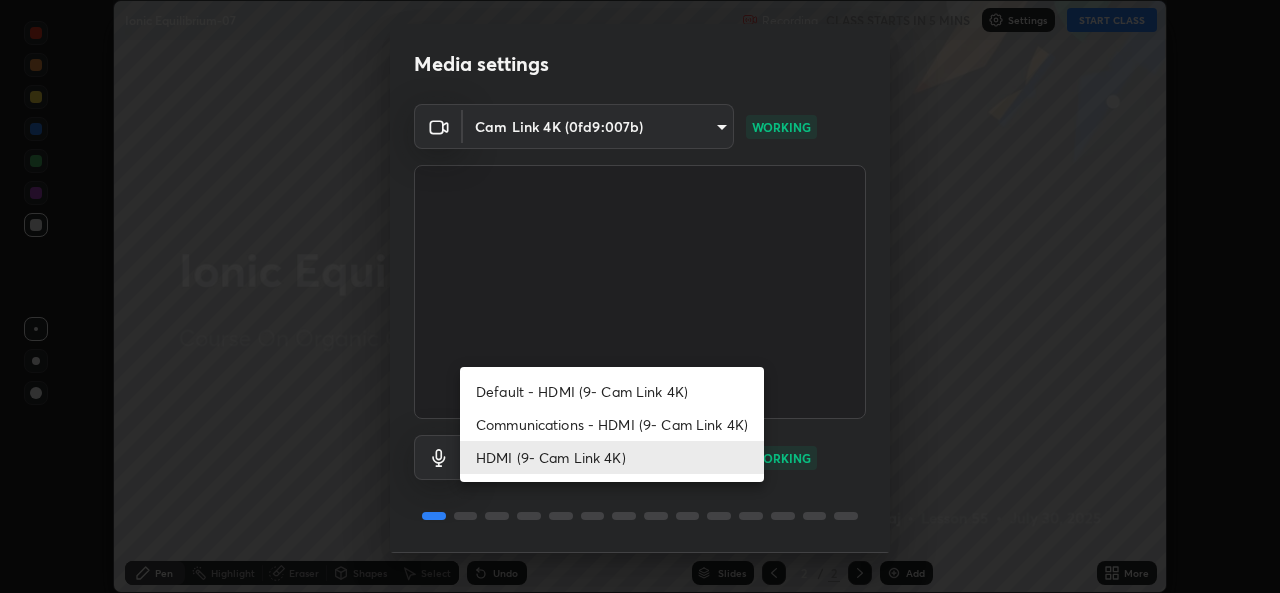 click on "HDMI (9- Cam Link 4K)" at bounding box center [612, 457] 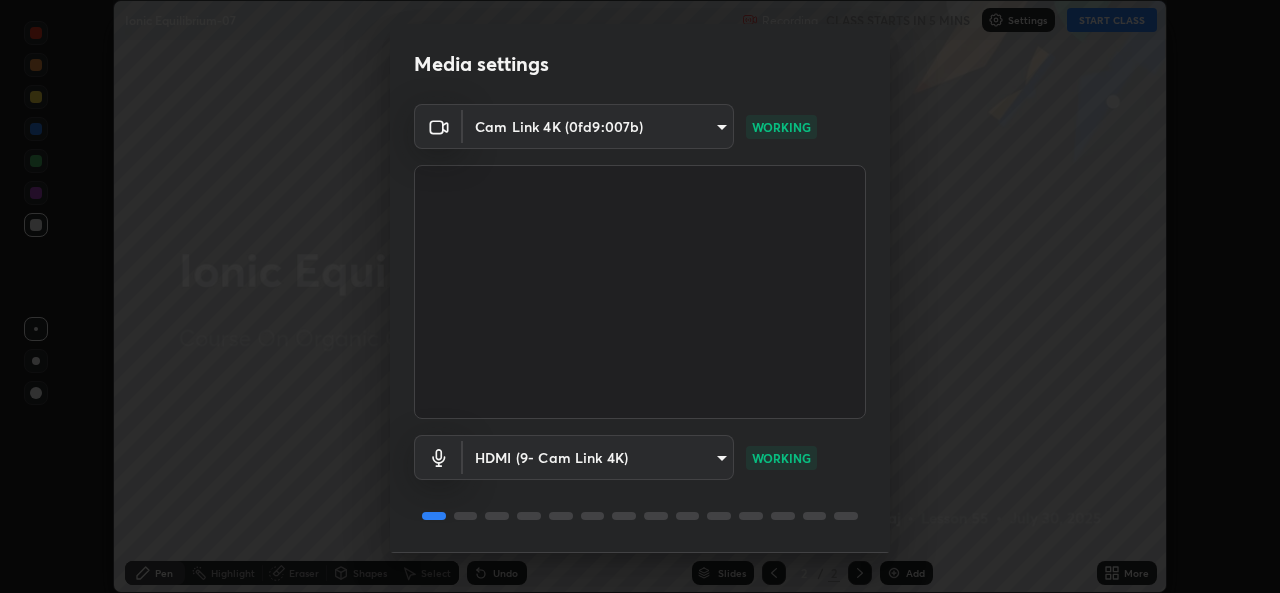 scroll, scrollTop: 63, scrollLeft: 0, axis: vertical 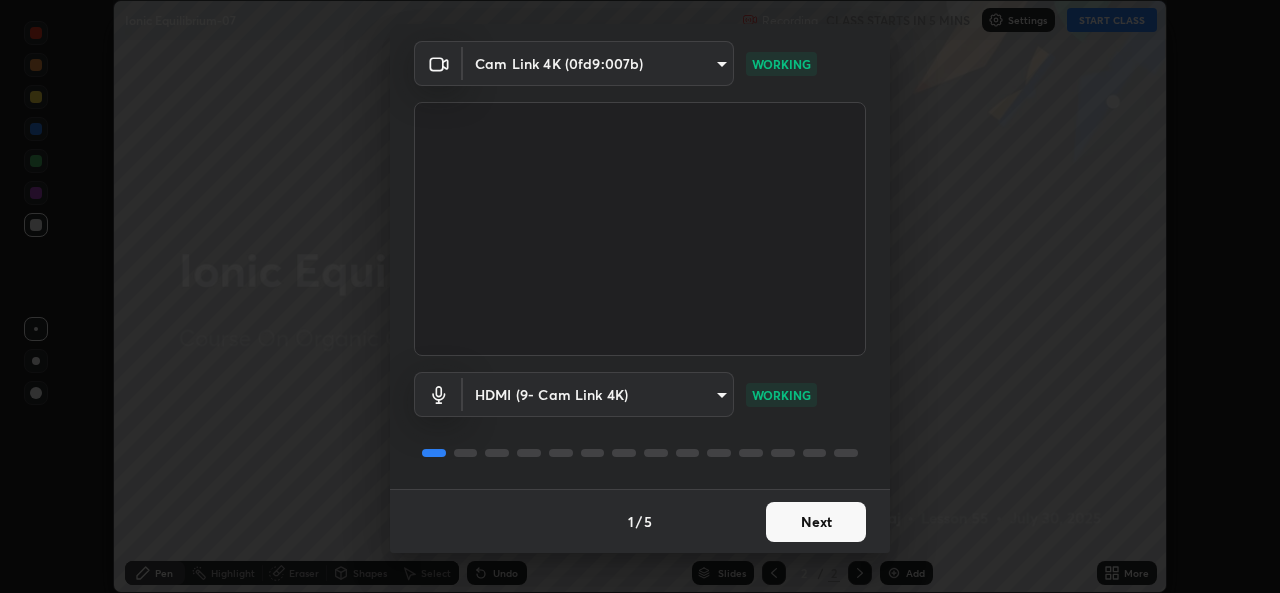 click on "Next" at bounding box center (816, 522) 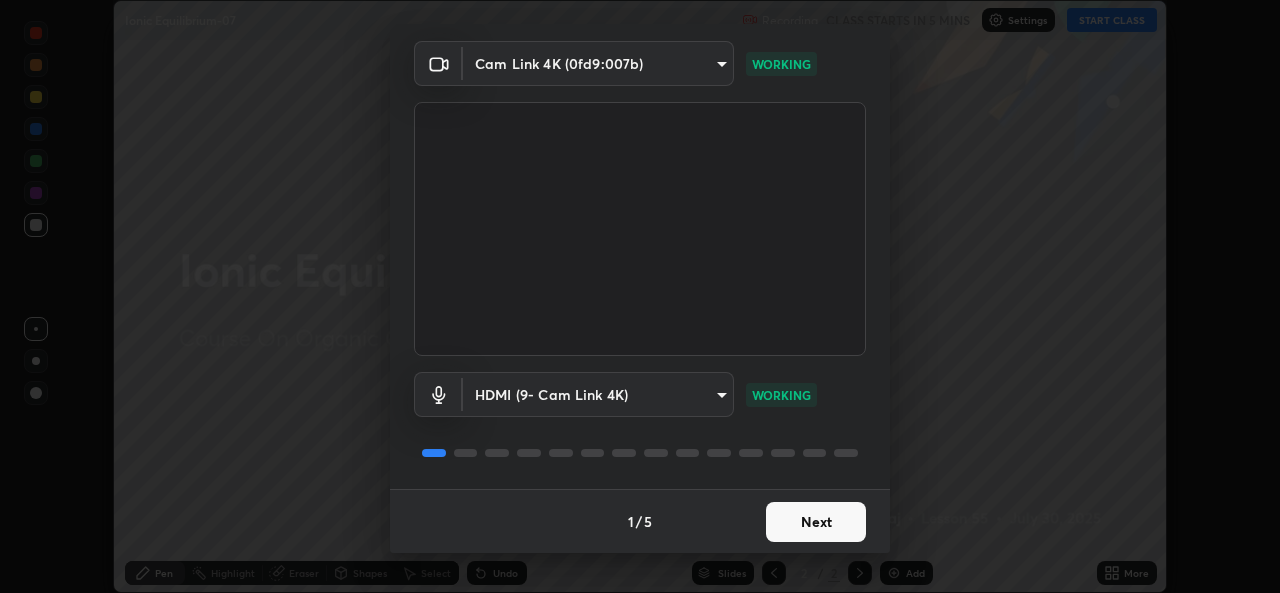 scroll, scrollTop: 0, scrollLeft: 0, axis: both 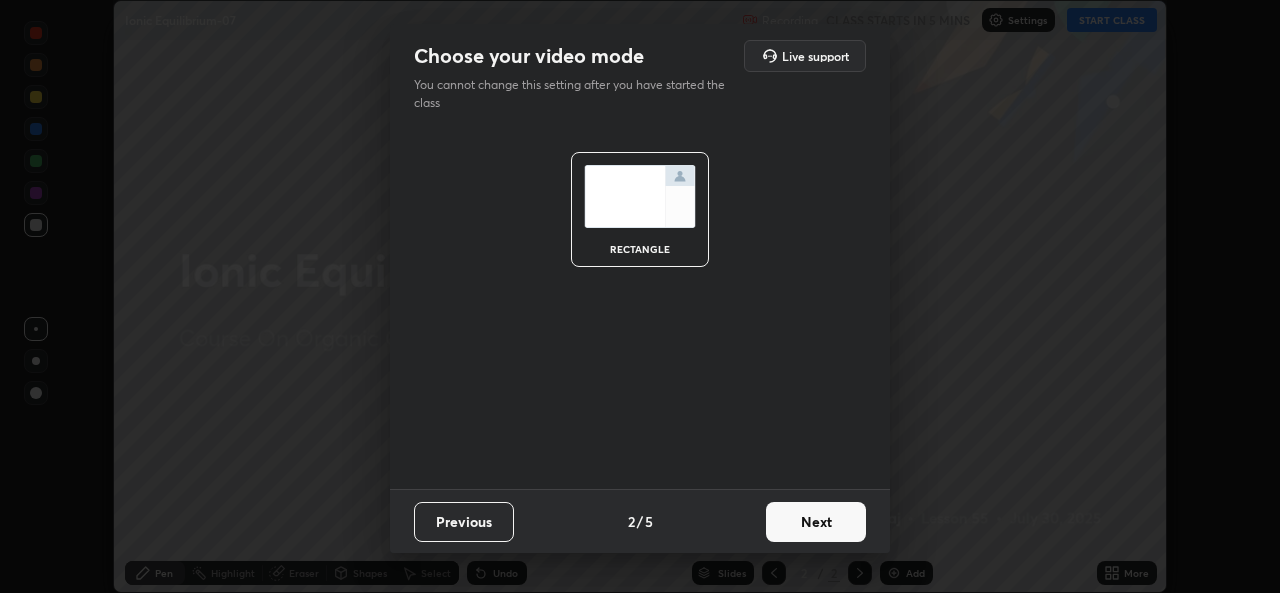 click on "Next" at bounding box center [816, 522] 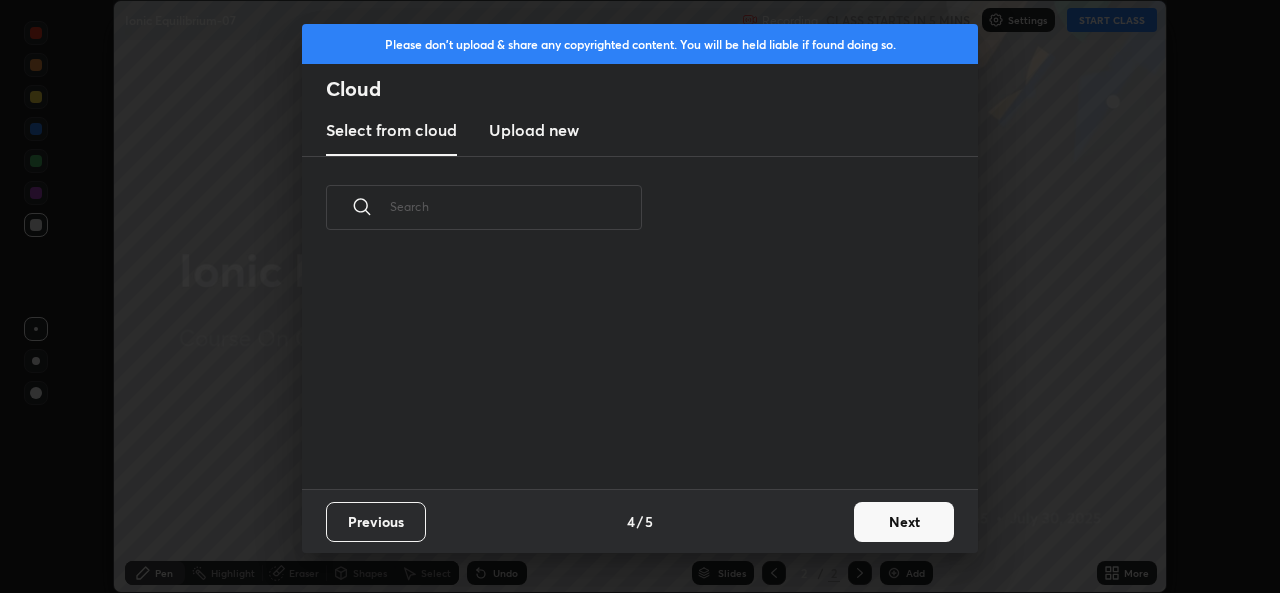 click on "Next" at bounding box center (904, 522) 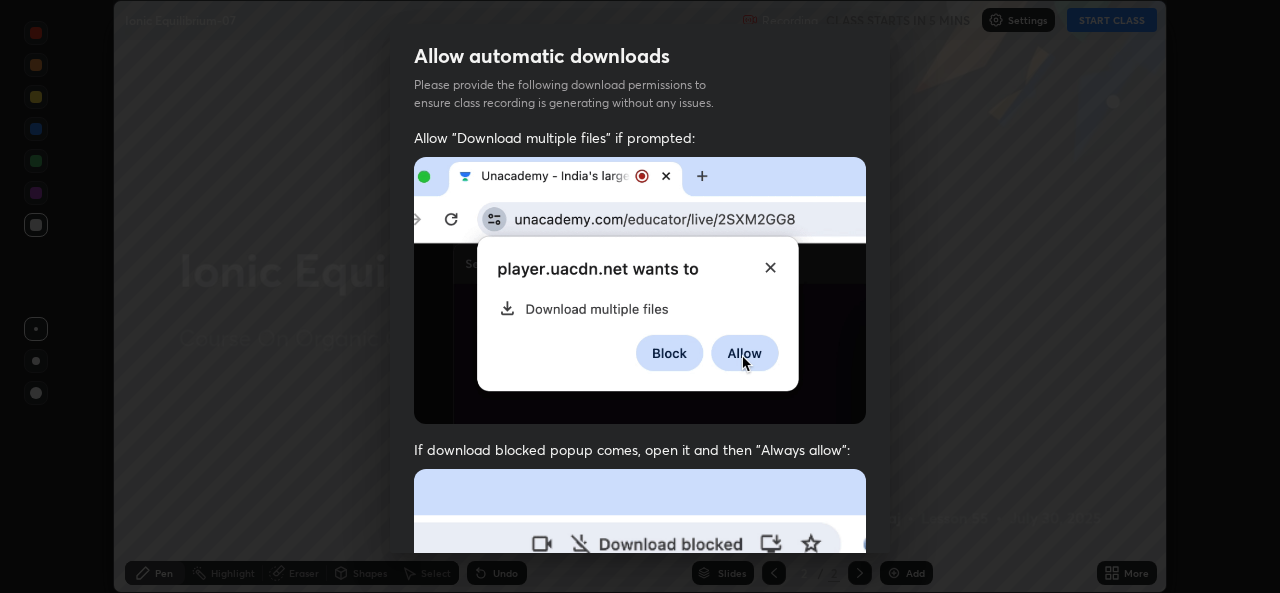 click at bounding box center (640, 687) 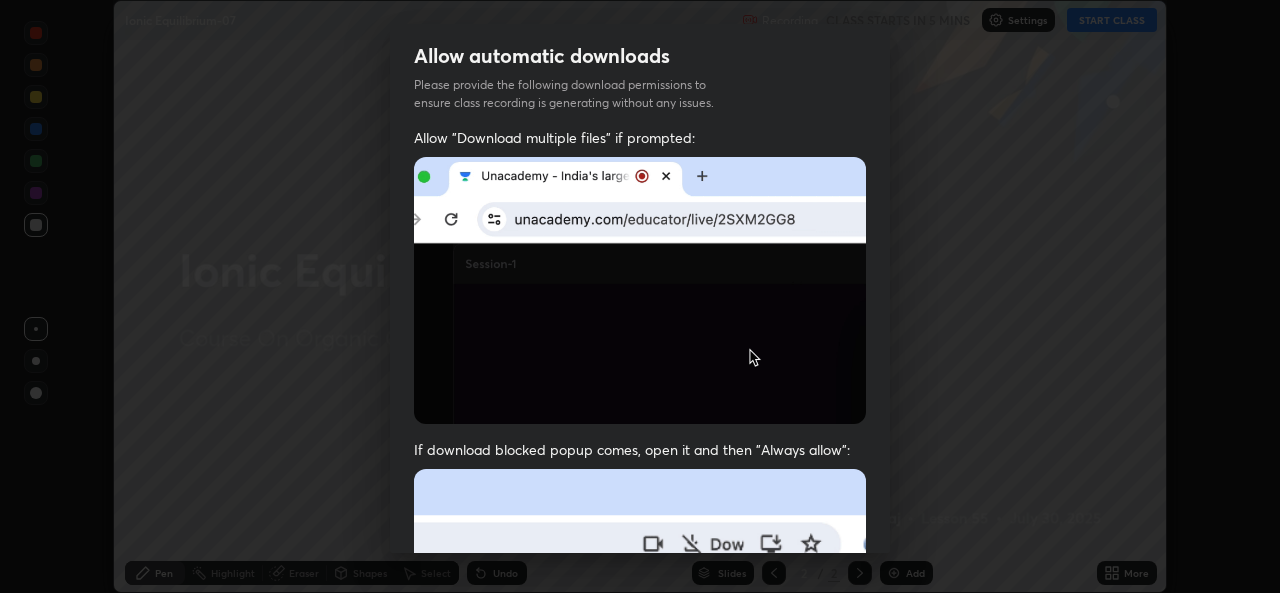 click on "Allow "Download multiple files" if prompted: If download blocked popup comes, open it and then "Always allow": I agree that if I don't provide required permissions, class recording will not be generated" at bounding box center [640, 549] 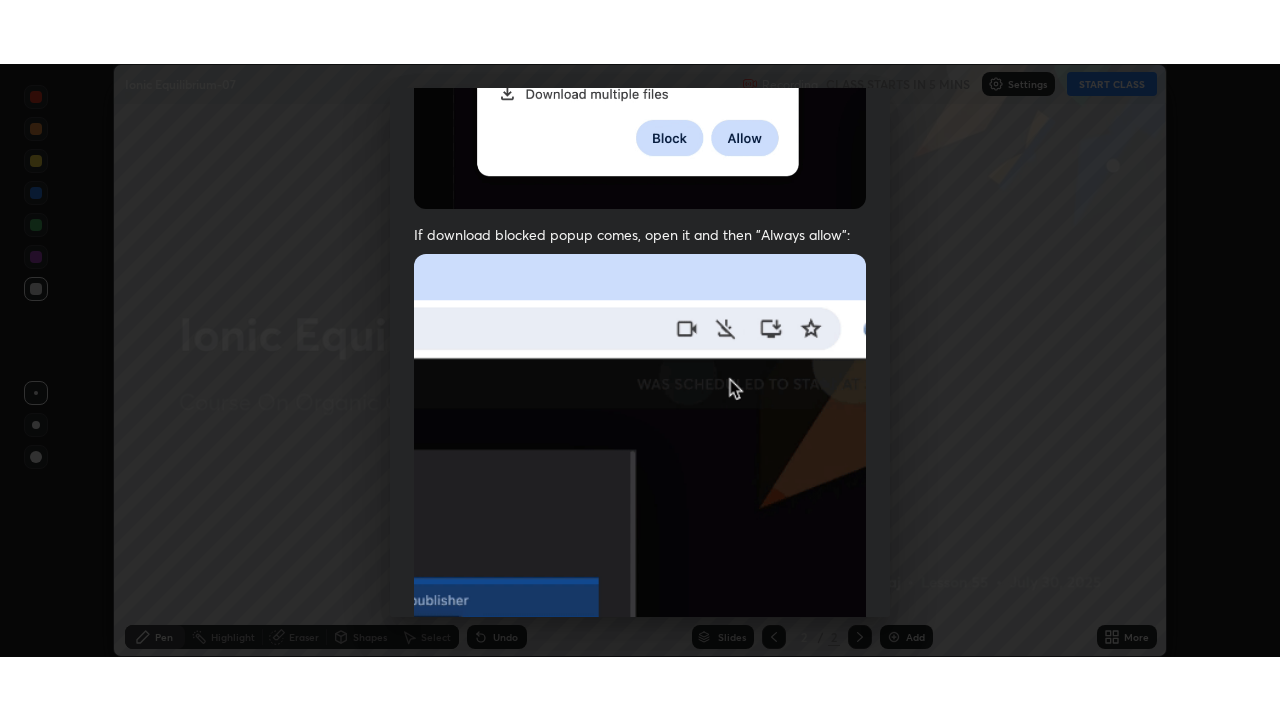 scroll, scrollTop: 471, scrollLeft: 0, axis: vertical 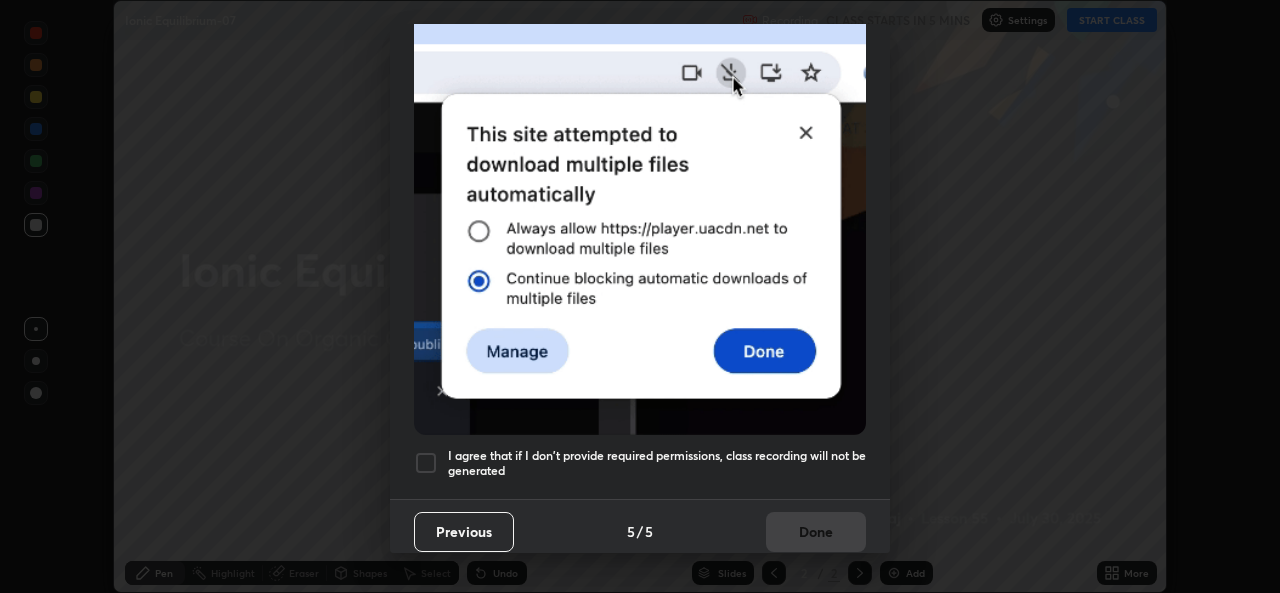 click at bounding box center (426, 463) 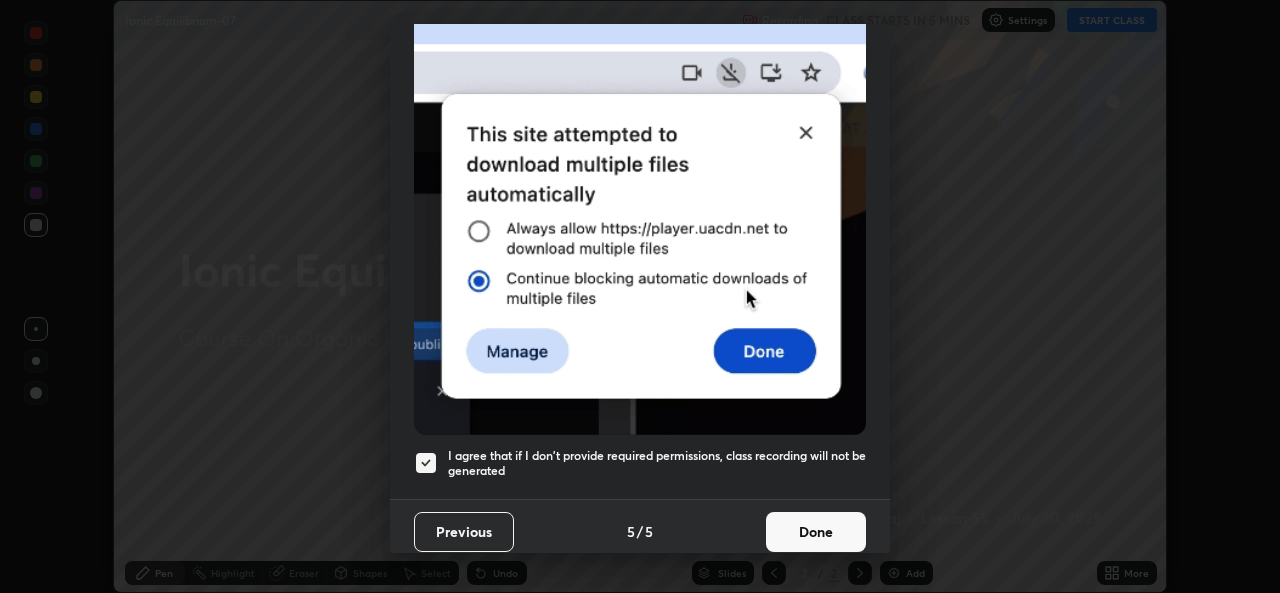 click on "Done" at bounding box center (816, 532) 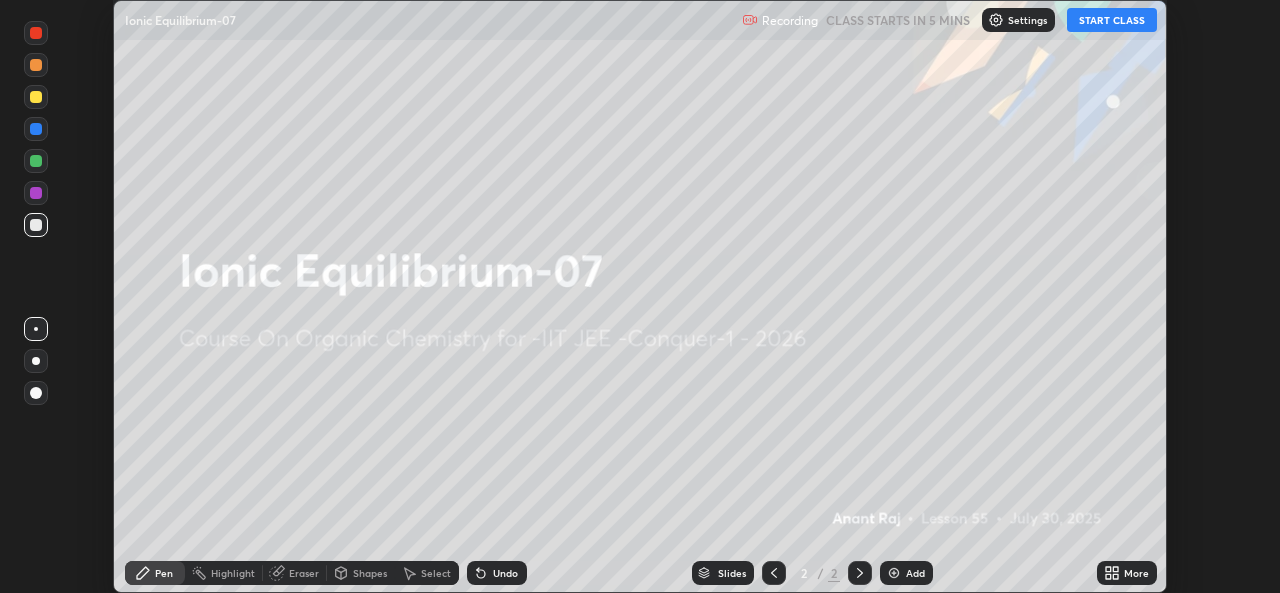 click 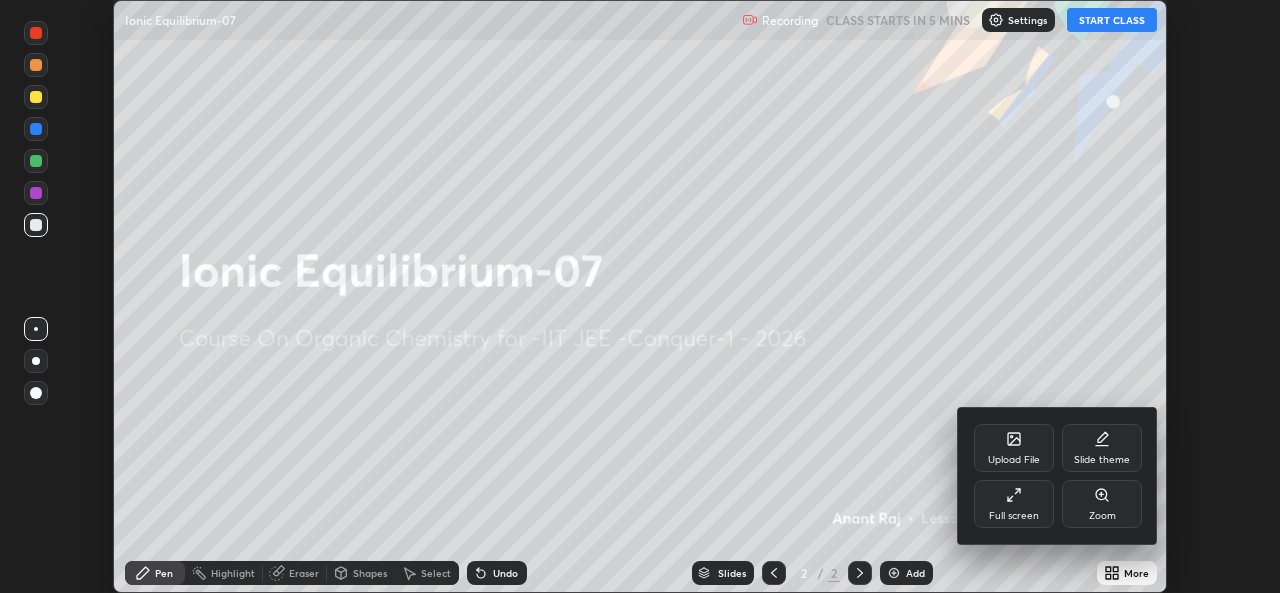 click on "Full screen" at bounding box center (1014, 504) 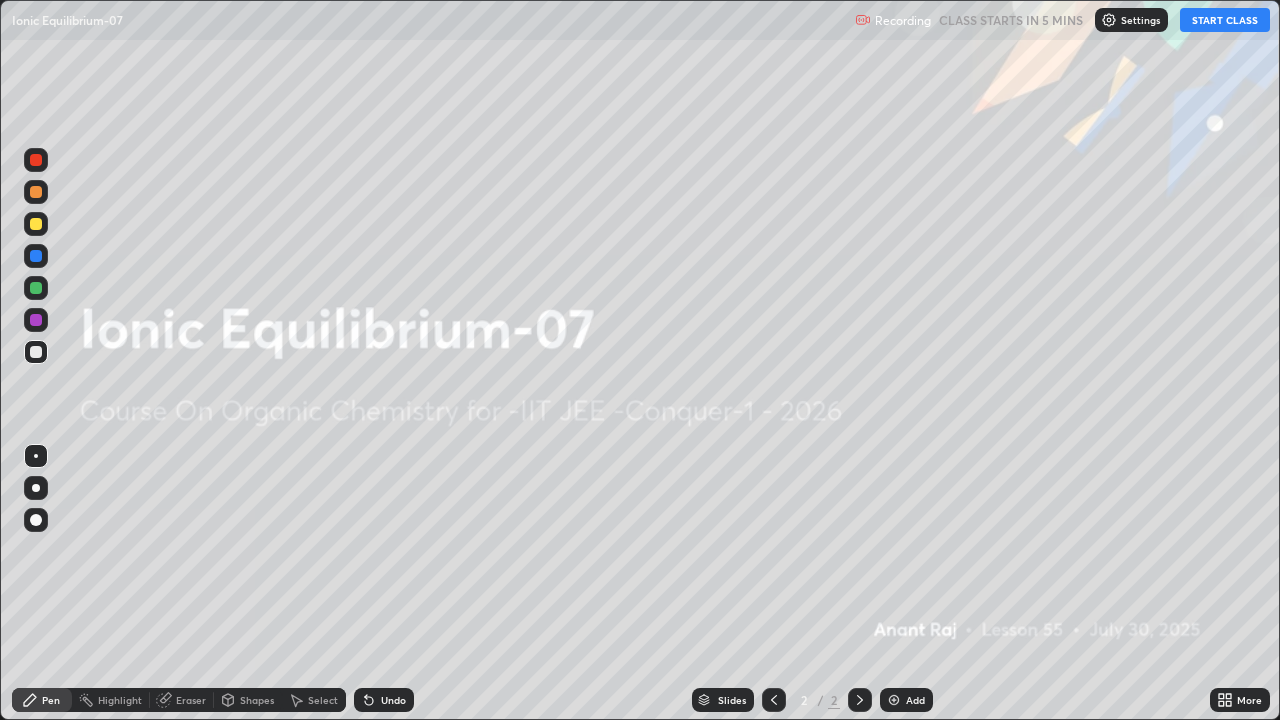 scroll, scrollTop: 99280, scrollLeft: 98720, axis: both 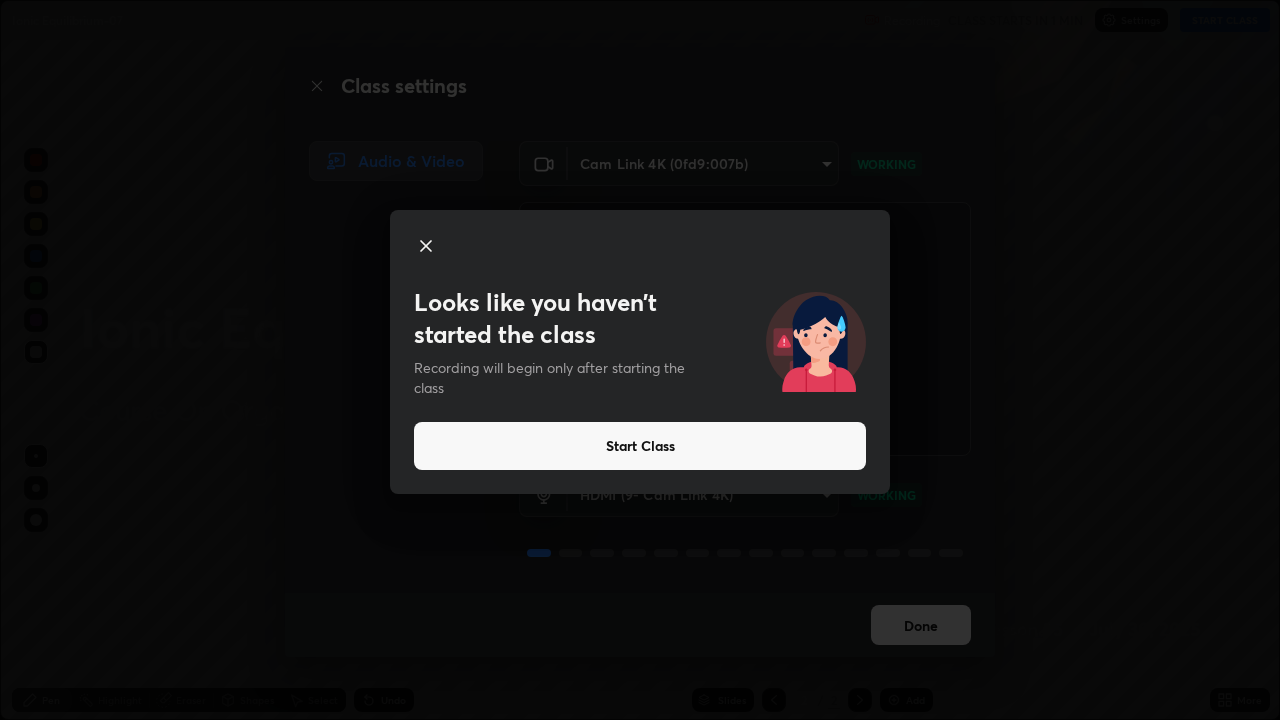 click 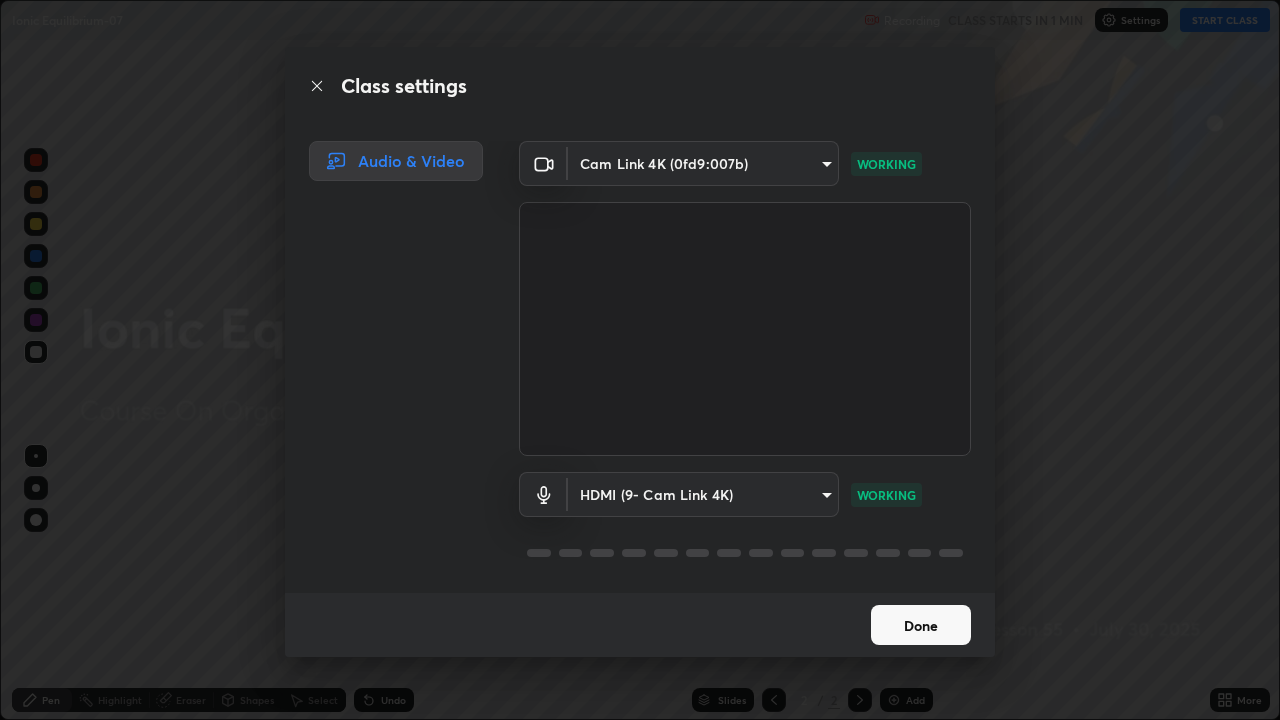 click on "Done" at bounding box center [921, 625] 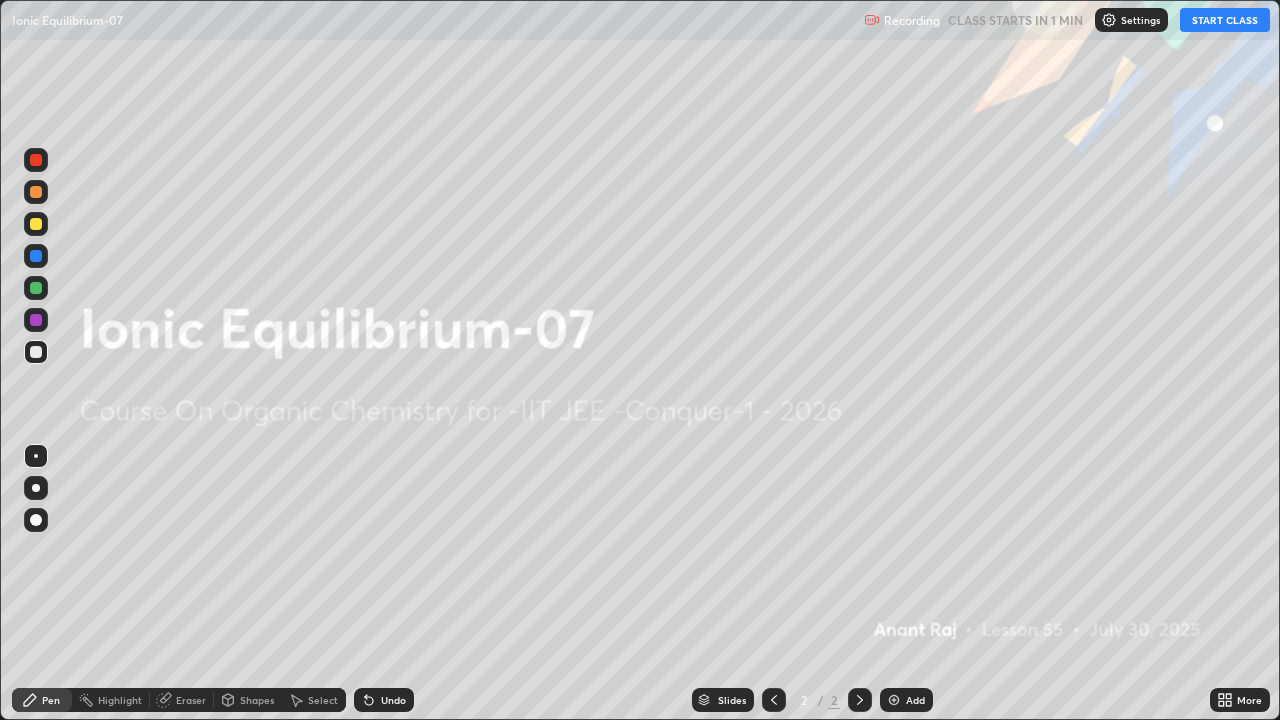 click 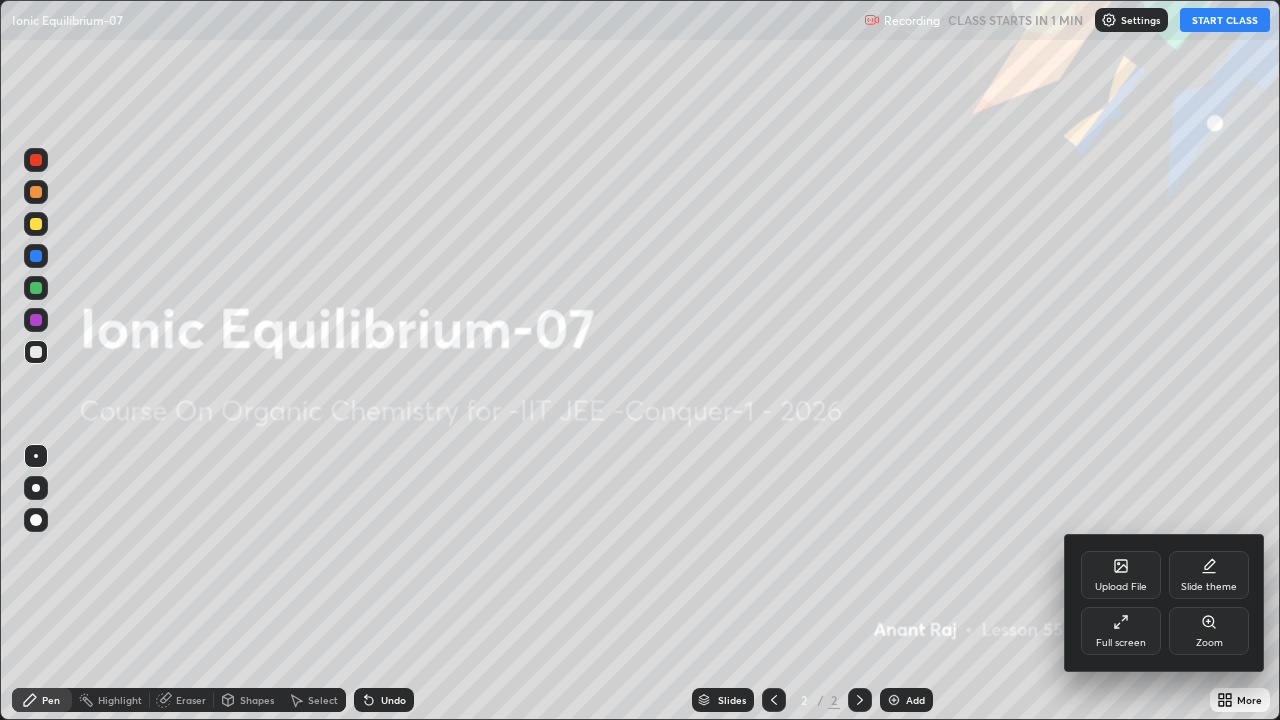 click 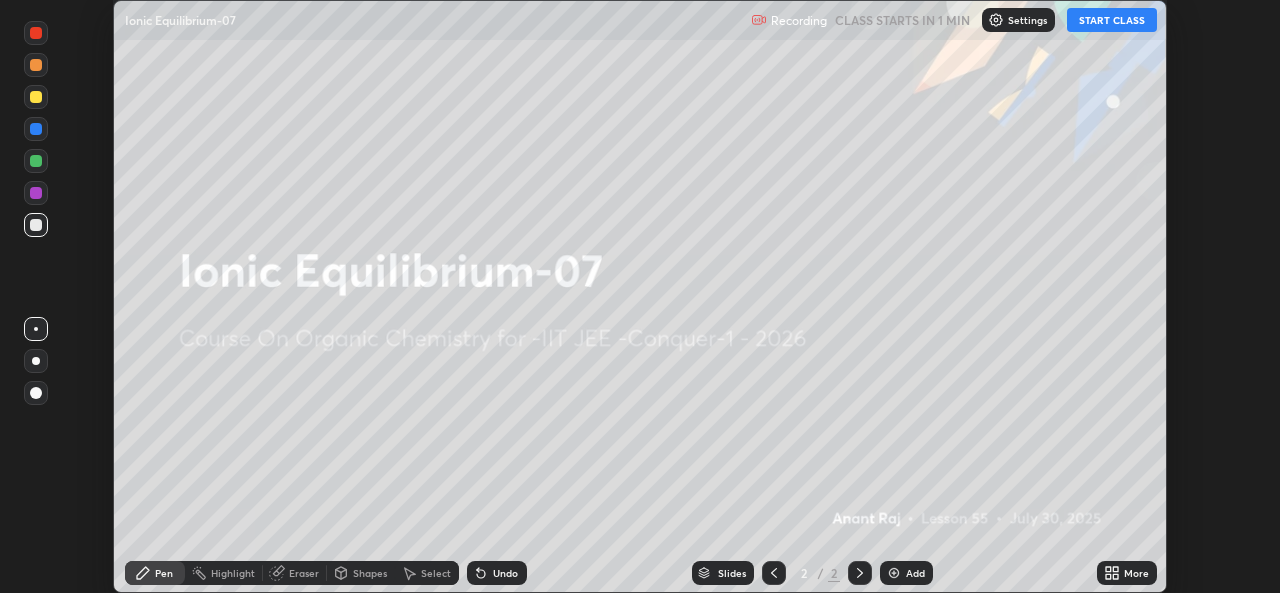 scroll, scrollTop: 593, scrollLeft: 1280, axis: both 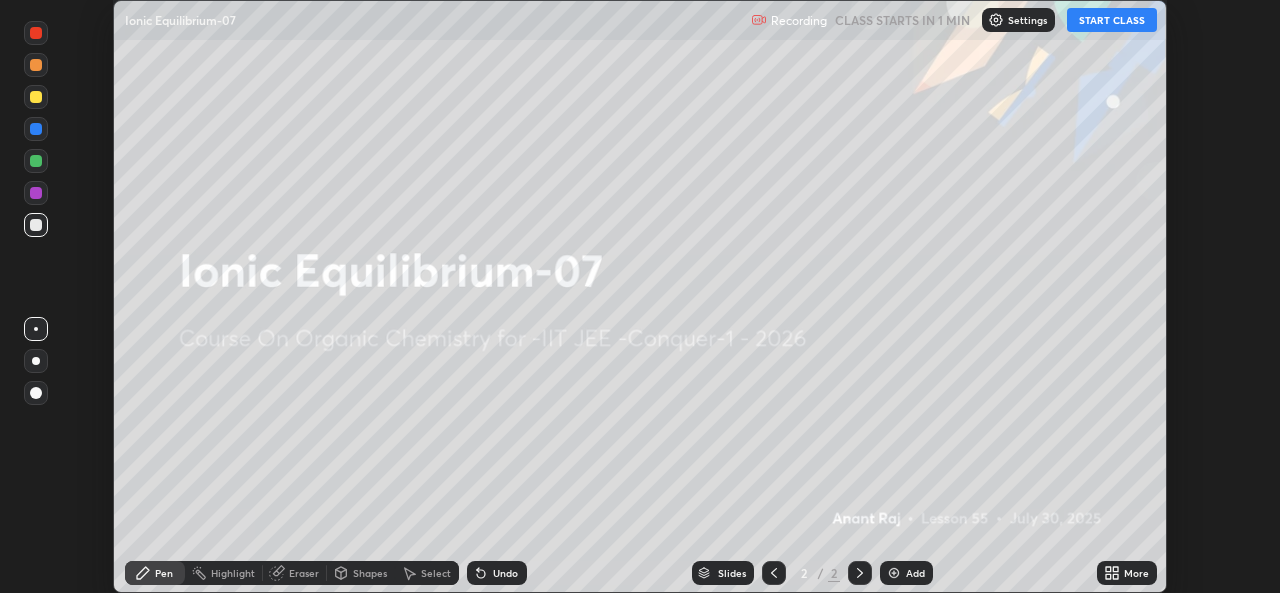 click 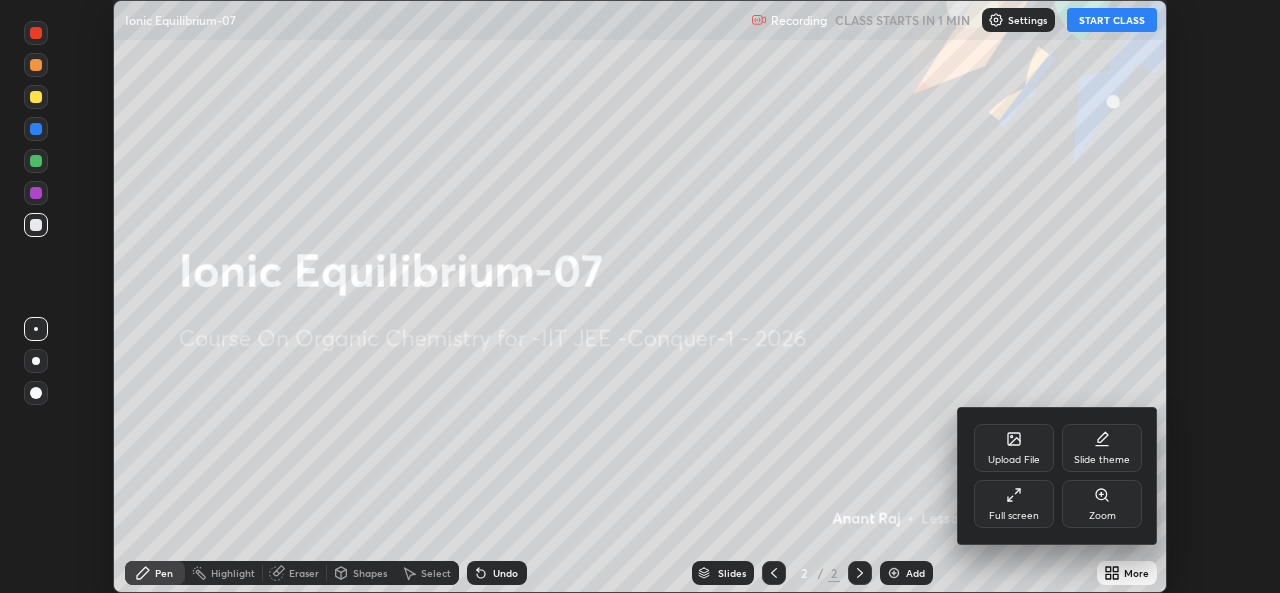 click 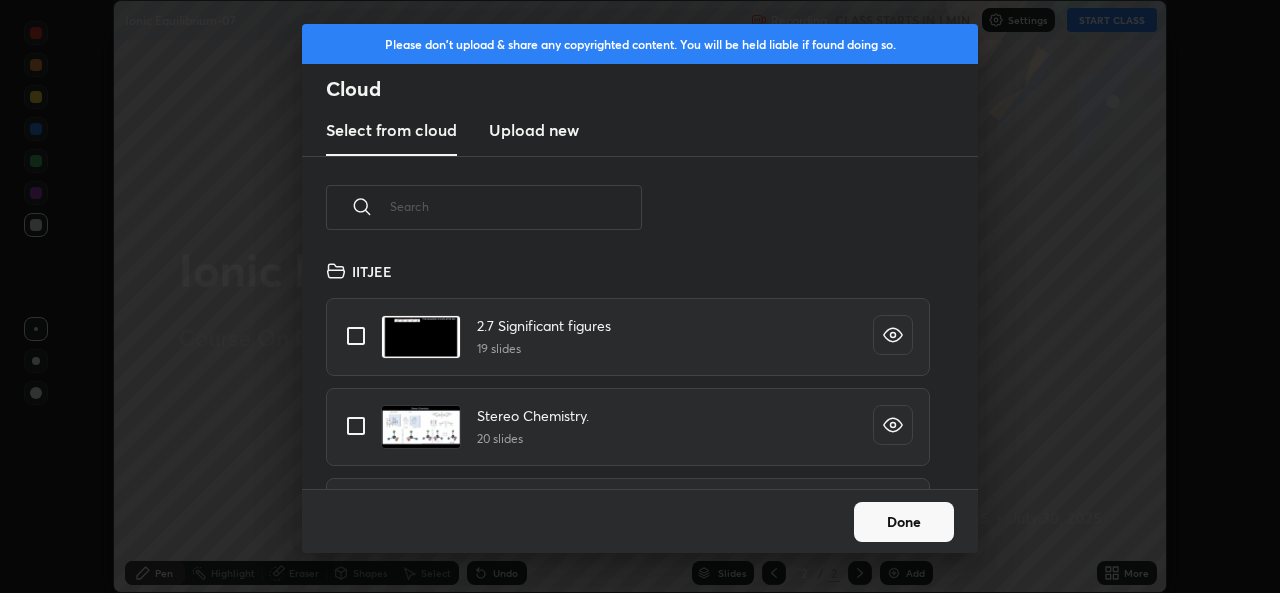 scroll, scrollTop: 7, scrollLeft: 11, axis: both 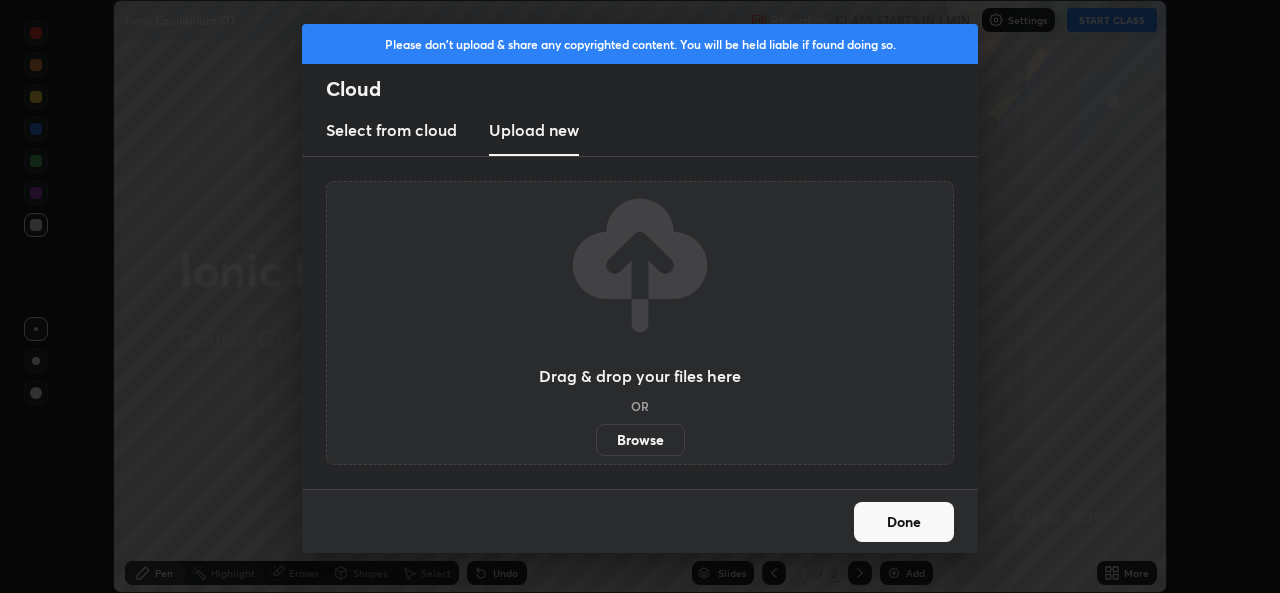 click on "Browse" at bounding box center [640, 440] 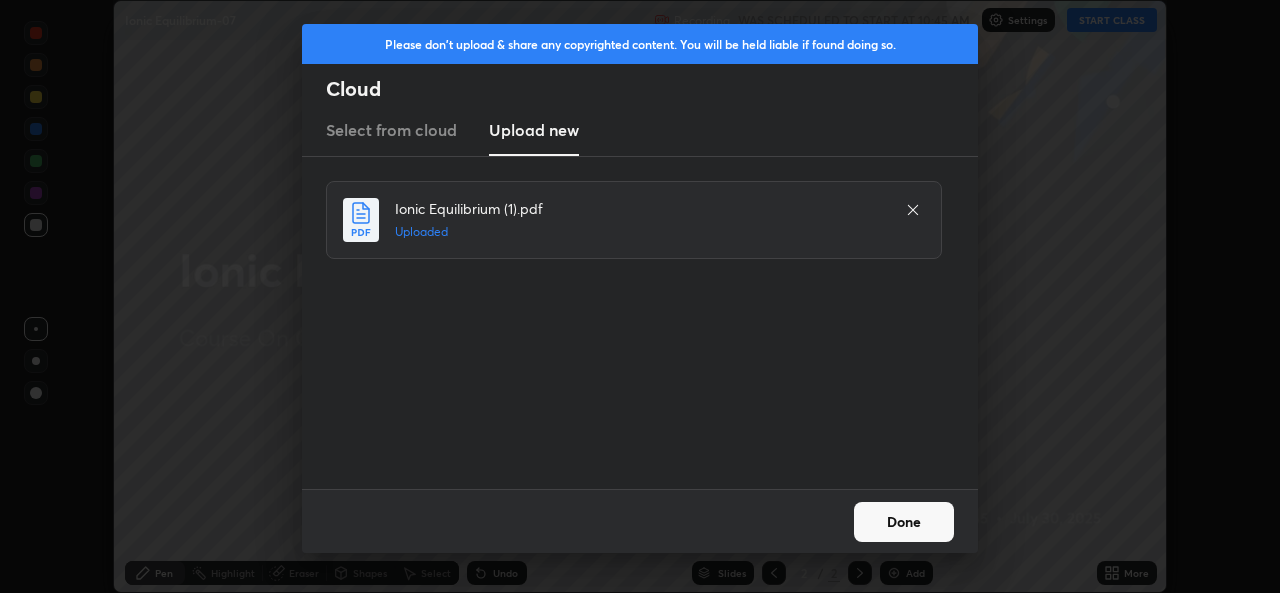 click on "Done" at bounding box center [904, 522] 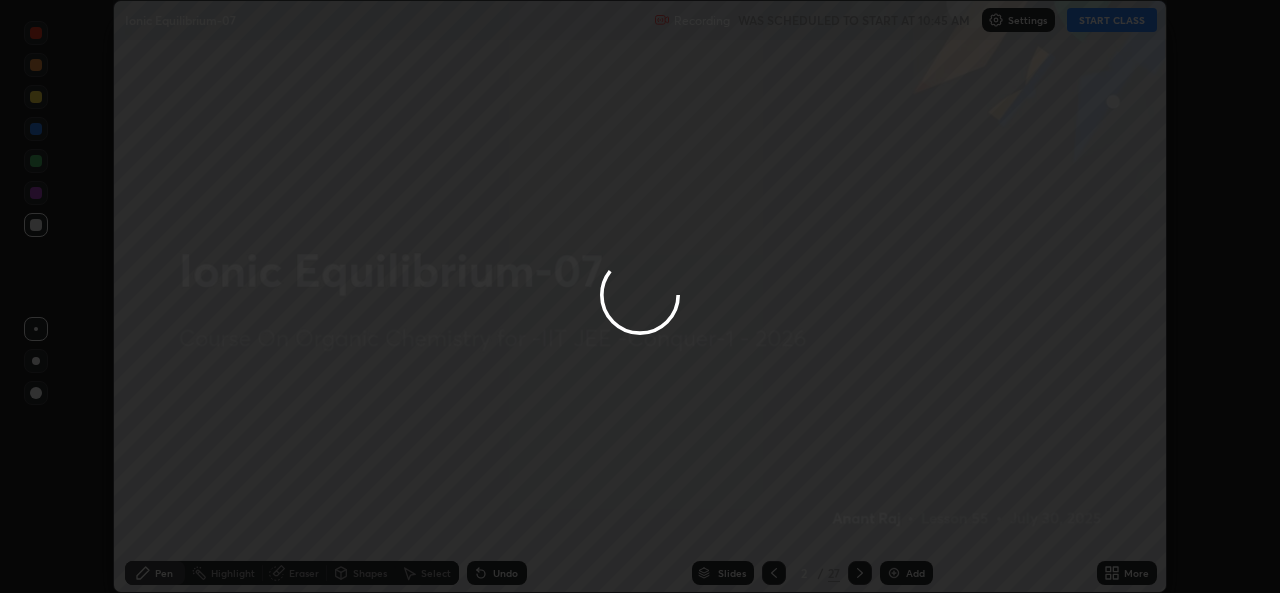 click 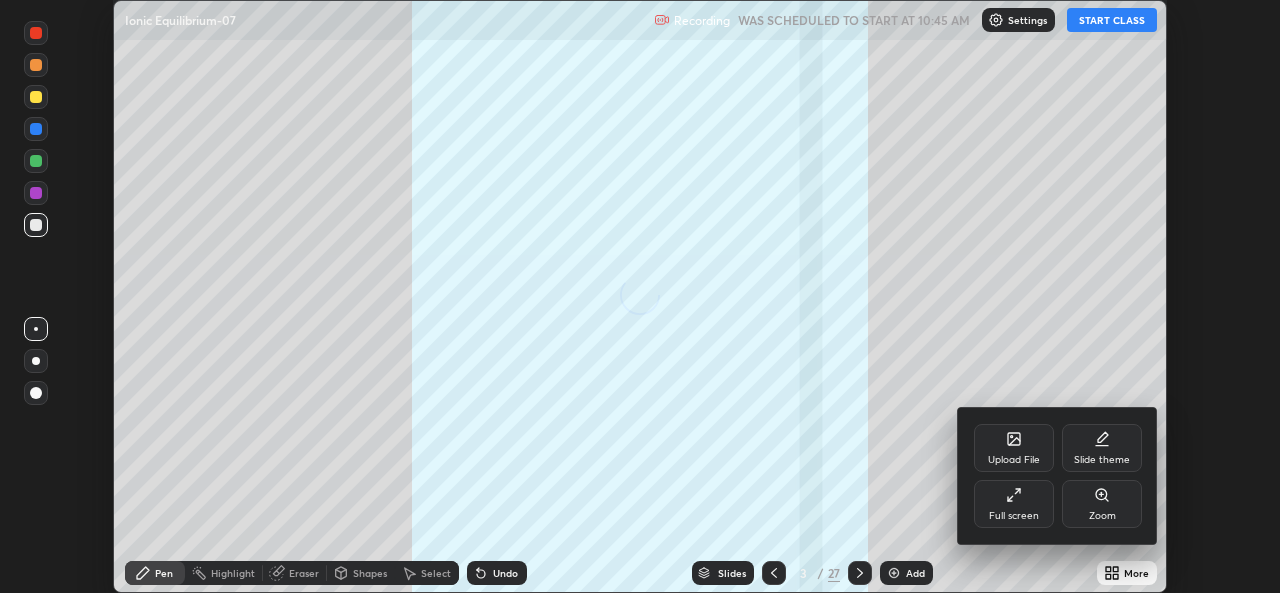 click on "Full screen" at bounding box center [1014, 516] 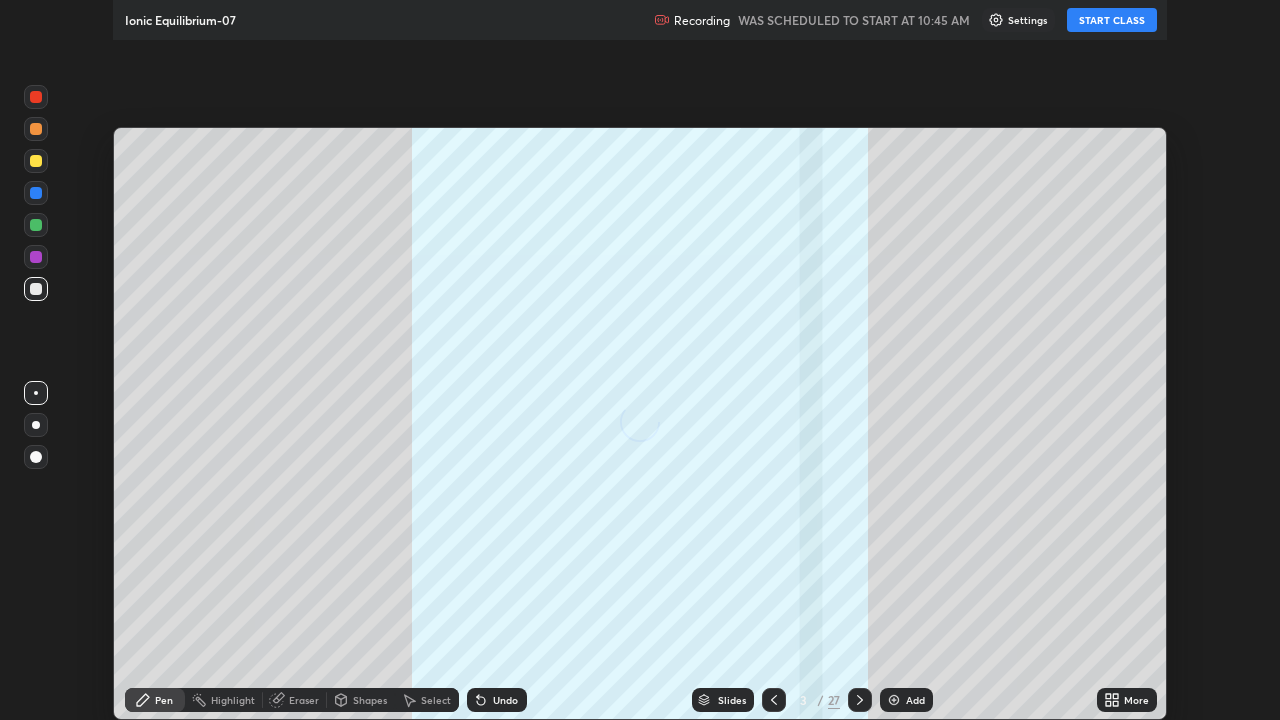 scroll, scrollTop: 99280, scrollLeft: 98720, axis: both 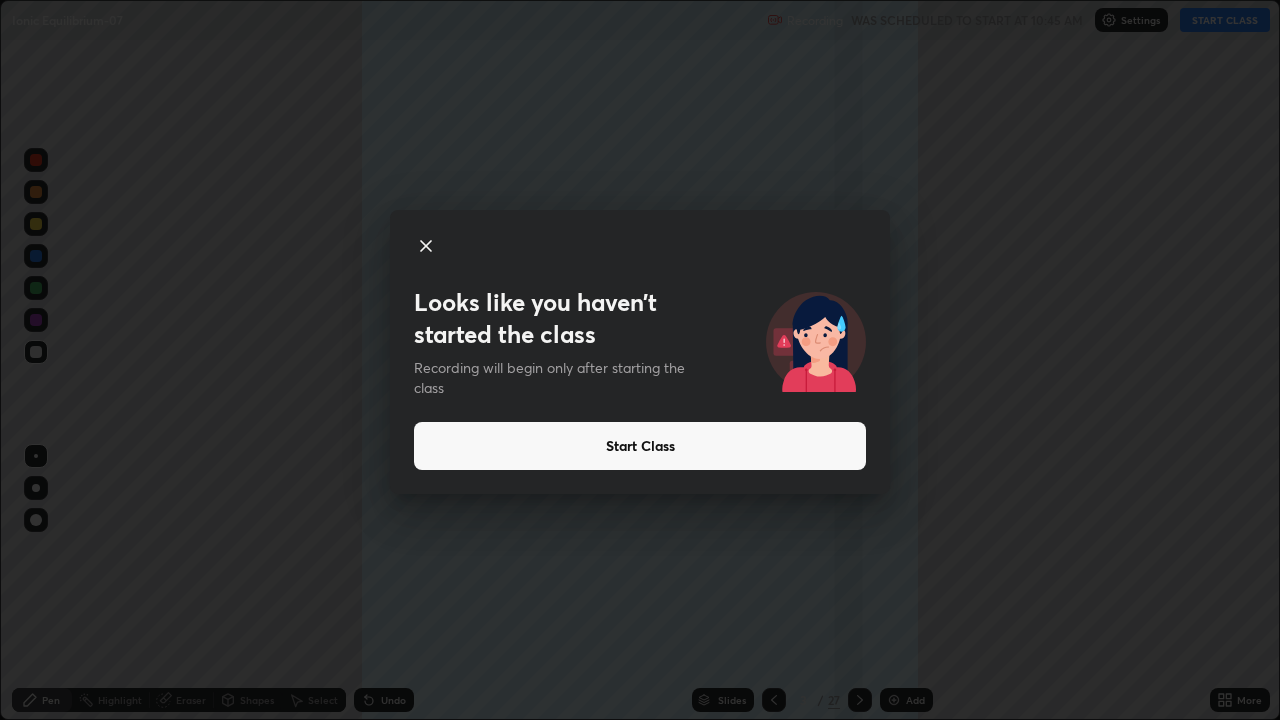 click on "Start Class" at bounding box center (640, 446) 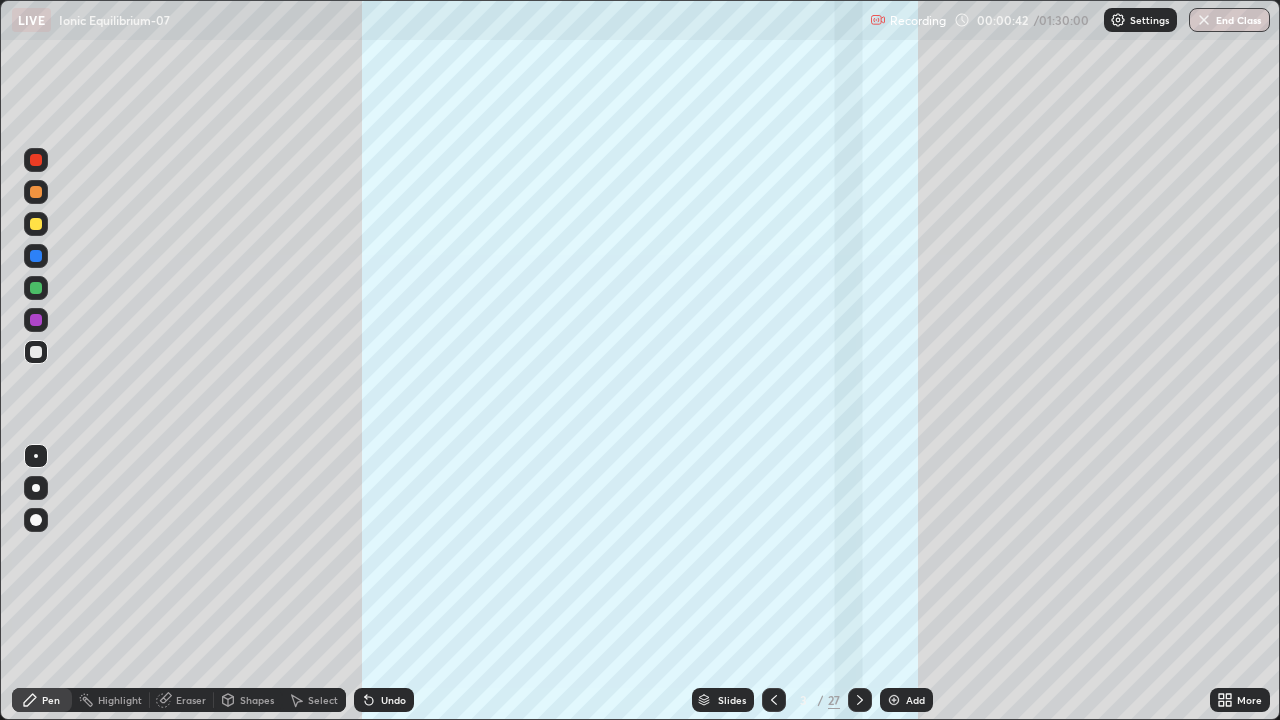 click on "27" at bounding box center [834, 700] 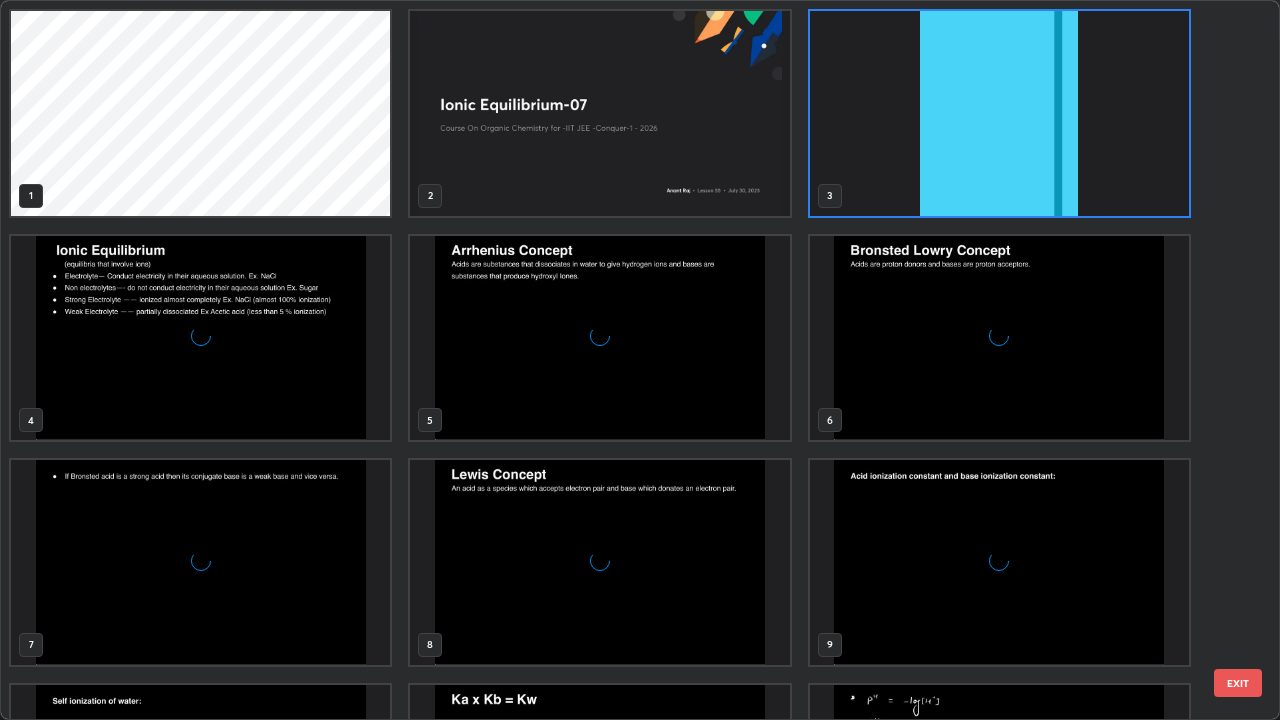scroll, scrollTop: 7, scrollLeft: 11, axis: both 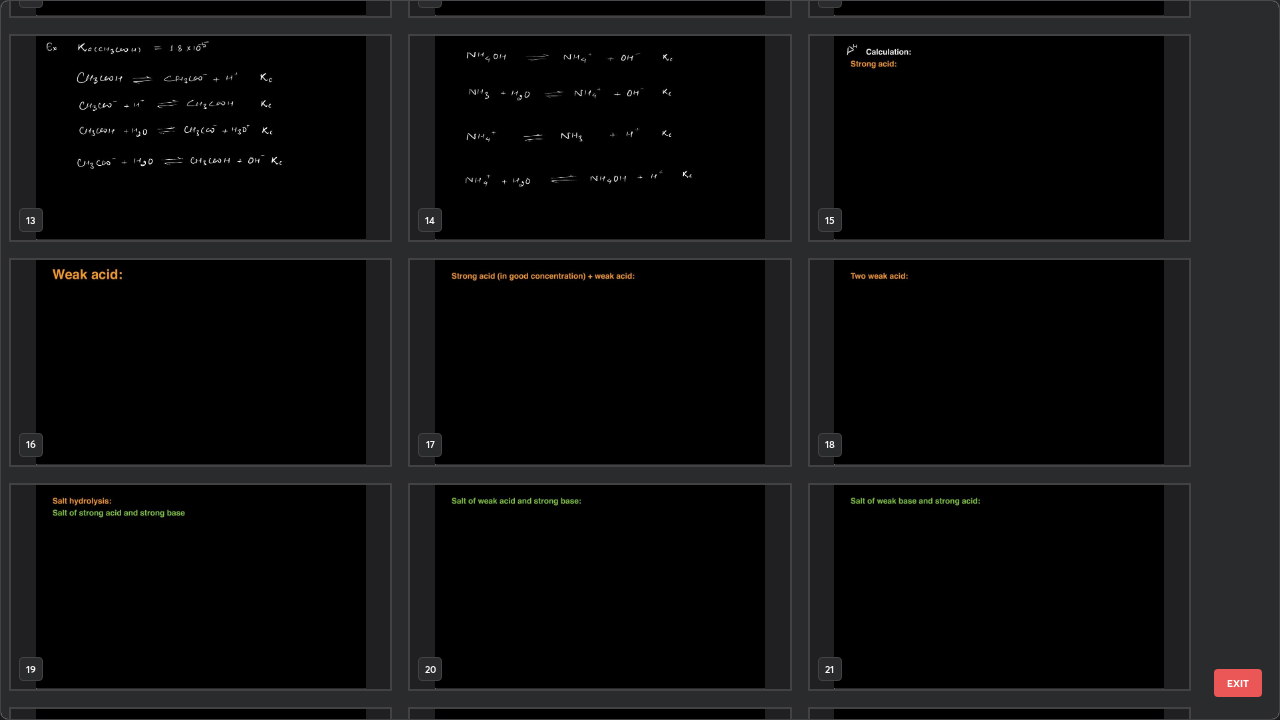 click at bounding box center [999, 362] 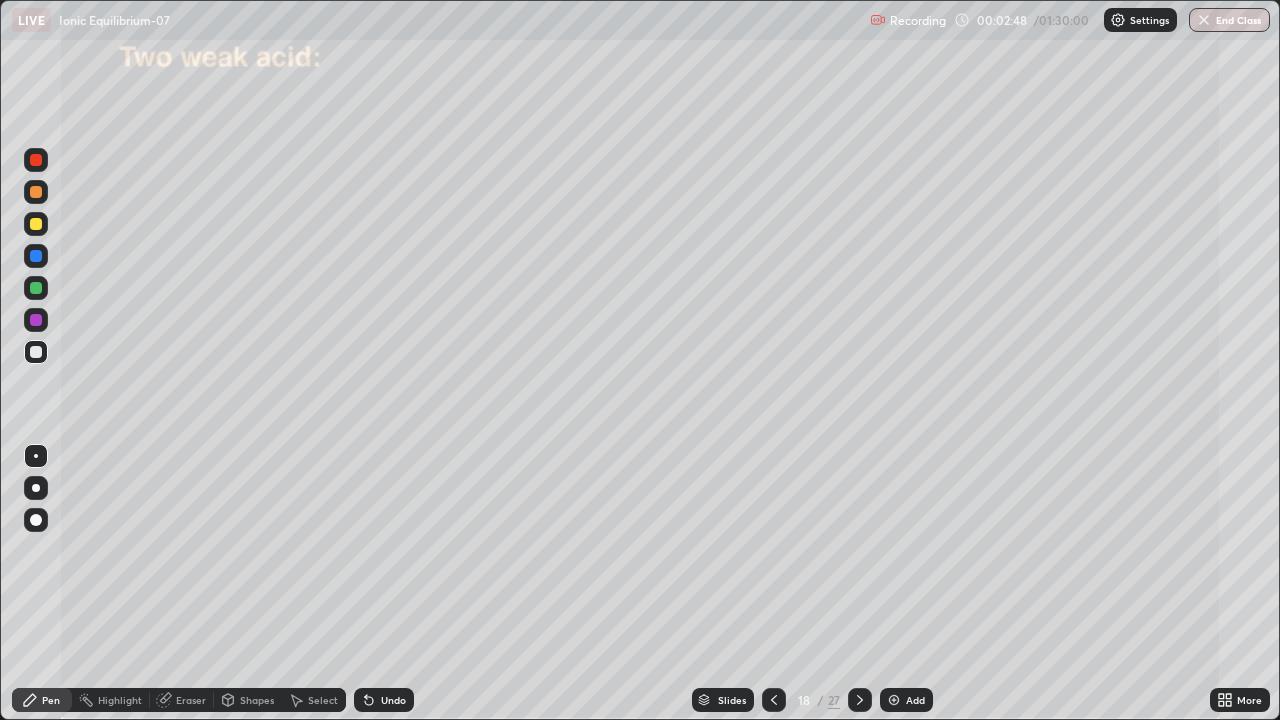 click at bounding box center (36, 352) 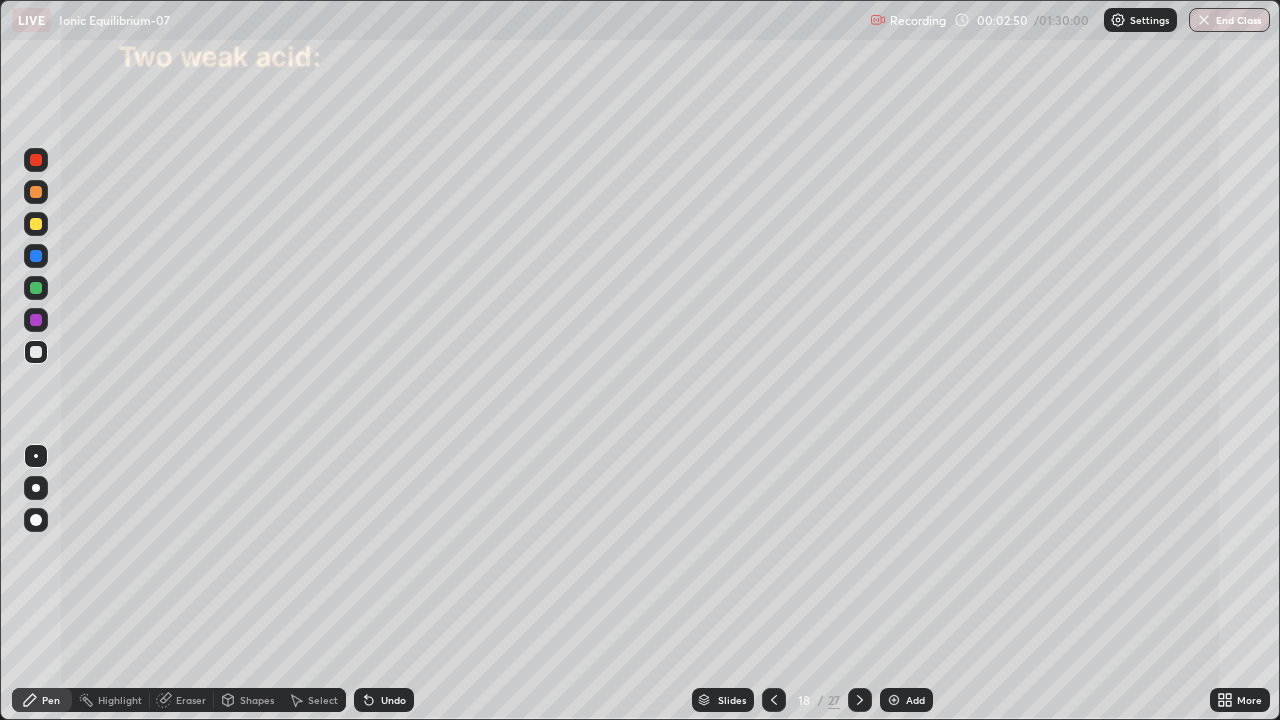 click at bounding box center (36, 352) 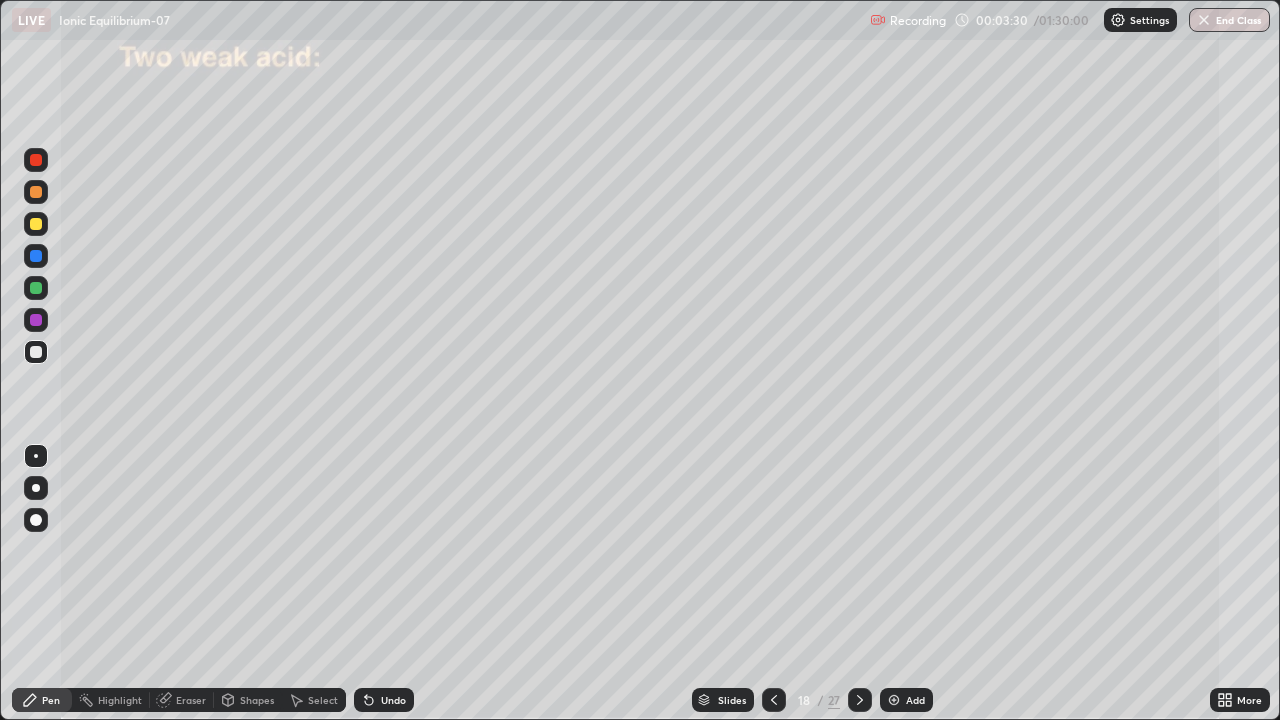 click on "Eraser" at bounding box center [191, 700] 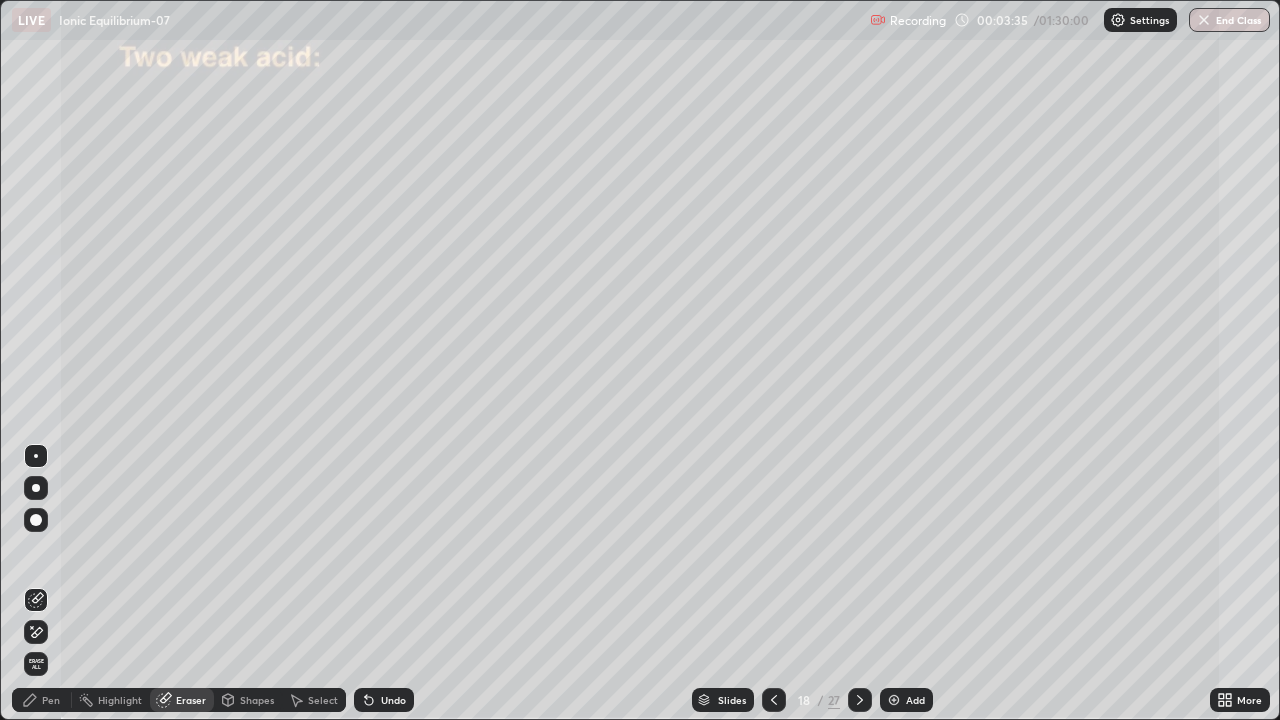 click on "Pen" at bounding box center (51, 700) 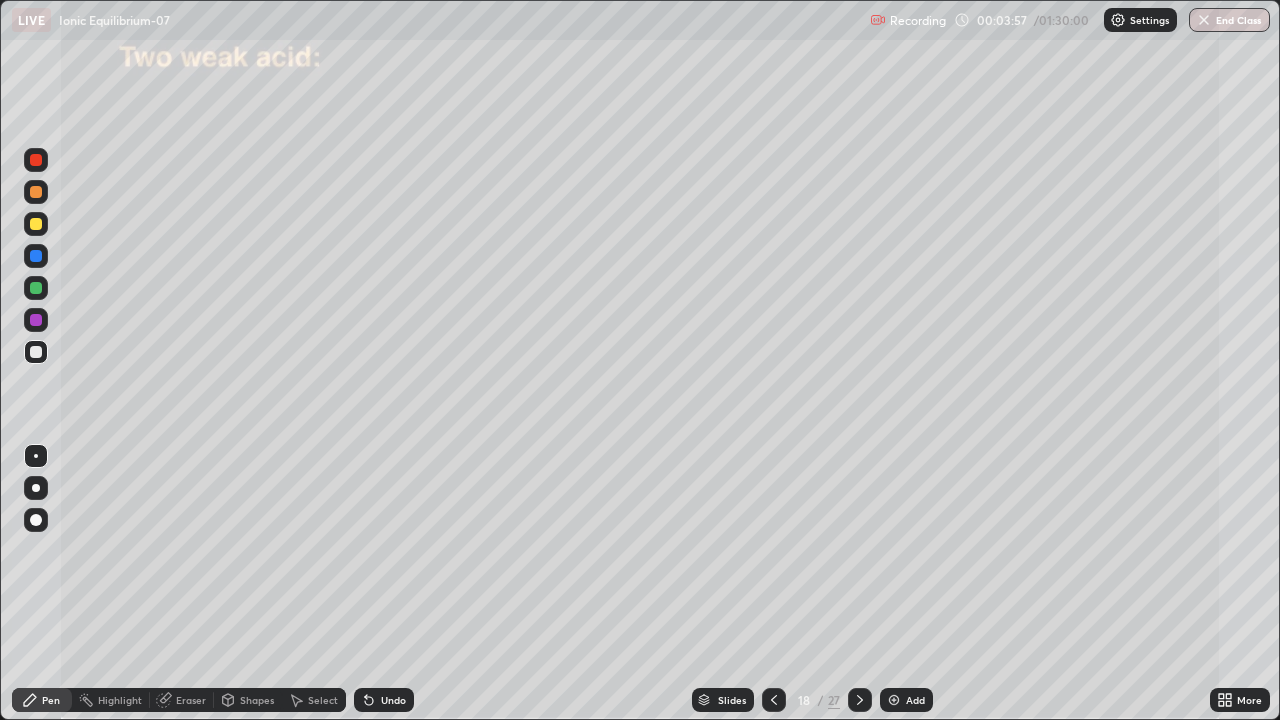 click at bounding box center [36, 224] 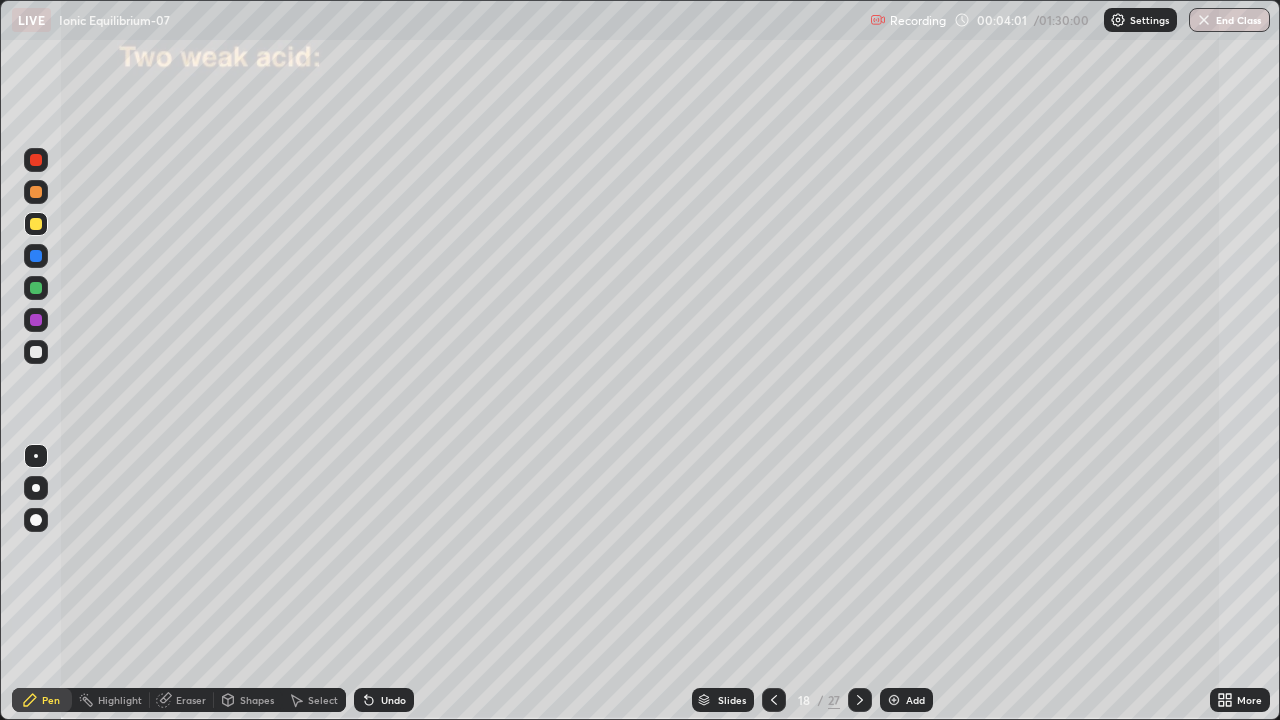 click on "Undo" at bounding box center (384, 700) 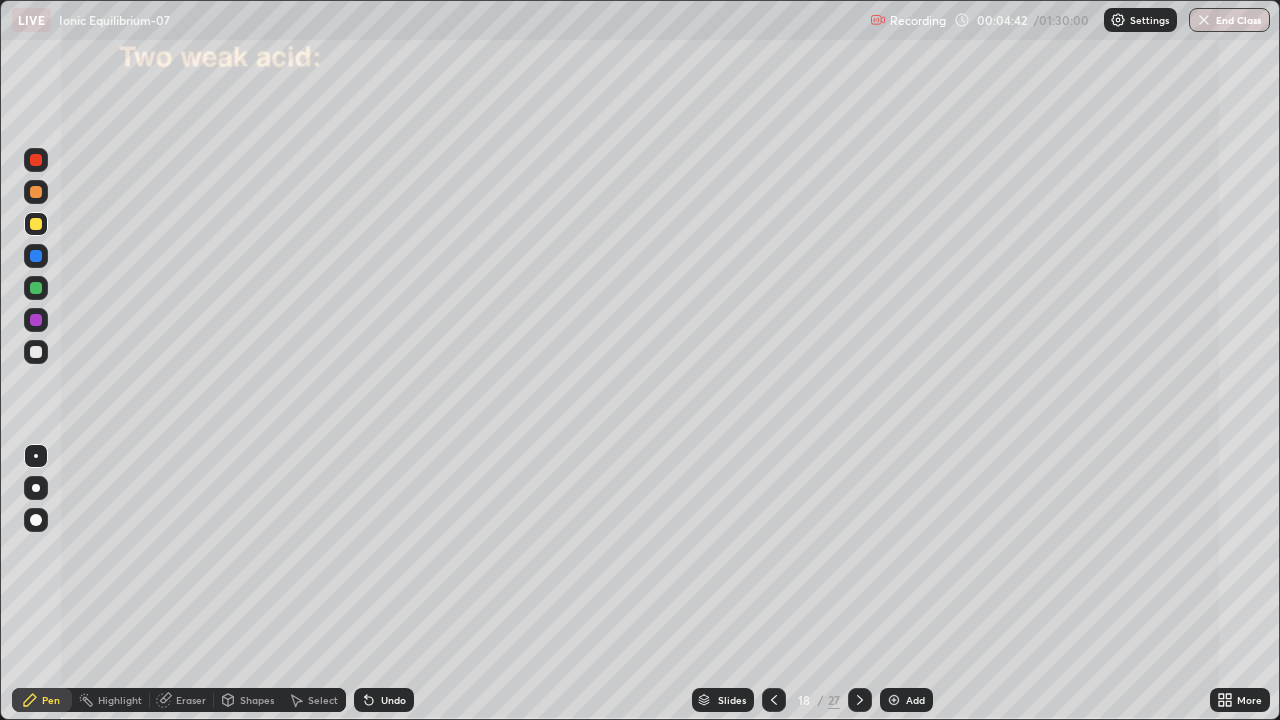 click on "Undo" at bounding box center (393, 700) 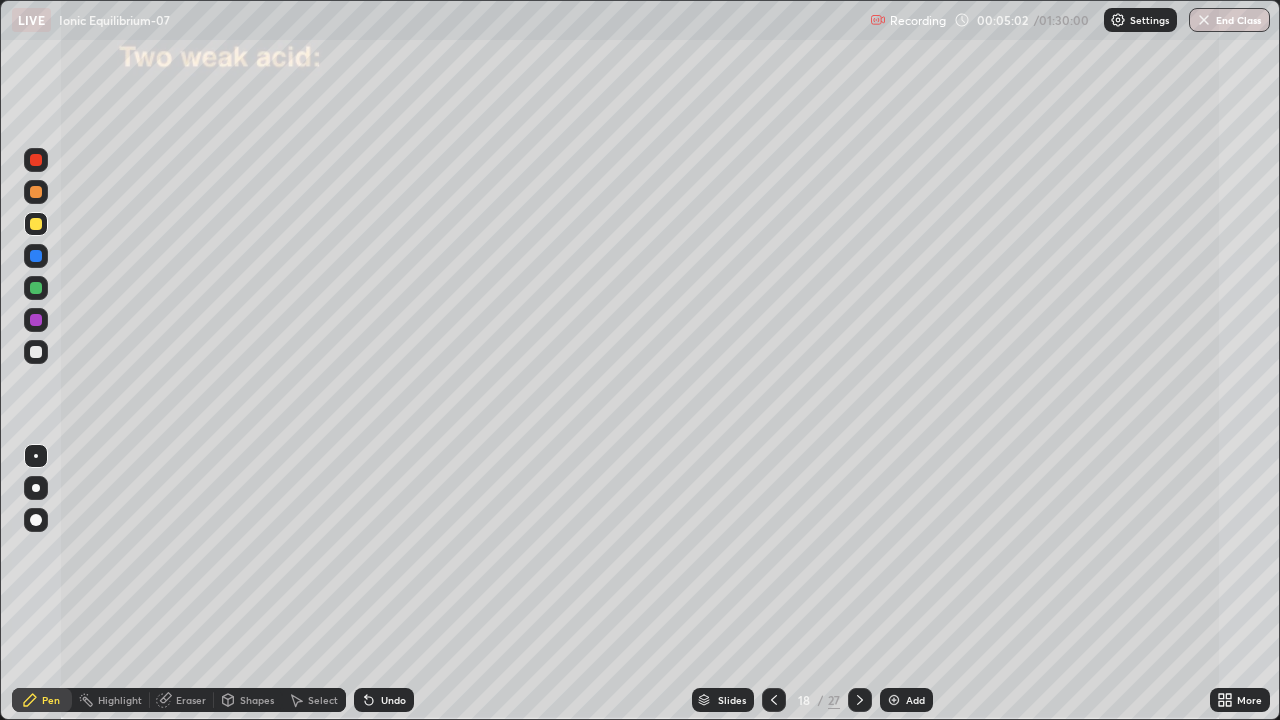 click on "Undo" at bounding box center (384, 700) 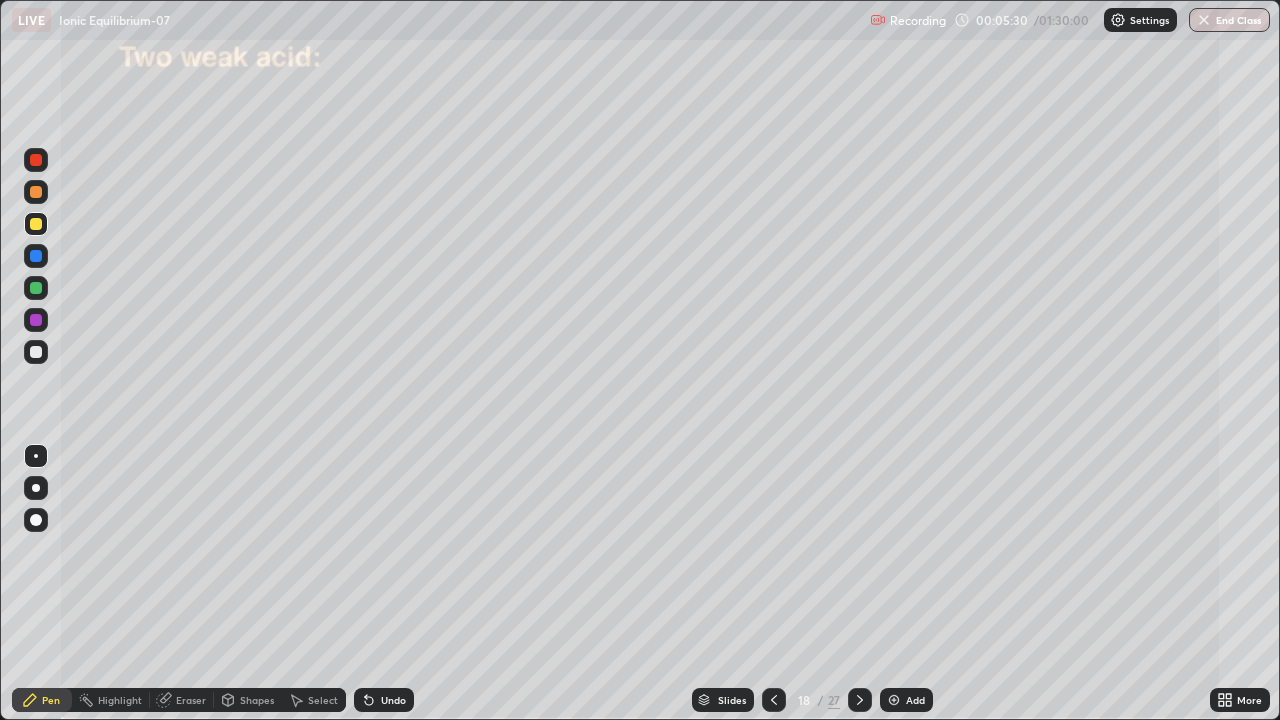 click at bounding box center [36, 352] 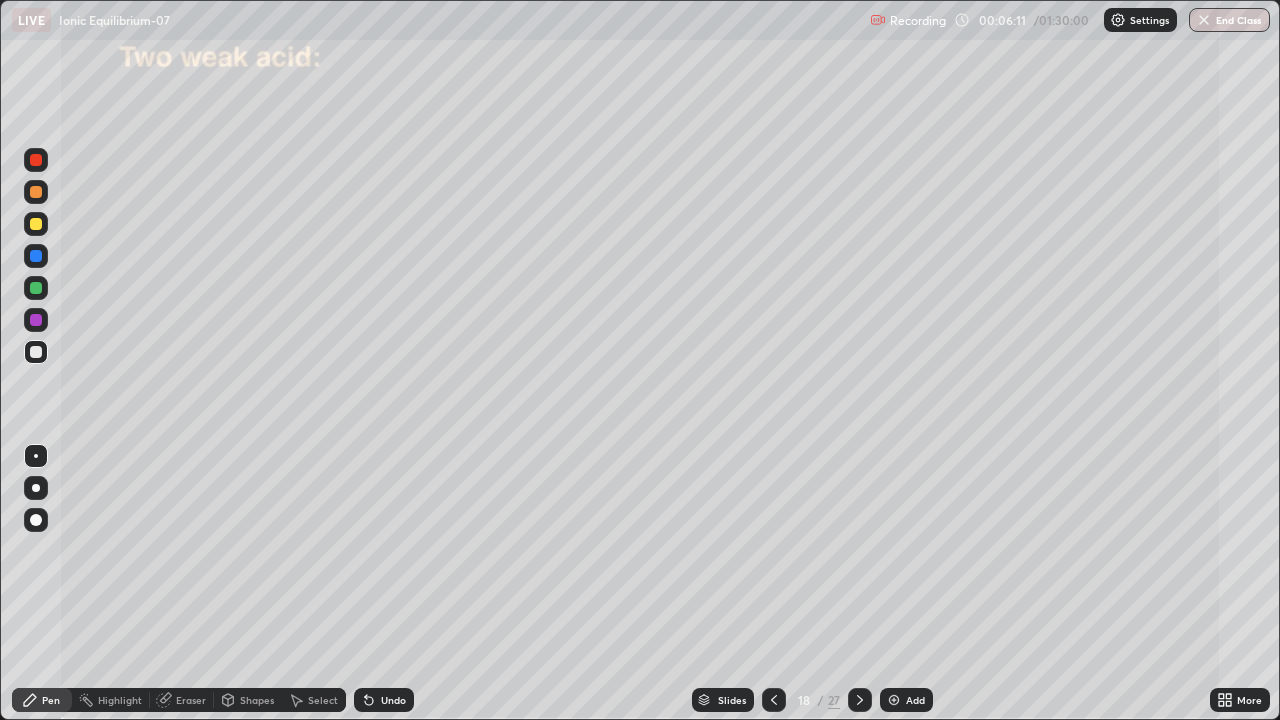click 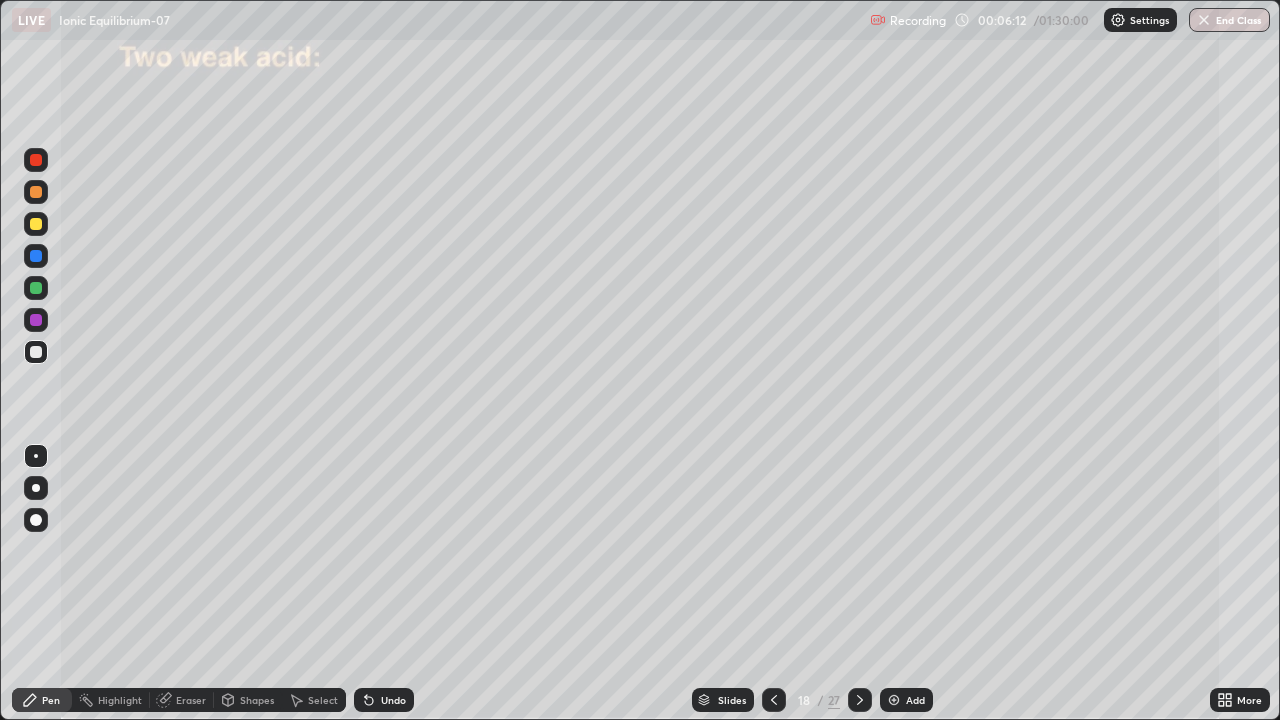 click on "Undo" at bounding box center [384, 700] 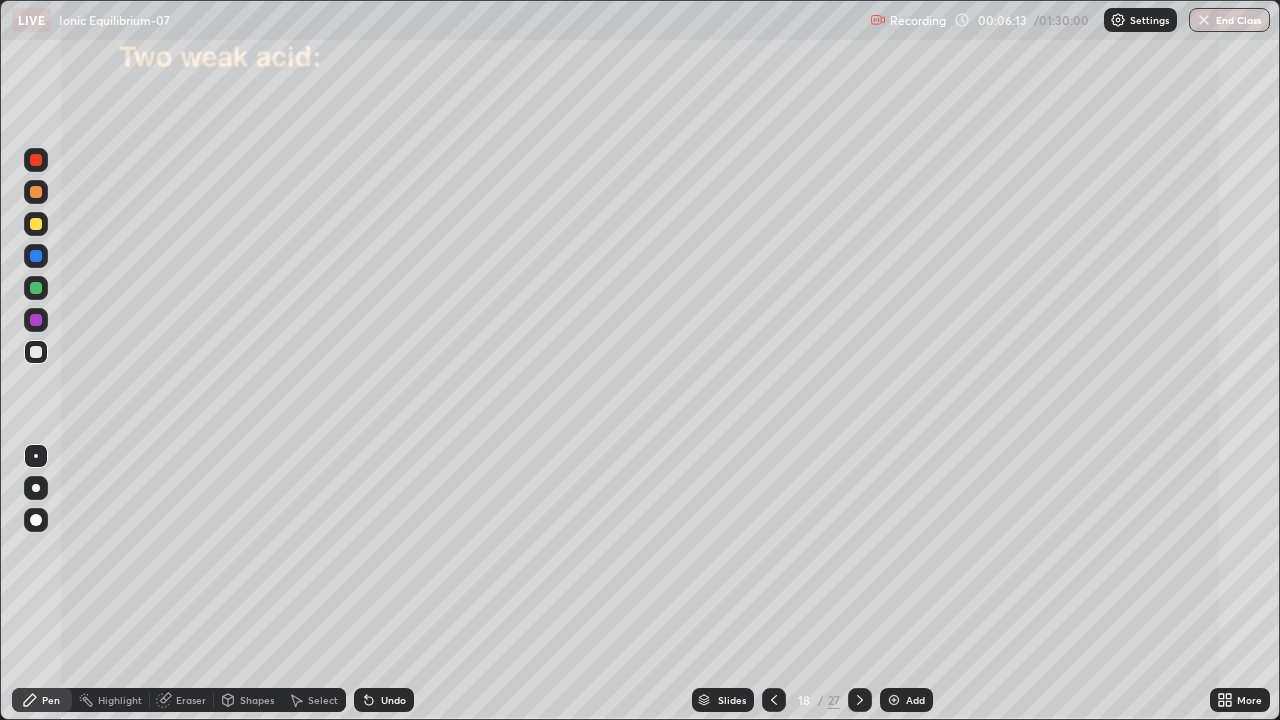 click on "Undo" at bounding box center [384, 700] 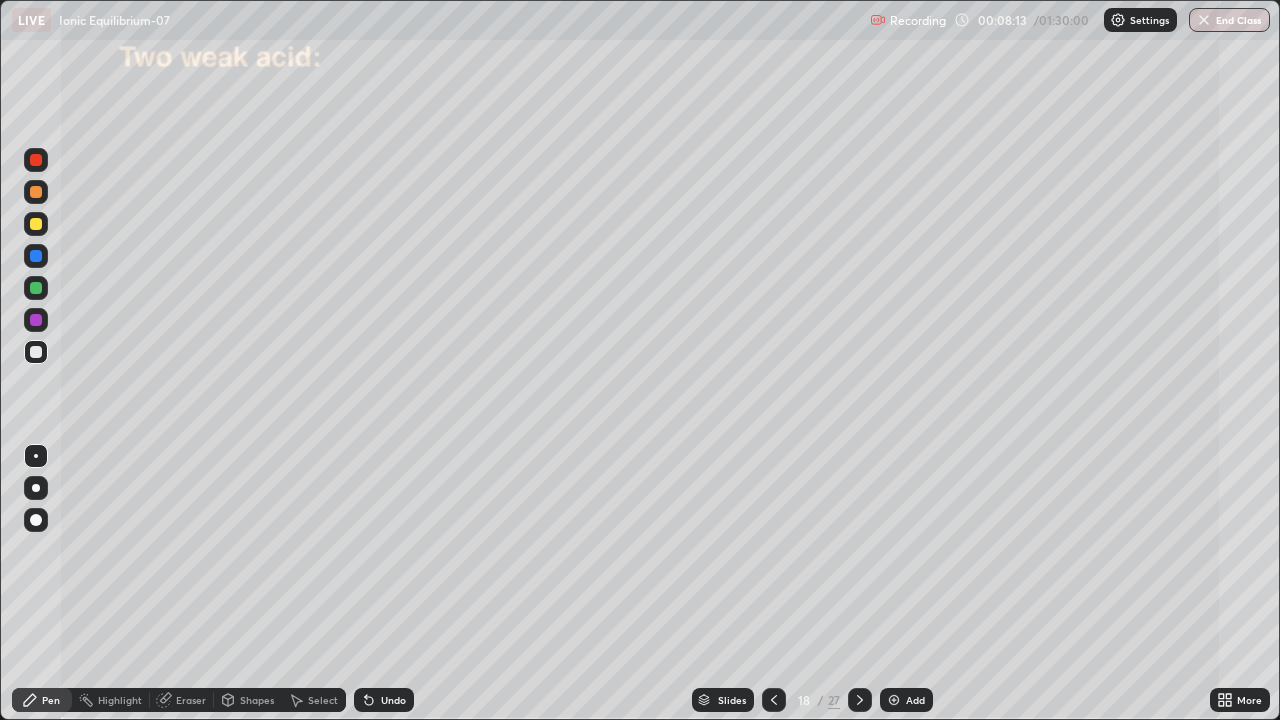 click on "Undo" at bounding box center [384, 700] 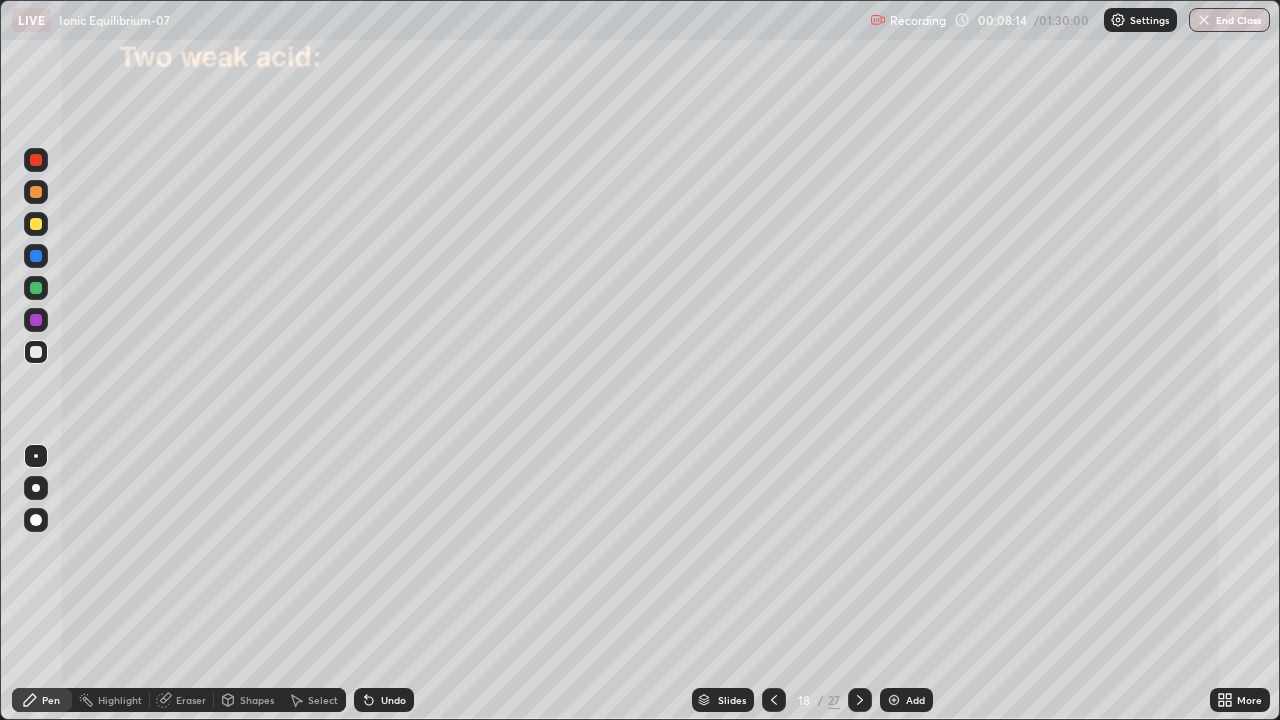 click on "Undo" at bounding box center (393, 700) 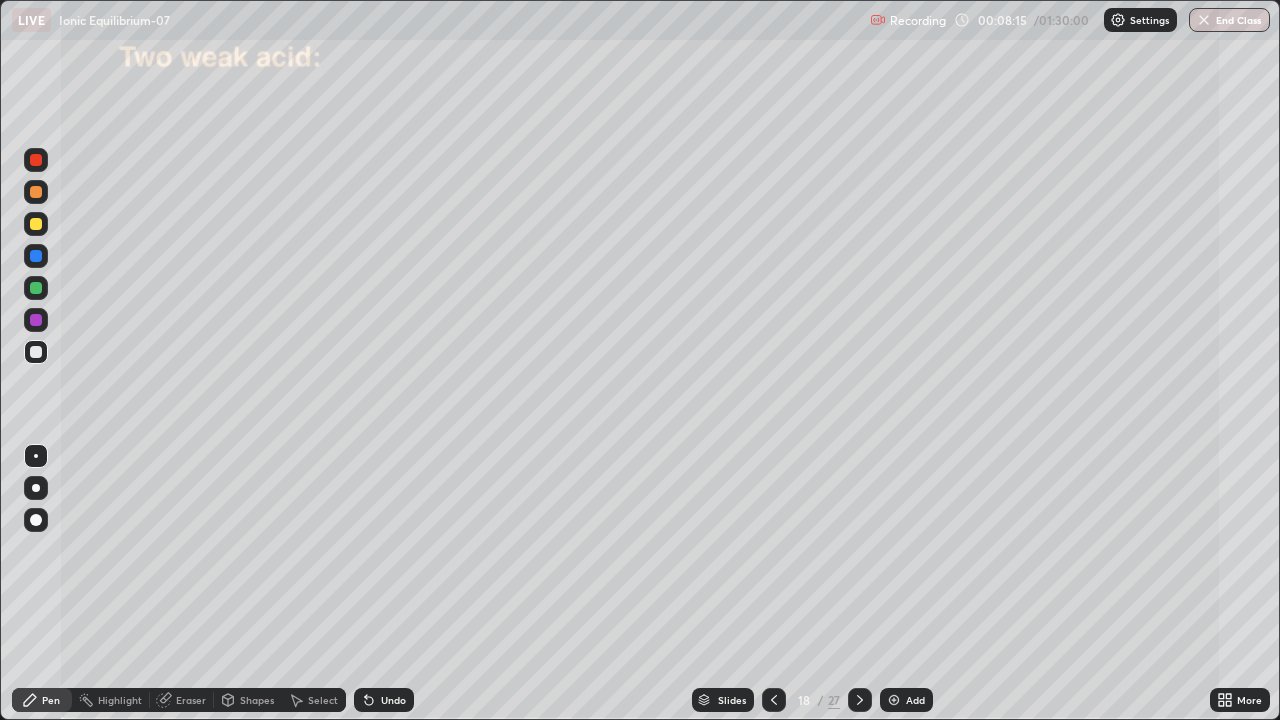click on "Undo" at bounding box center (384, 700) 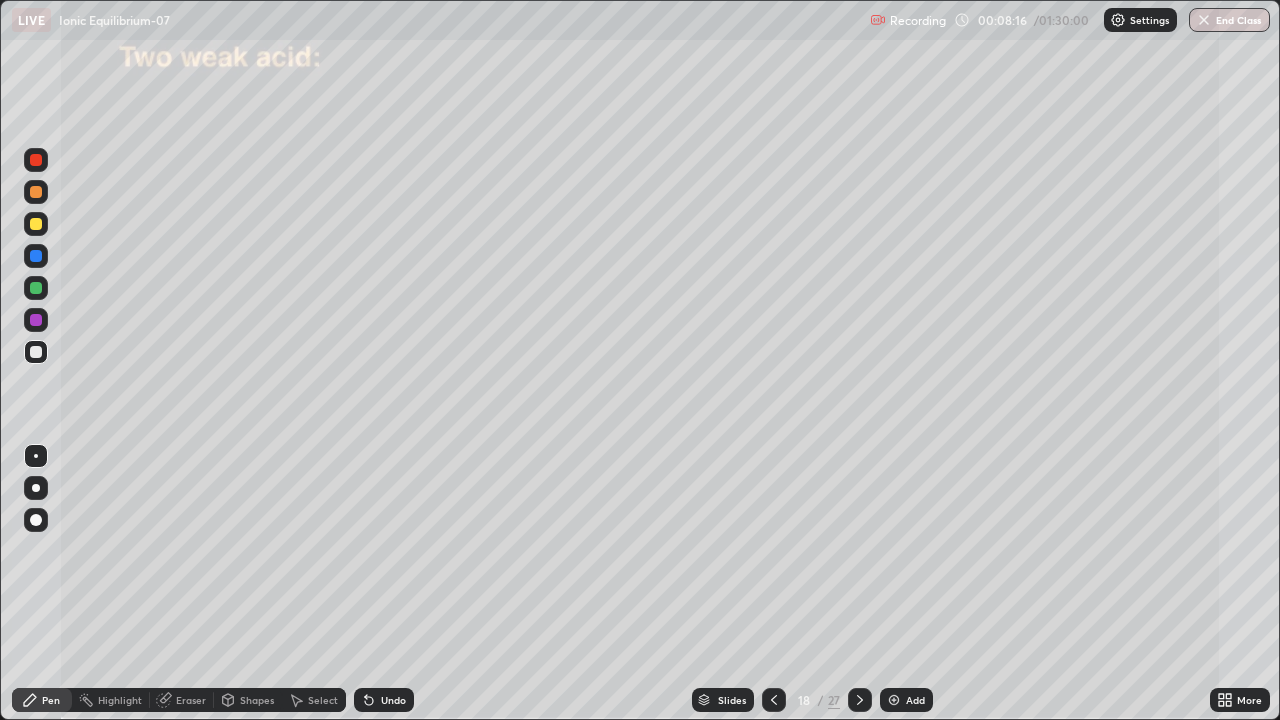 click on "Undo" at bounding box center (384, 700) 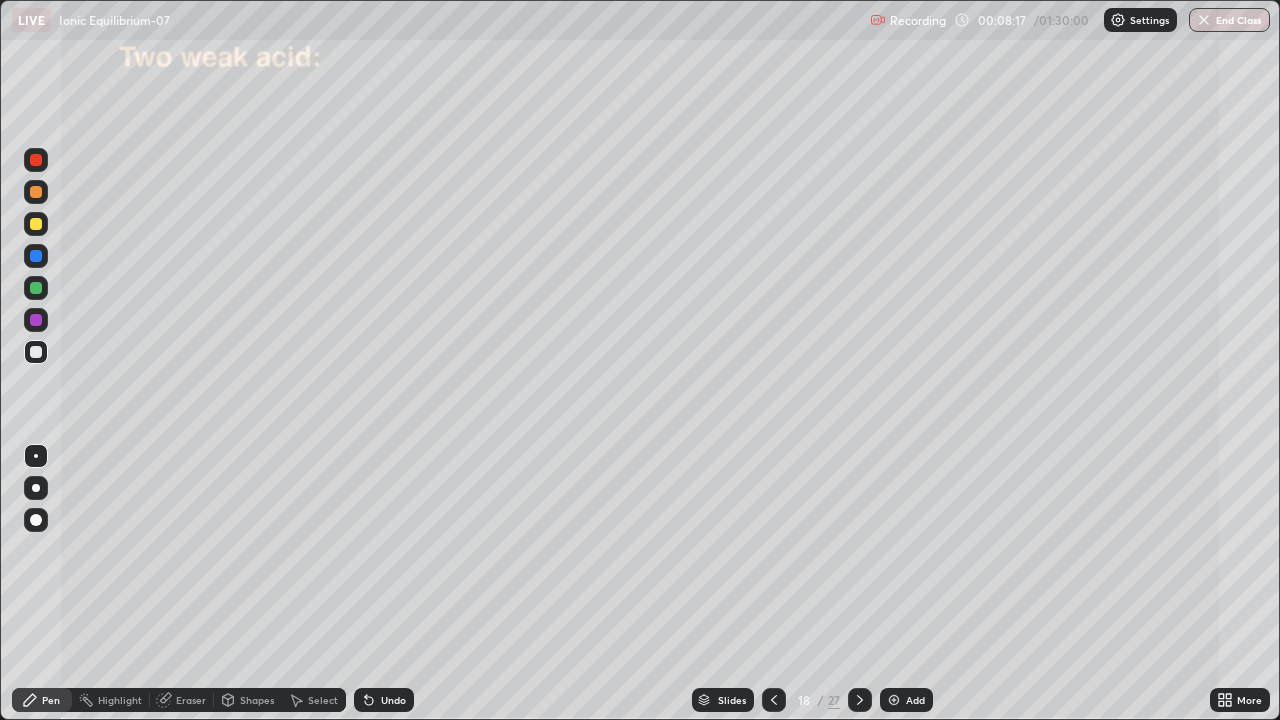 click on "Undo" at bounding box center [384, 700] 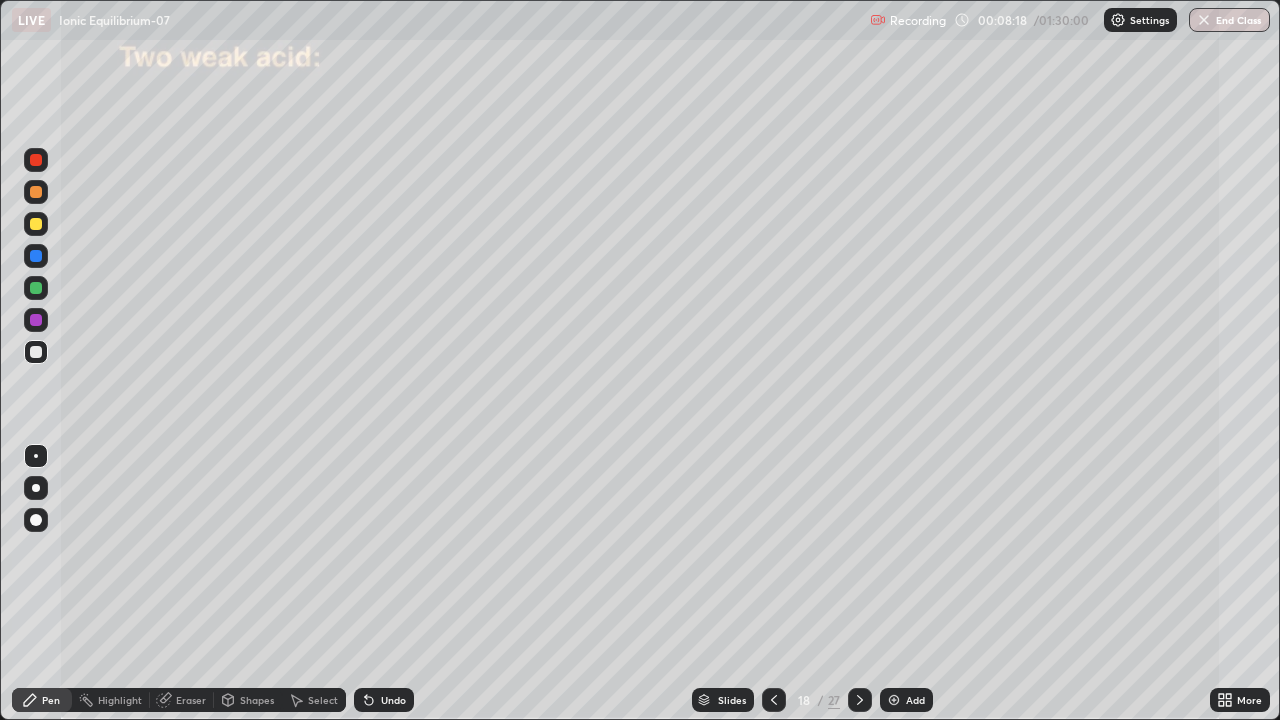 click on "Undo" at bounding box center [384, 700] 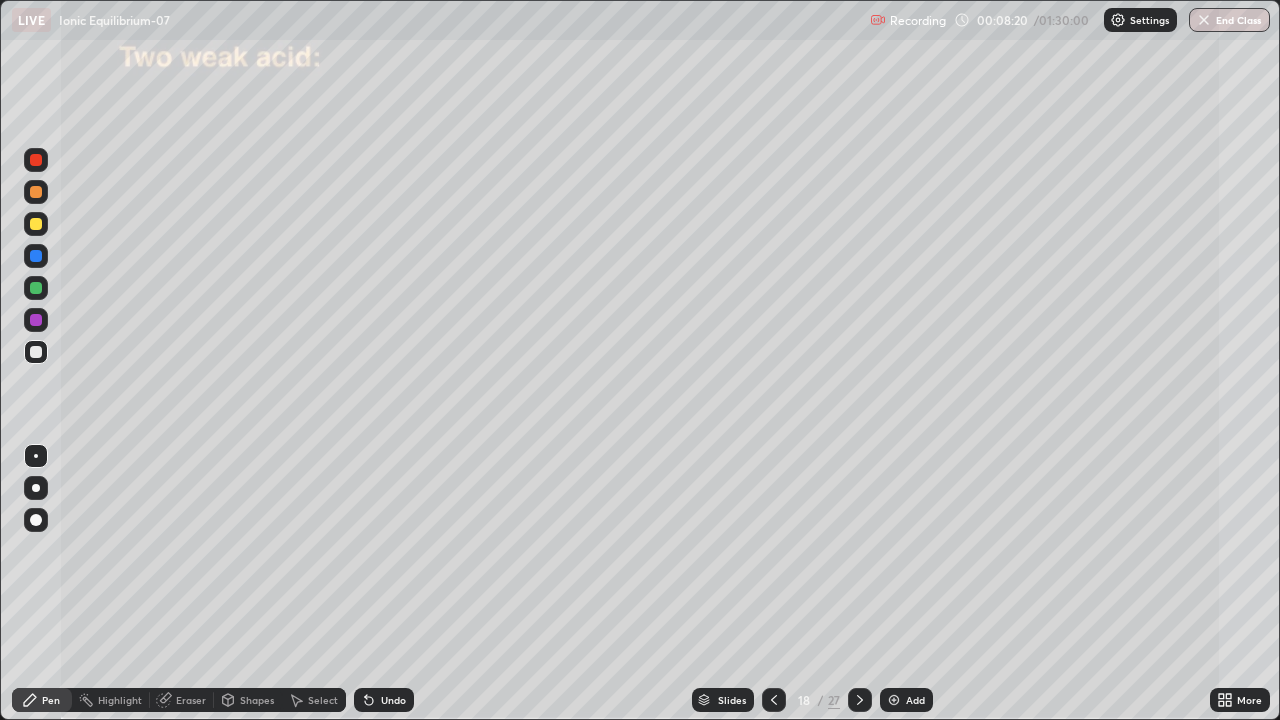 click on "Undo" at bounding box center [393, 700] 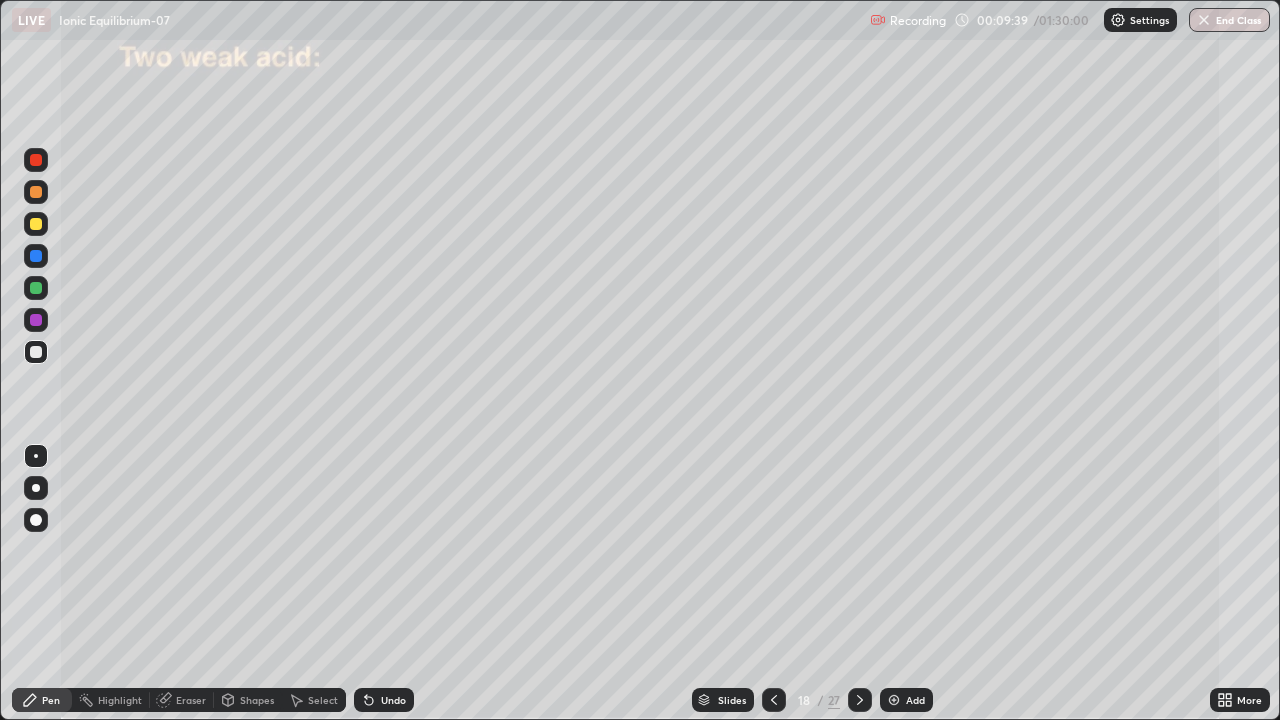 click on "Undo" at bounding box center (393, 700) 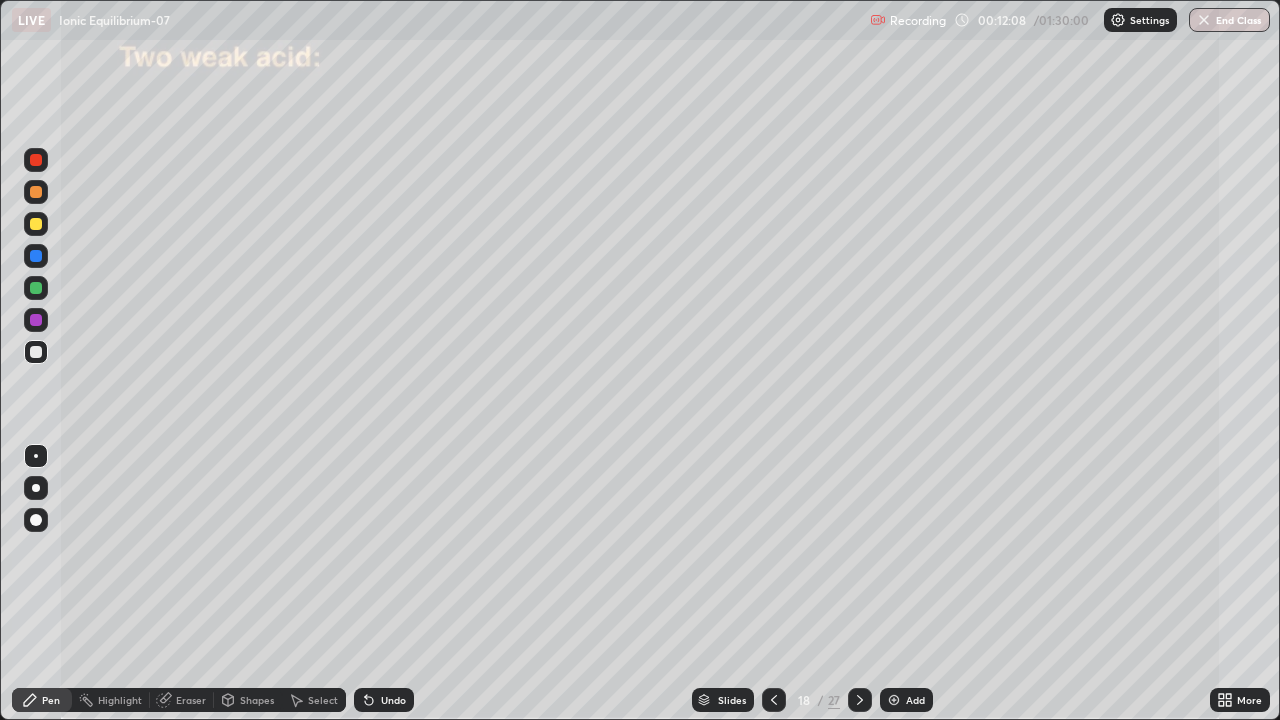 click 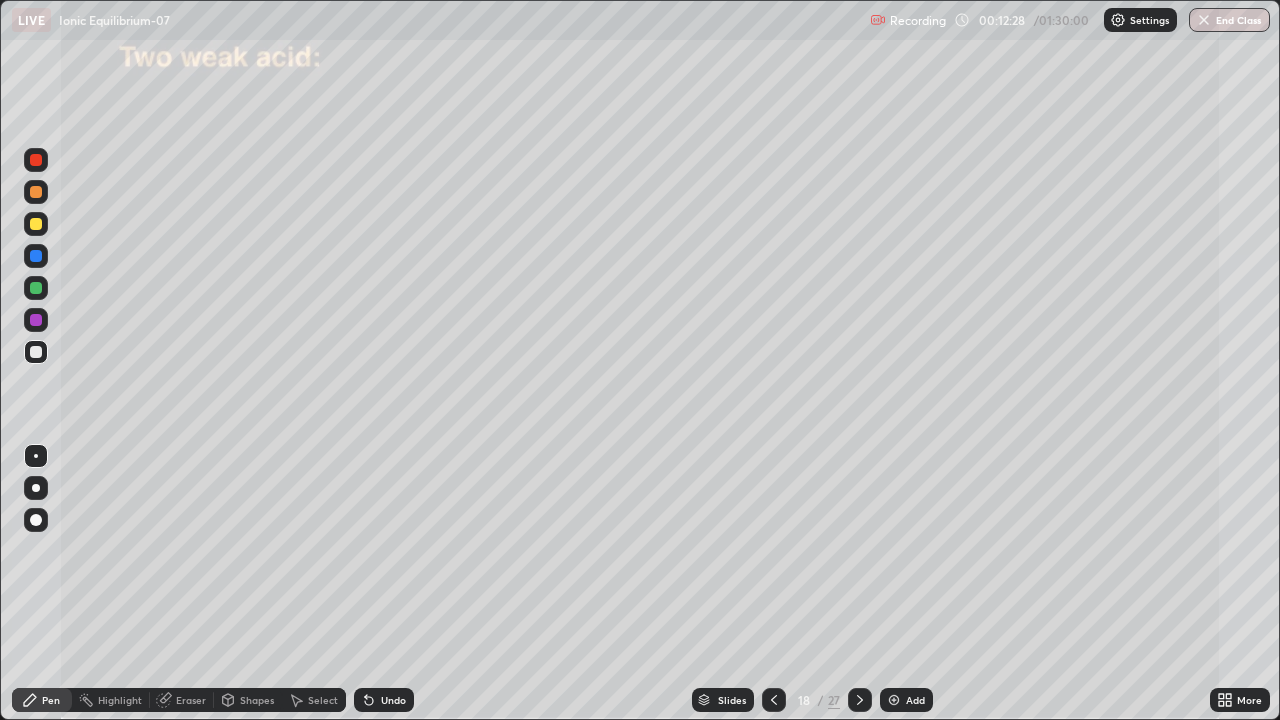 click at bounding box center (894, 700) 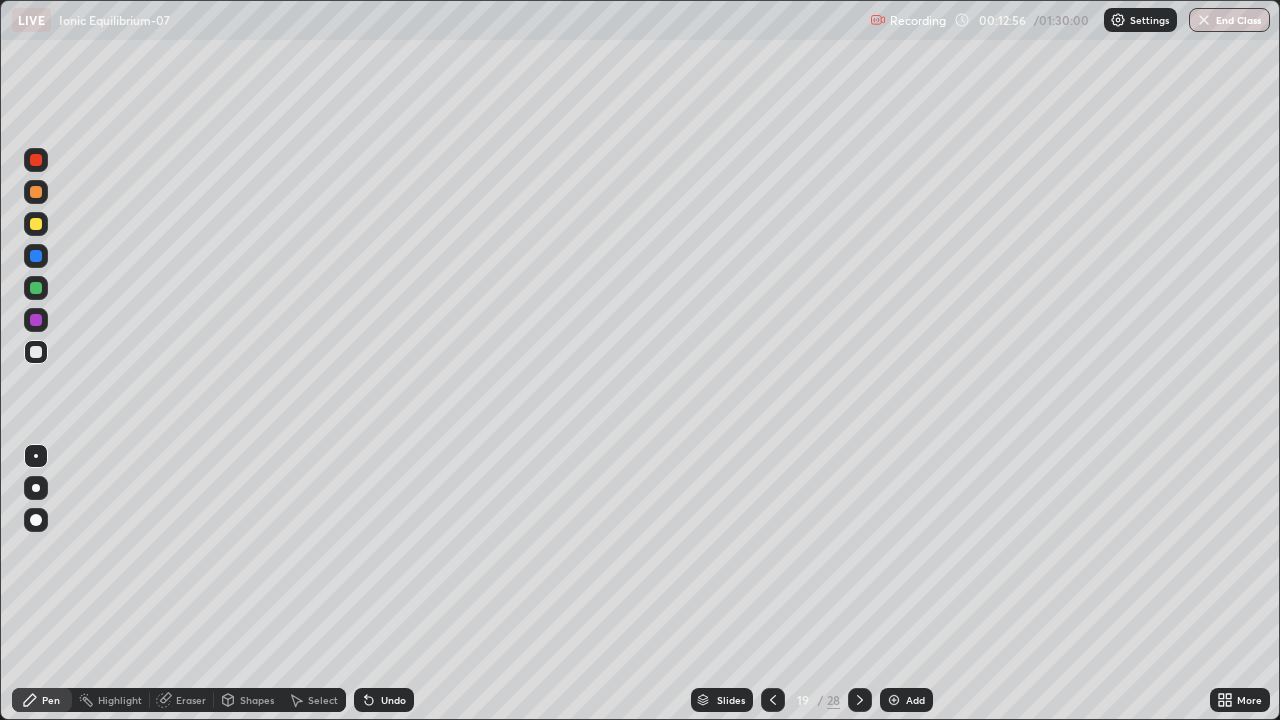click on "Undo" at bounding box center (393, 700) 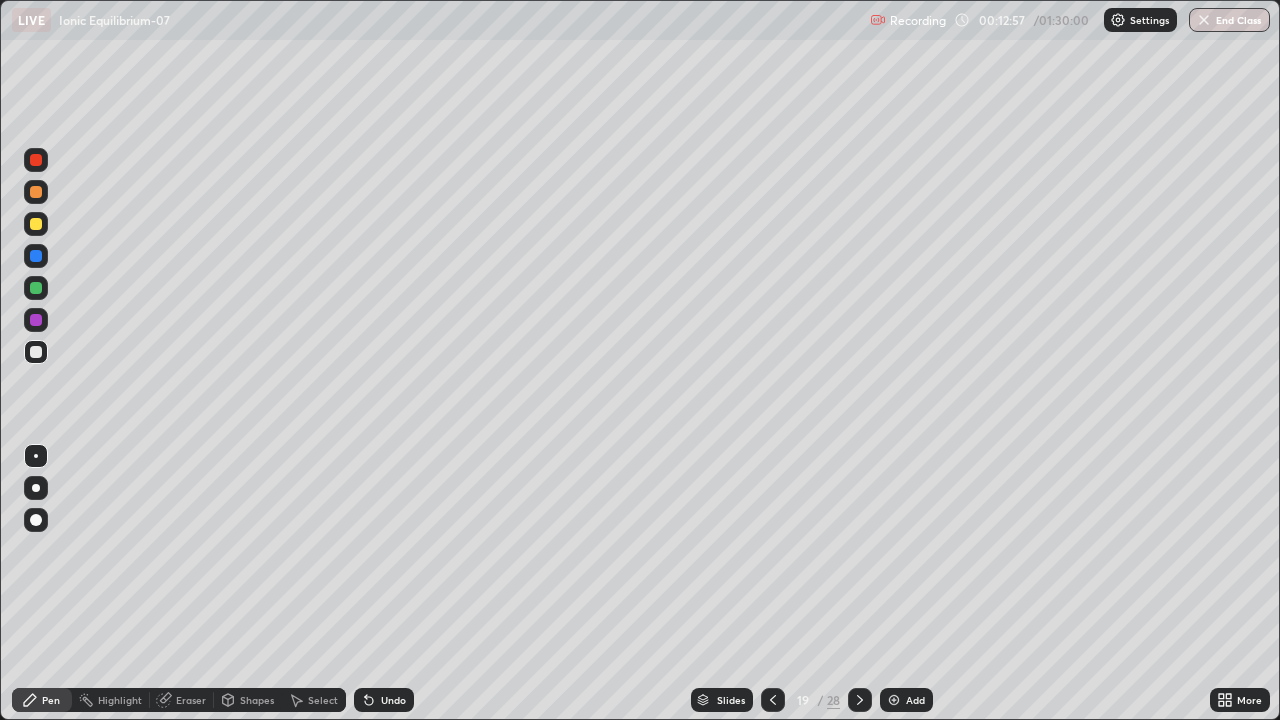 click on "Undo" at bounding box center [393, 700] 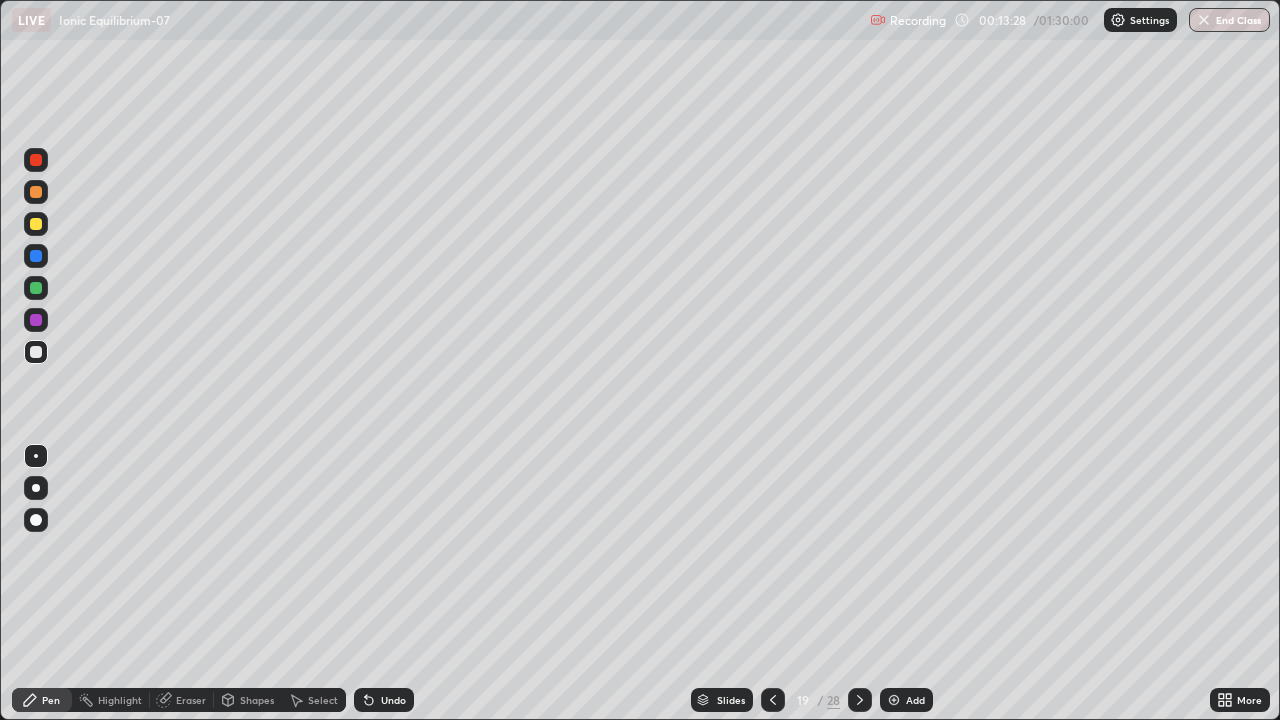 click 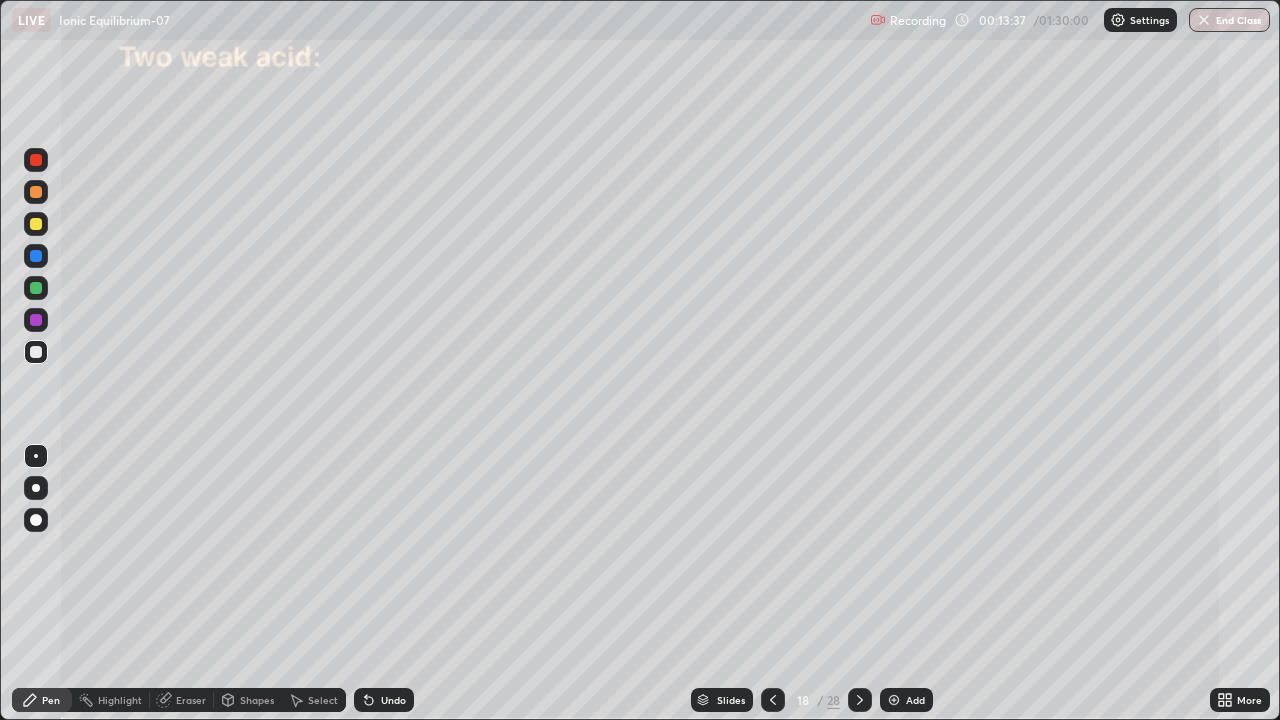 click 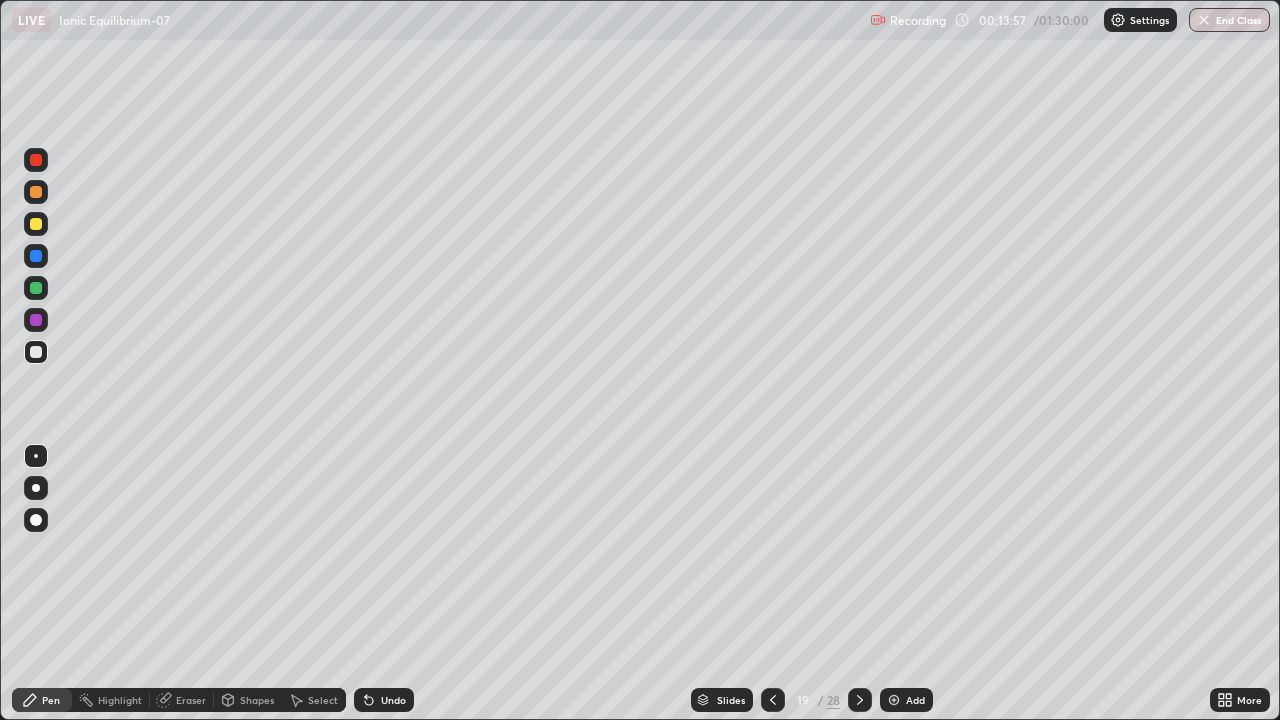 click on "Pen" at bounding box center (51, 700) 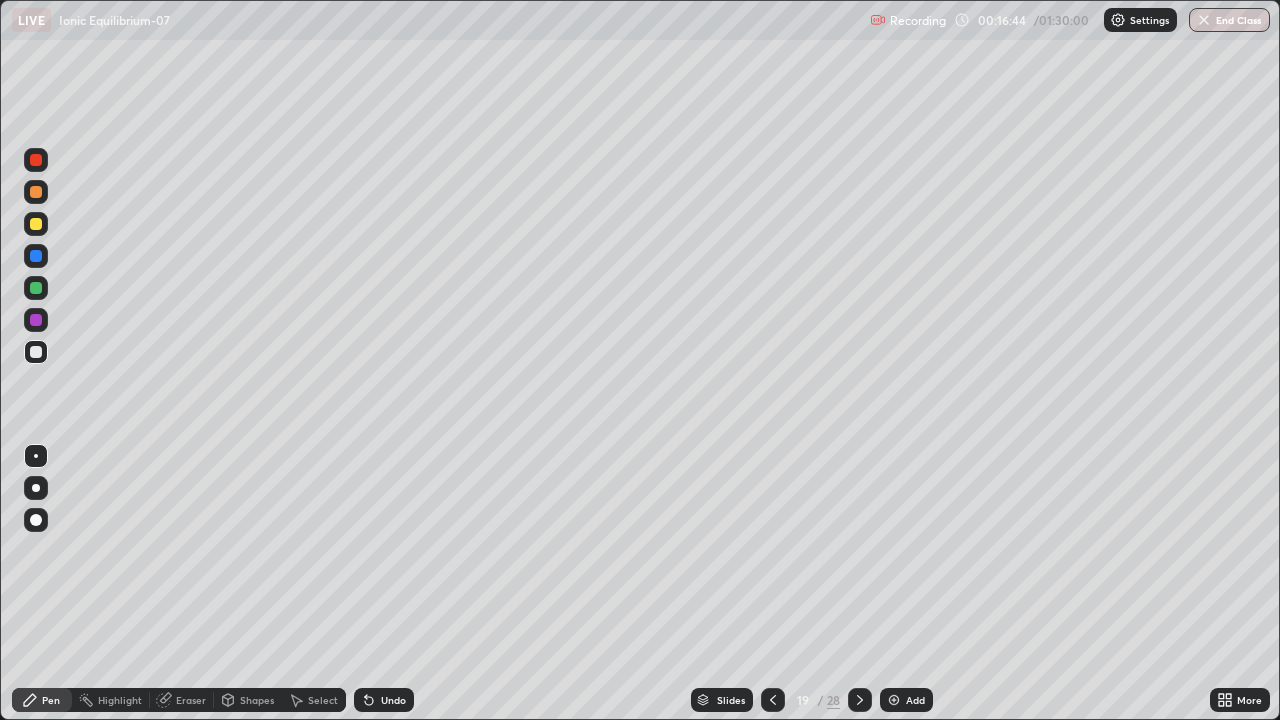 click 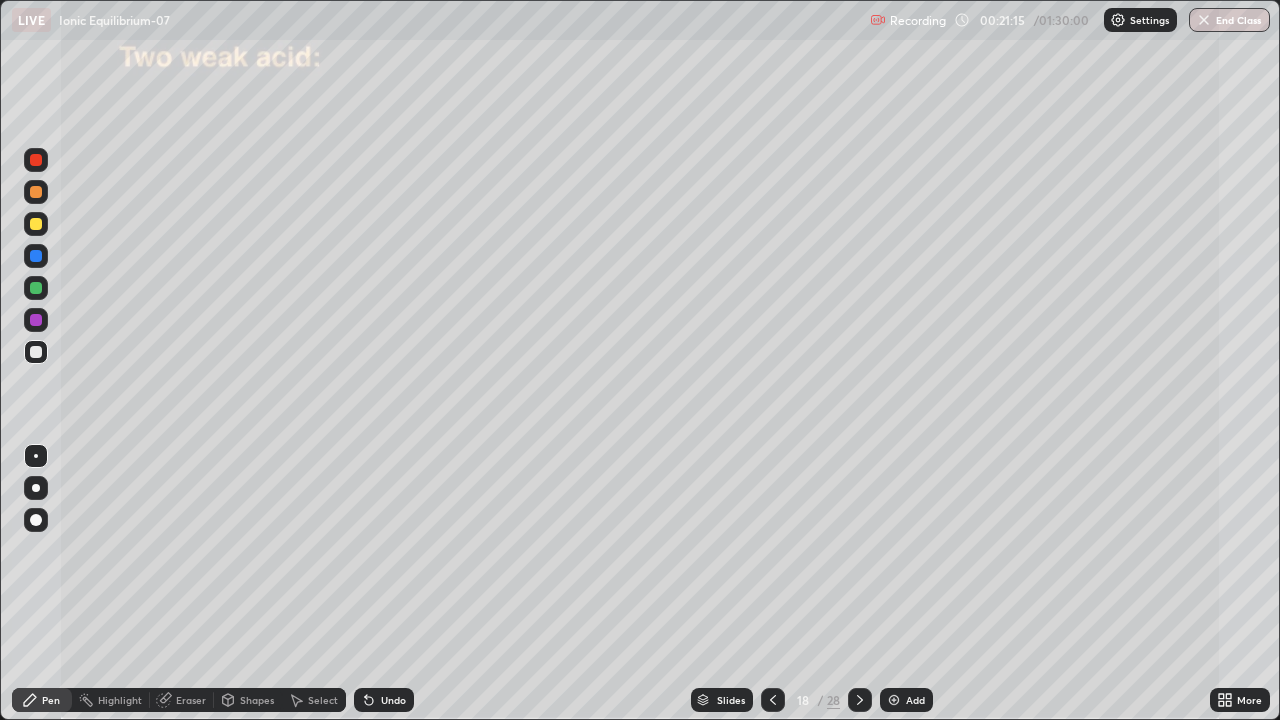 click 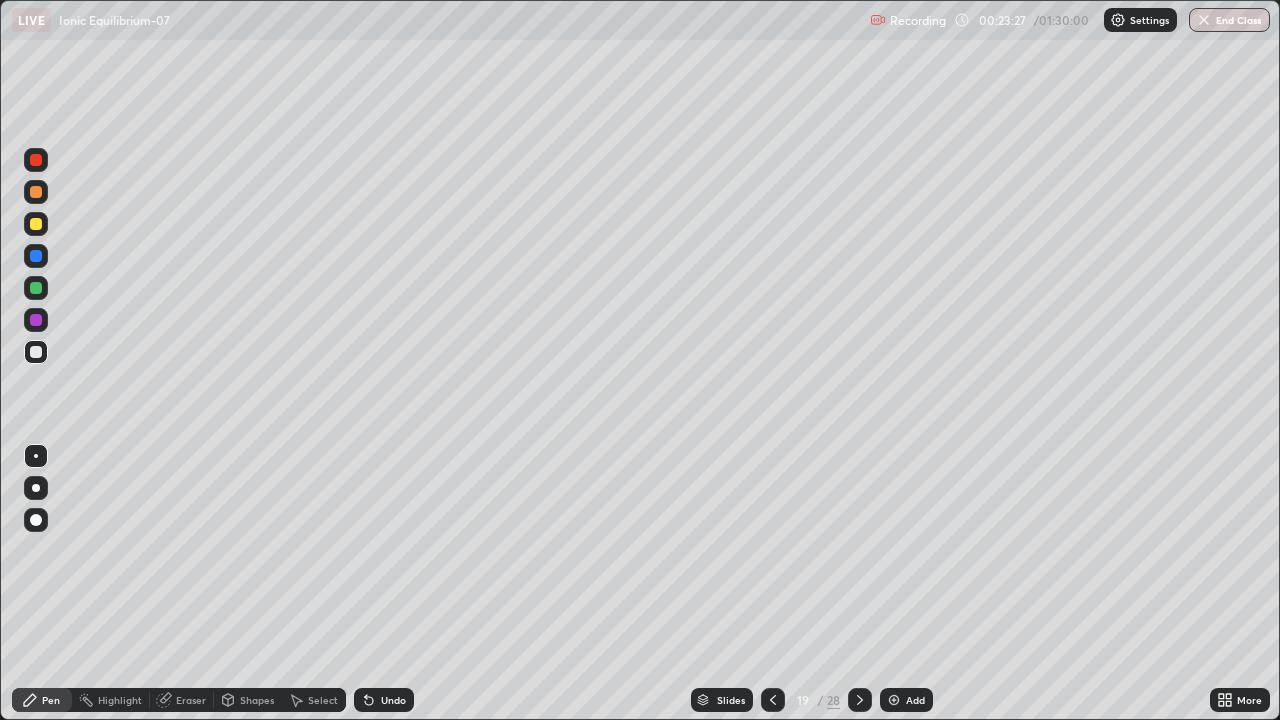 click at bounding box center [36, 456] 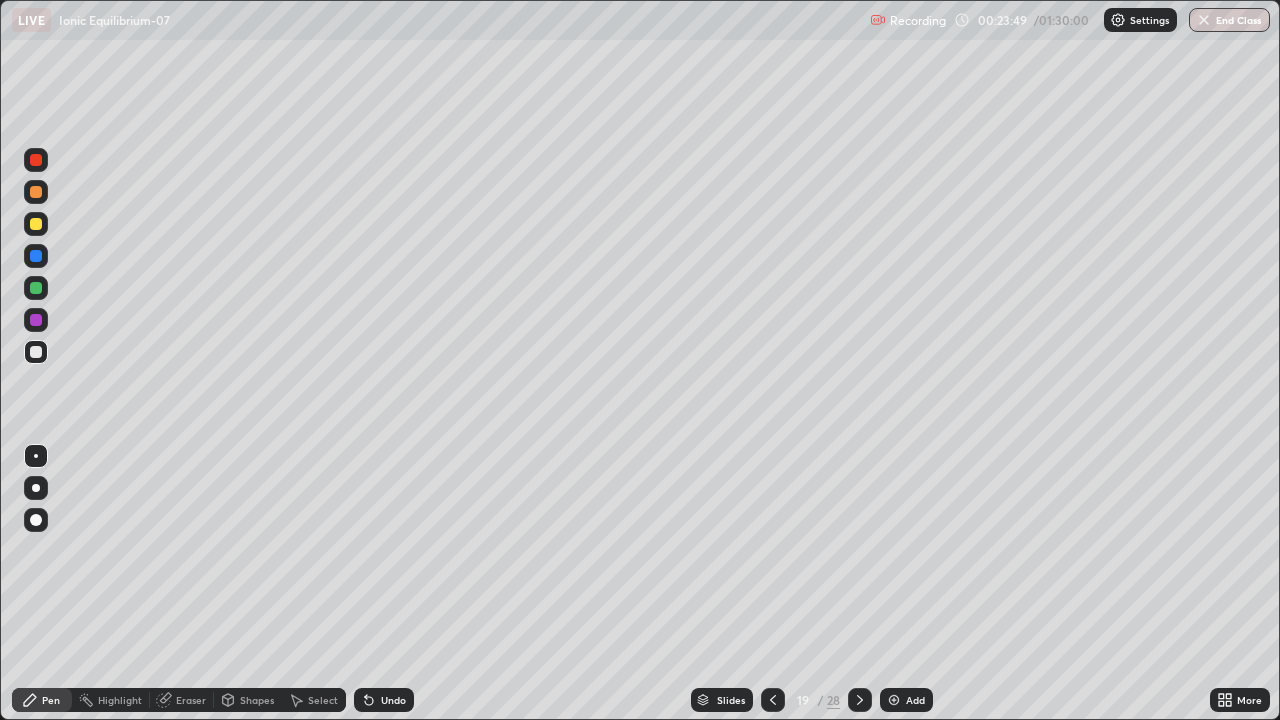 click 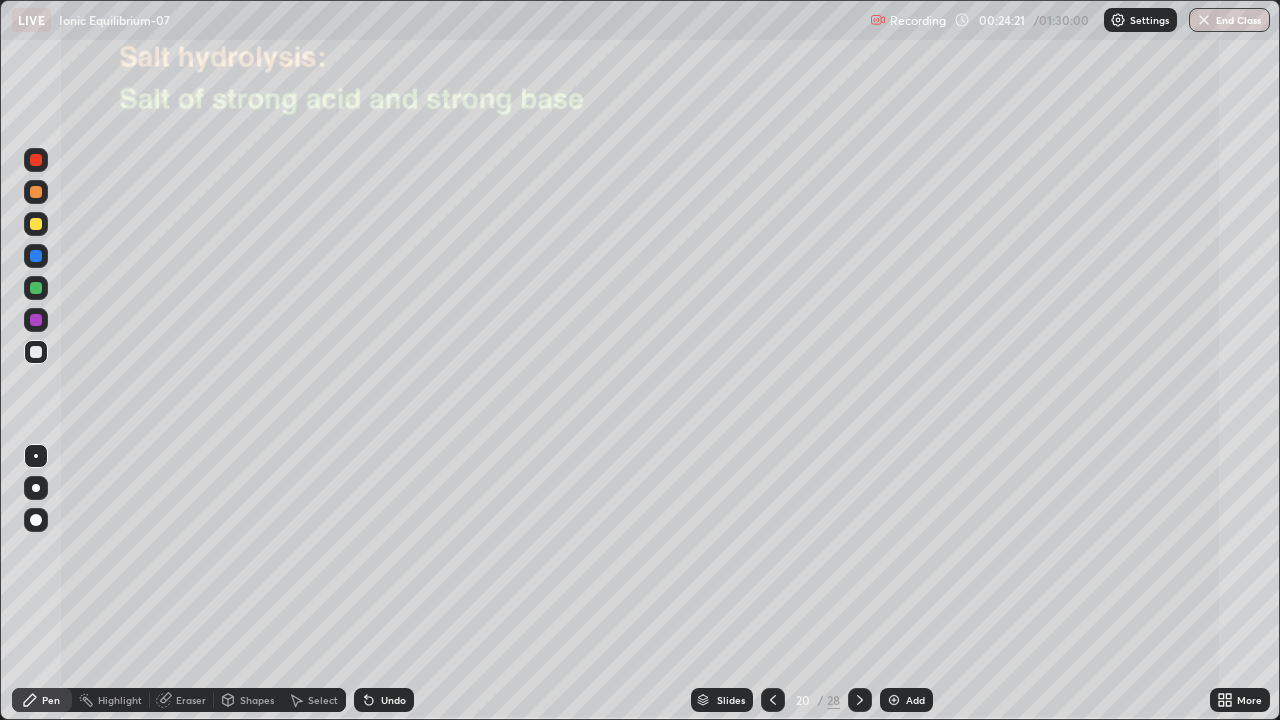 click at bounding box center (36, 352) 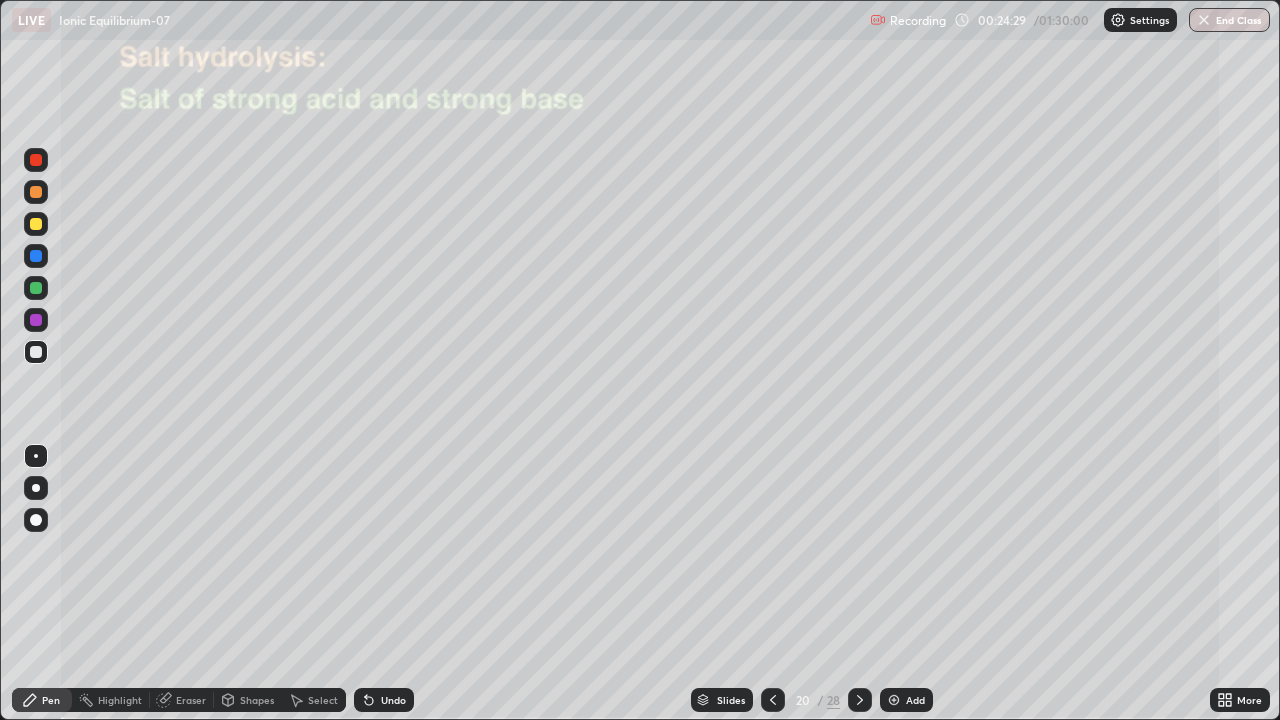 click on "Undo" at bounding box center (384, 700) 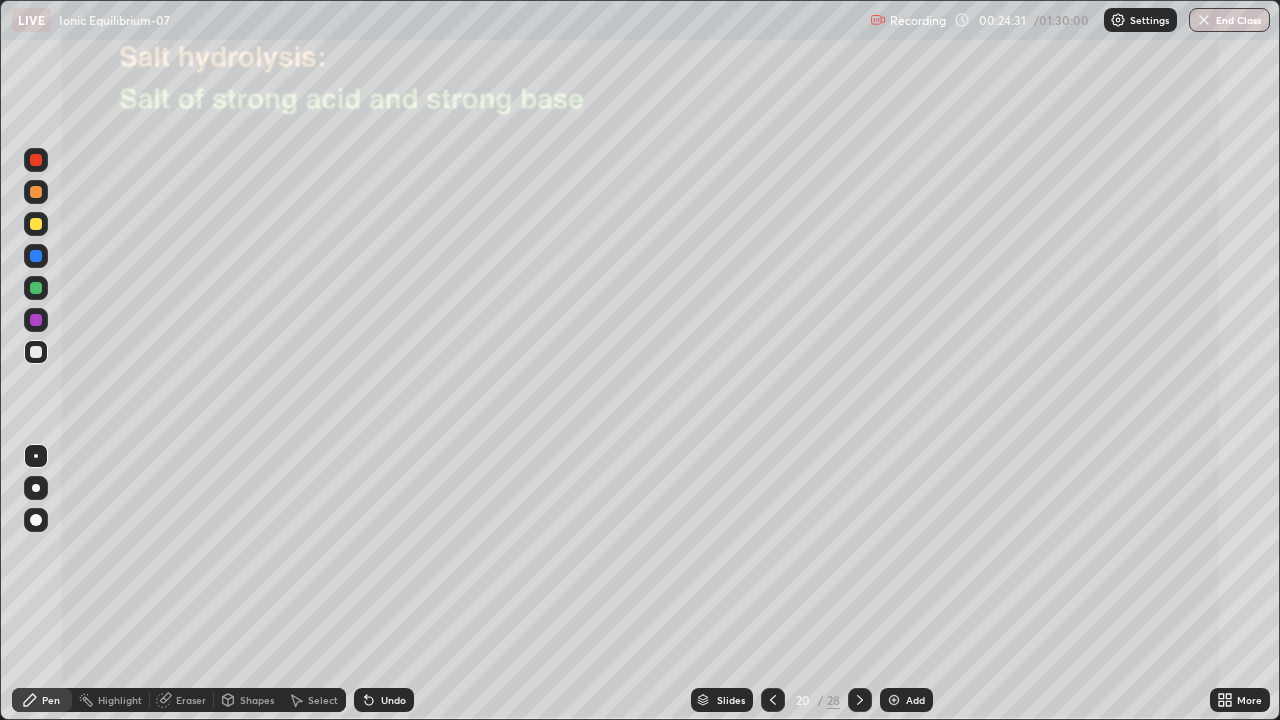 click 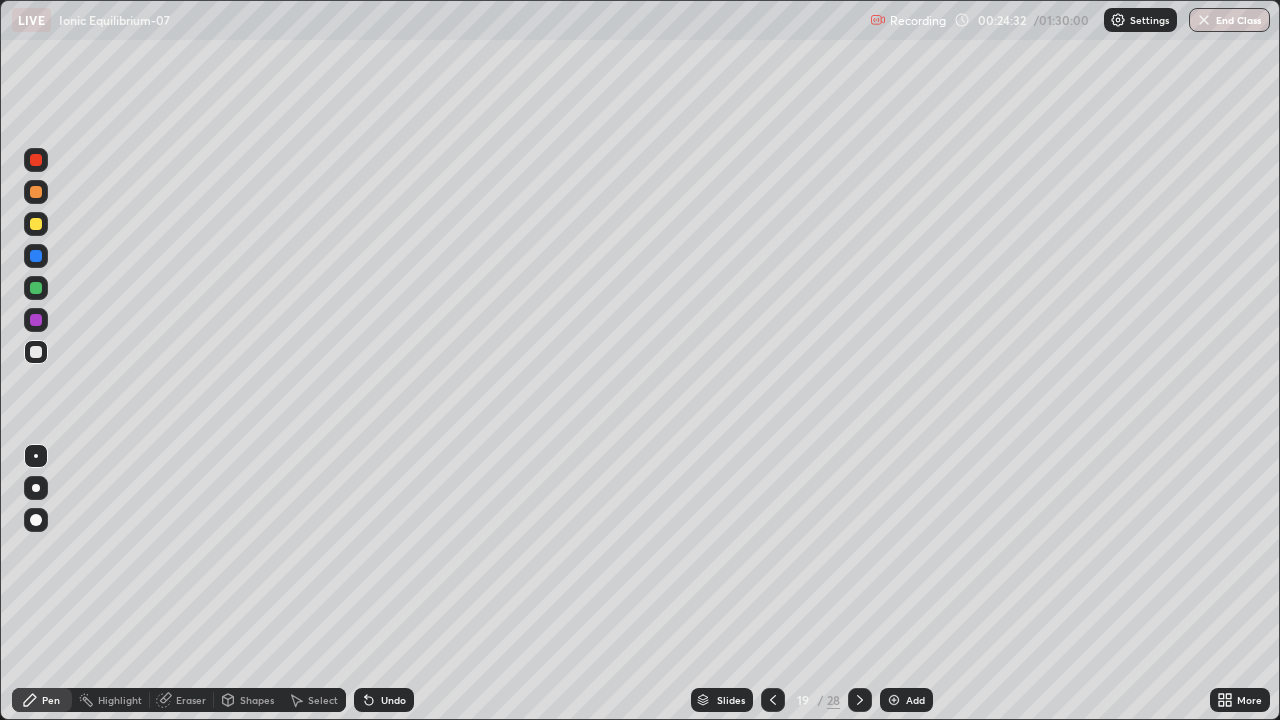click at bounding box center (894, 700) 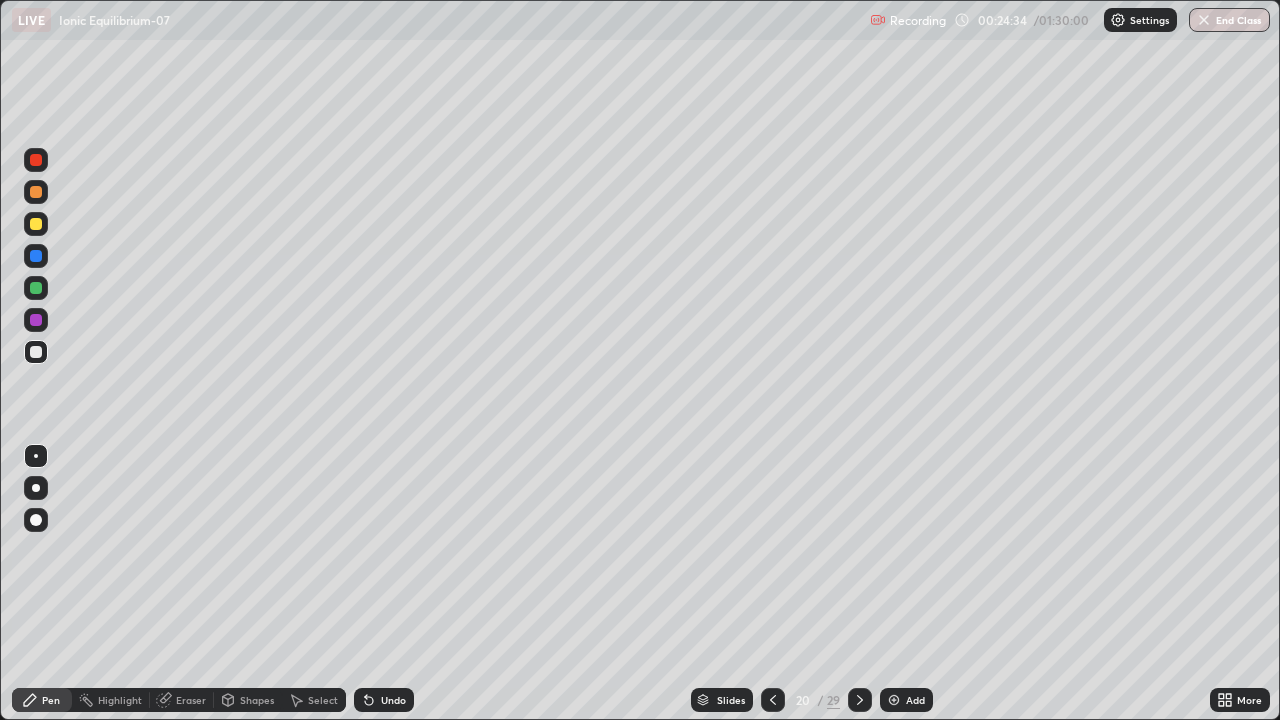click at bounding box center (36, 352) 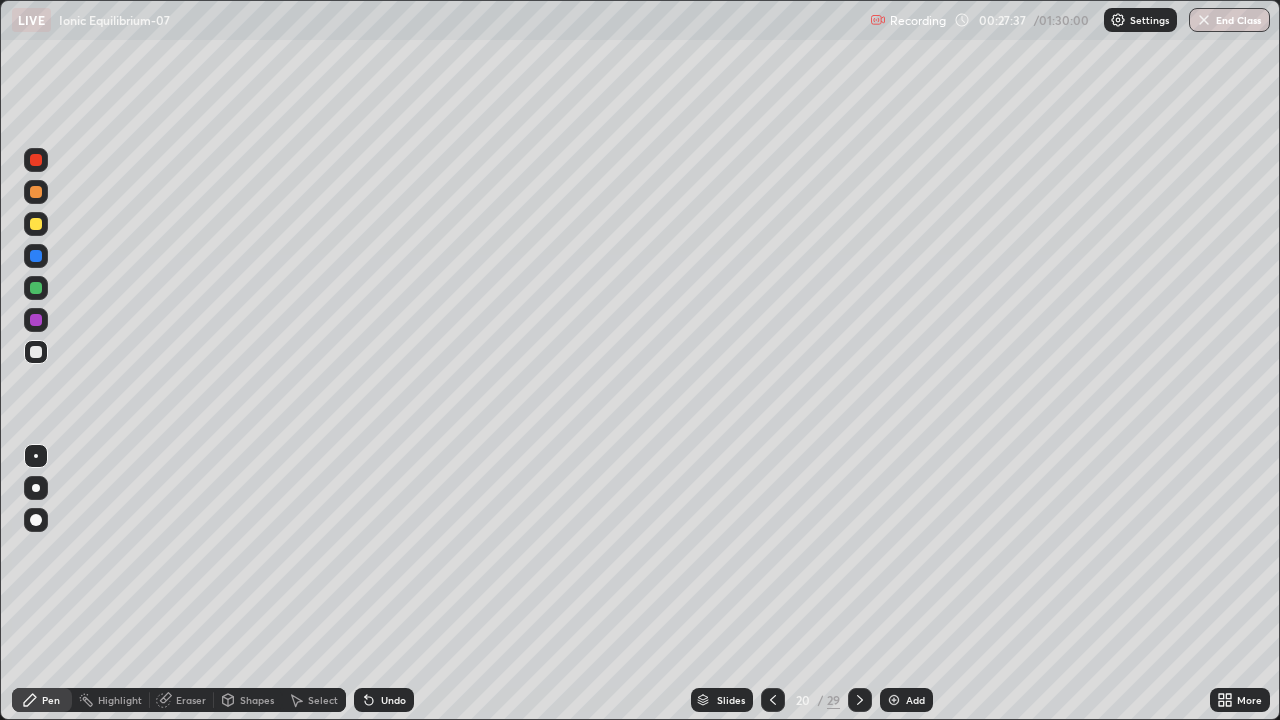 click on "Undo" at bounding box center (384, 700) 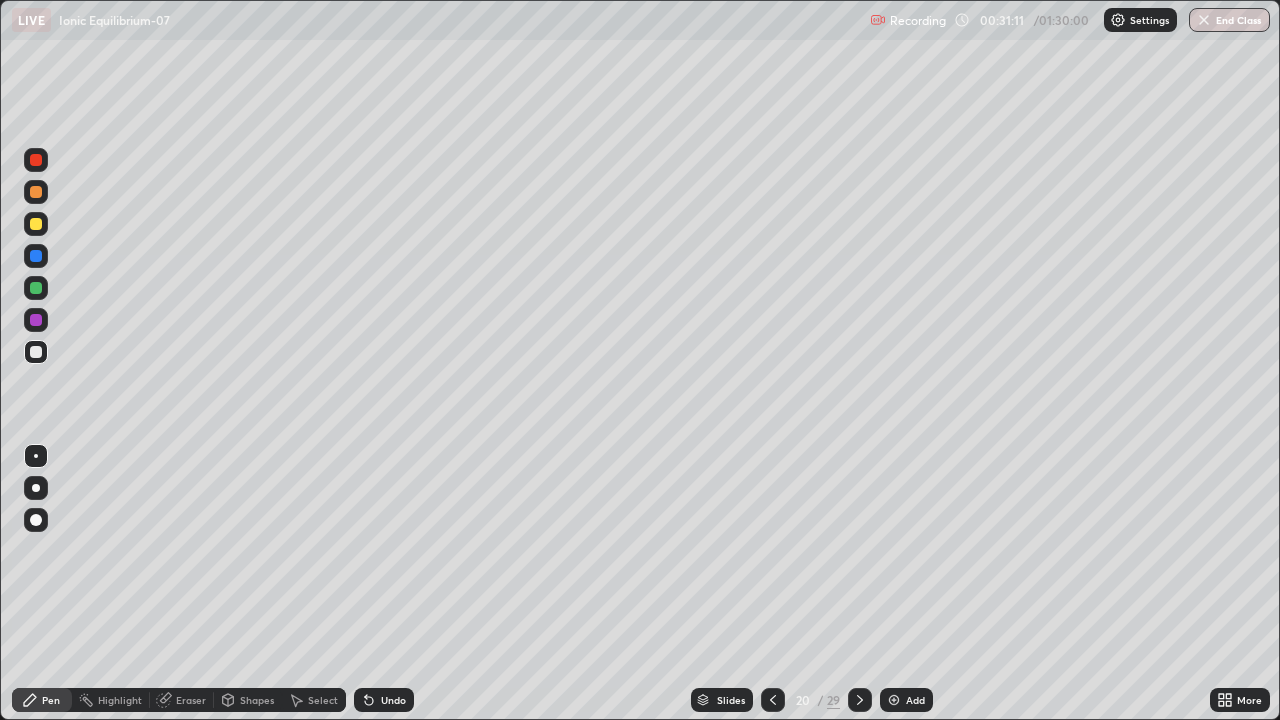 click 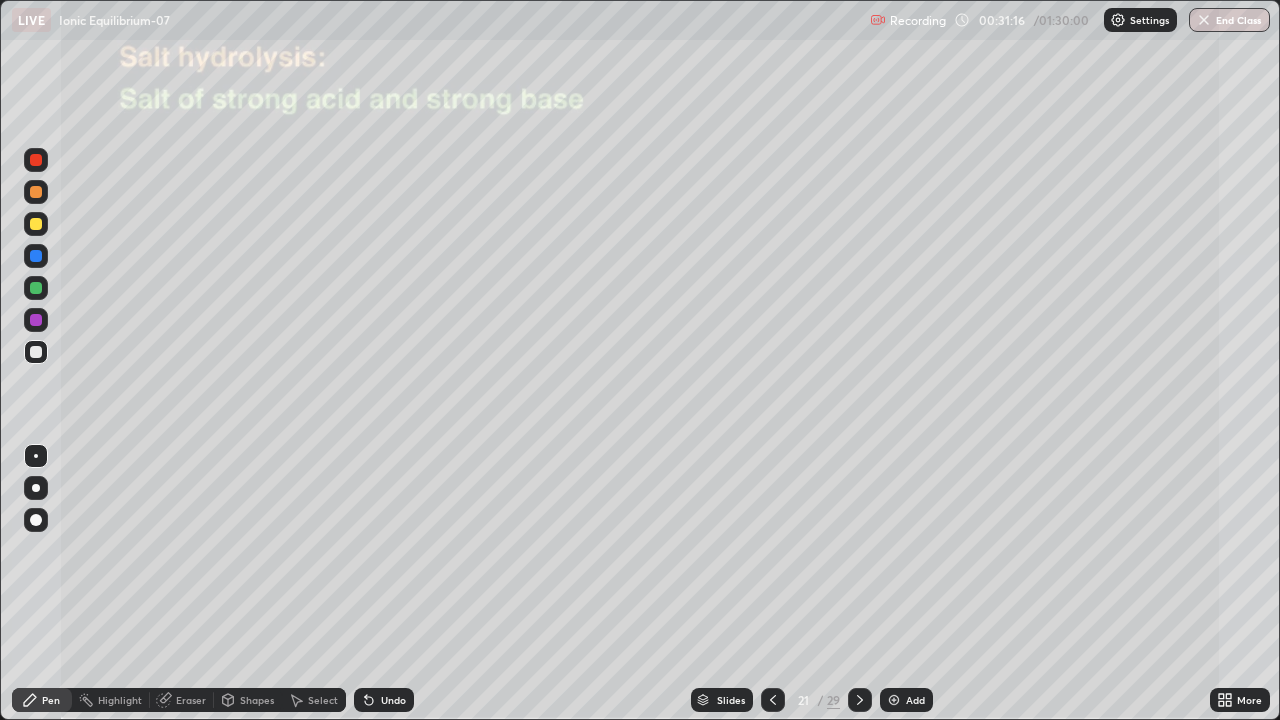 click 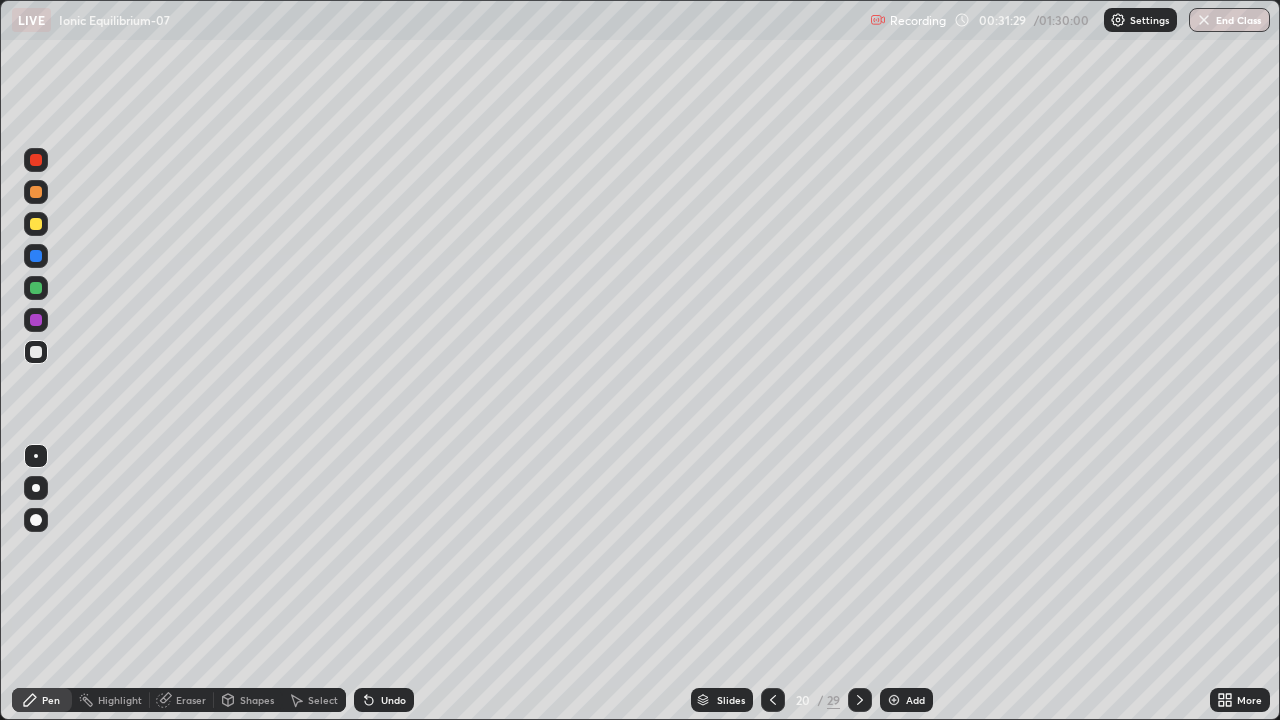 click 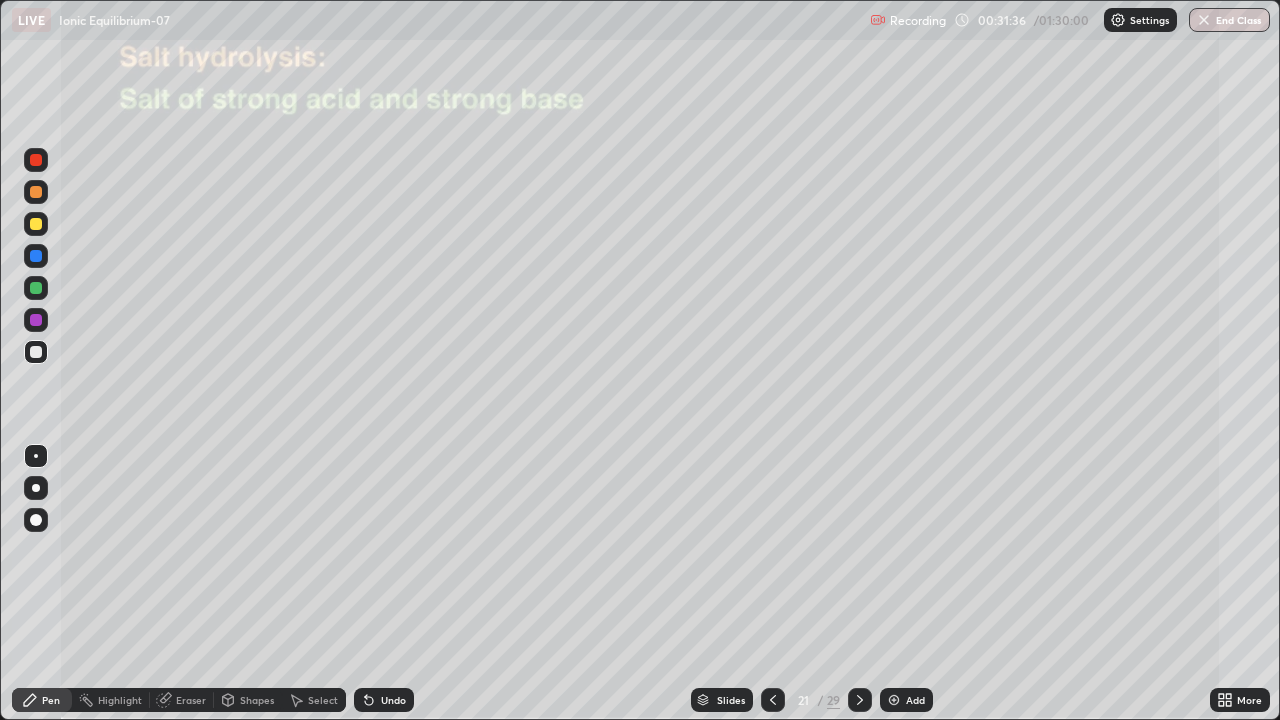 click at bounding box center [36, 352] 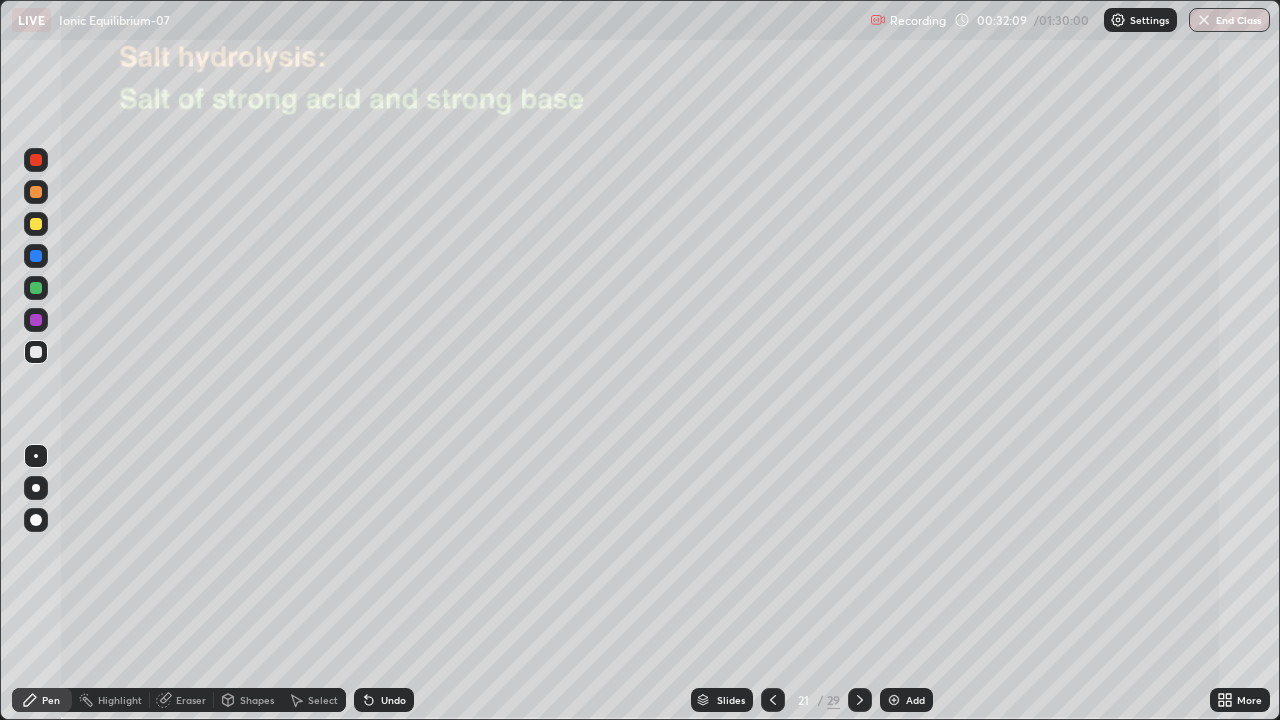 click at bounding box center (36, 456) 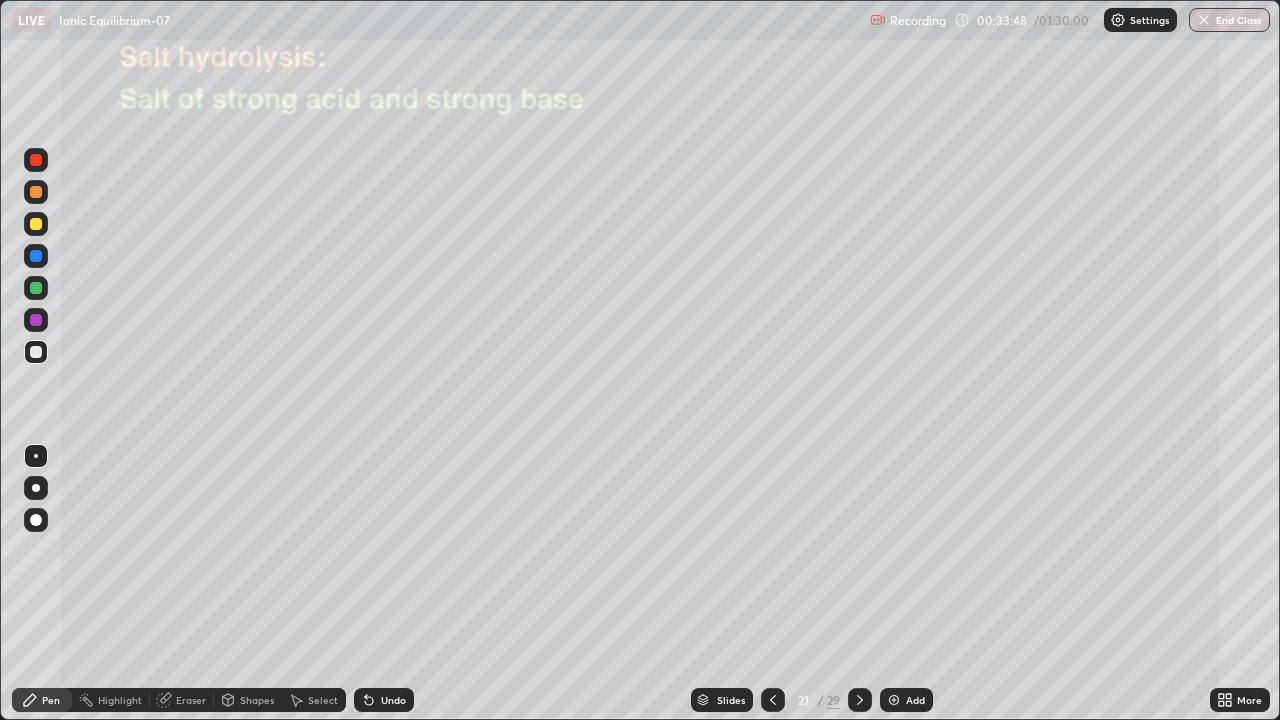 click at bounding box center (36, 224) 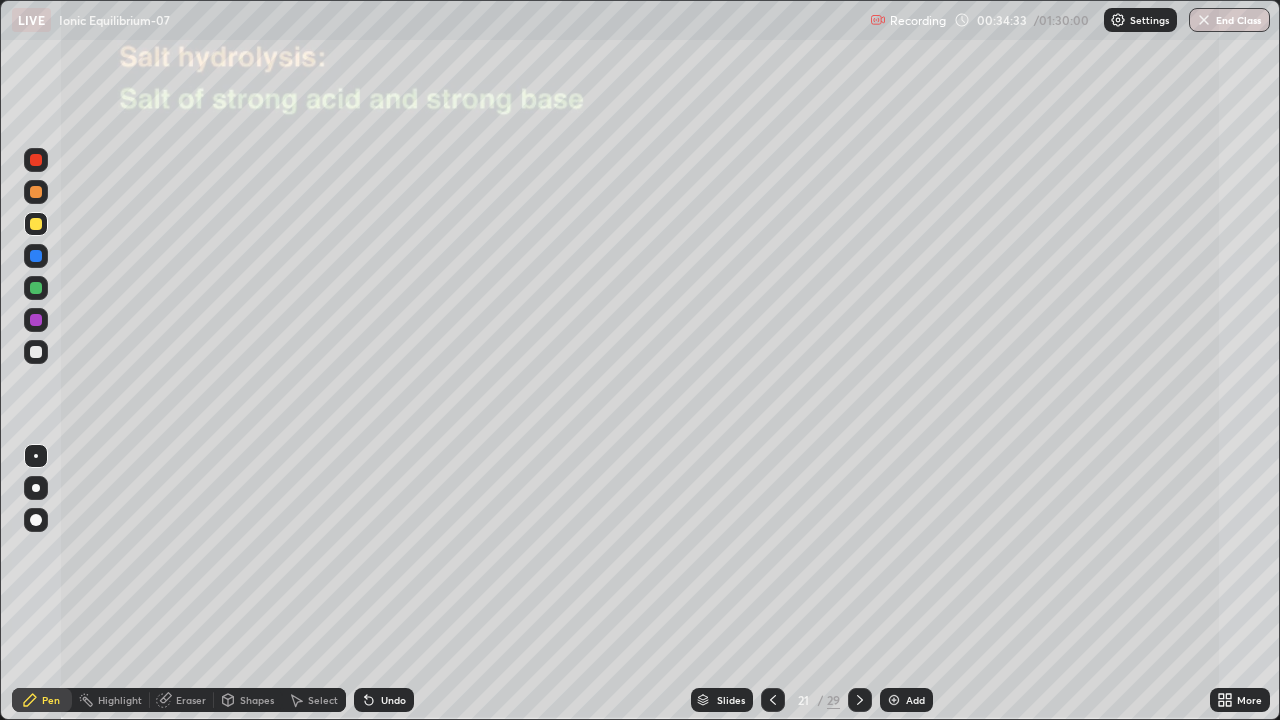 click on "Undo" at bounding box center (384, 700) 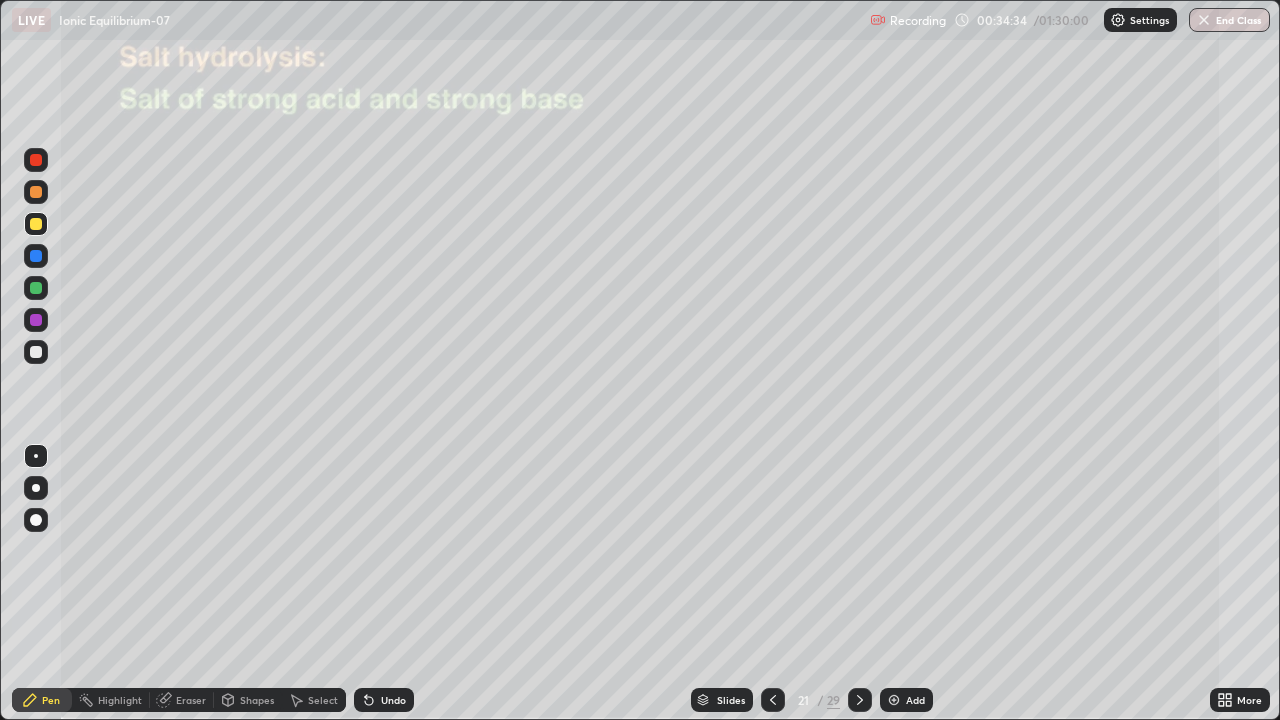 click at bounding box center (36, 352) 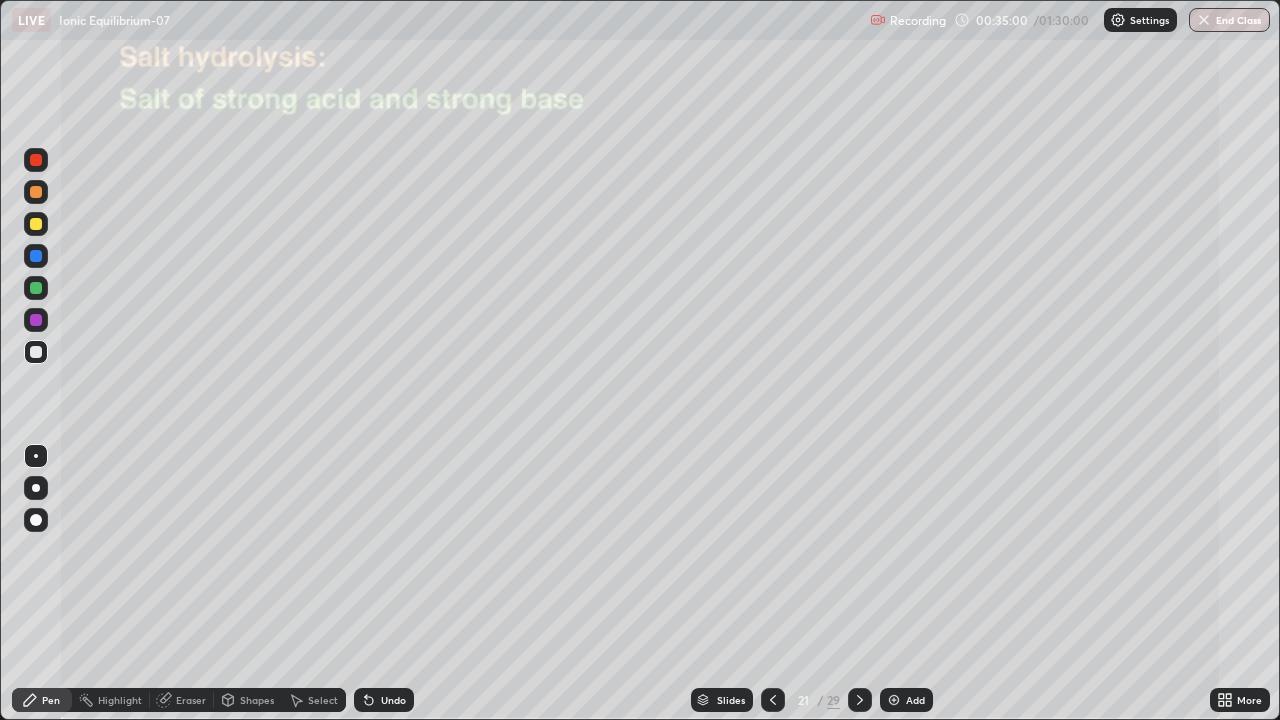 click at bounding box center (36, 224) 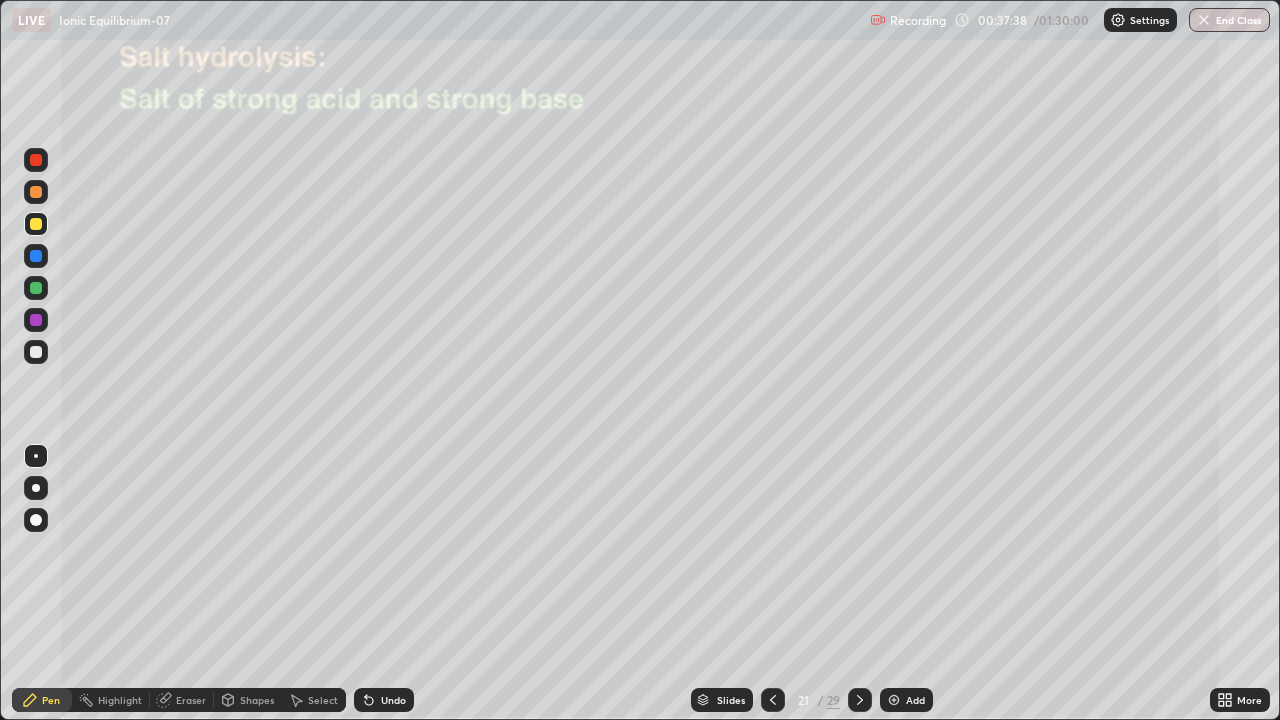 click on "Undo" at bounding box center (384, 700) 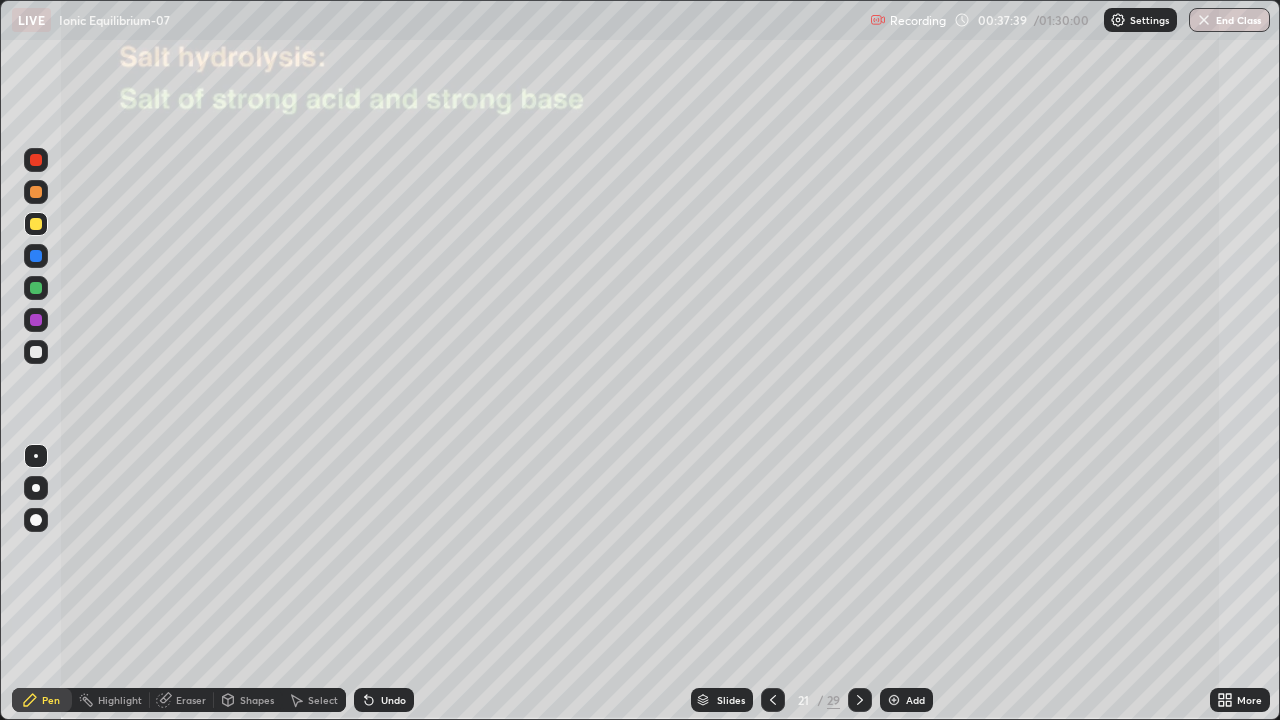 click 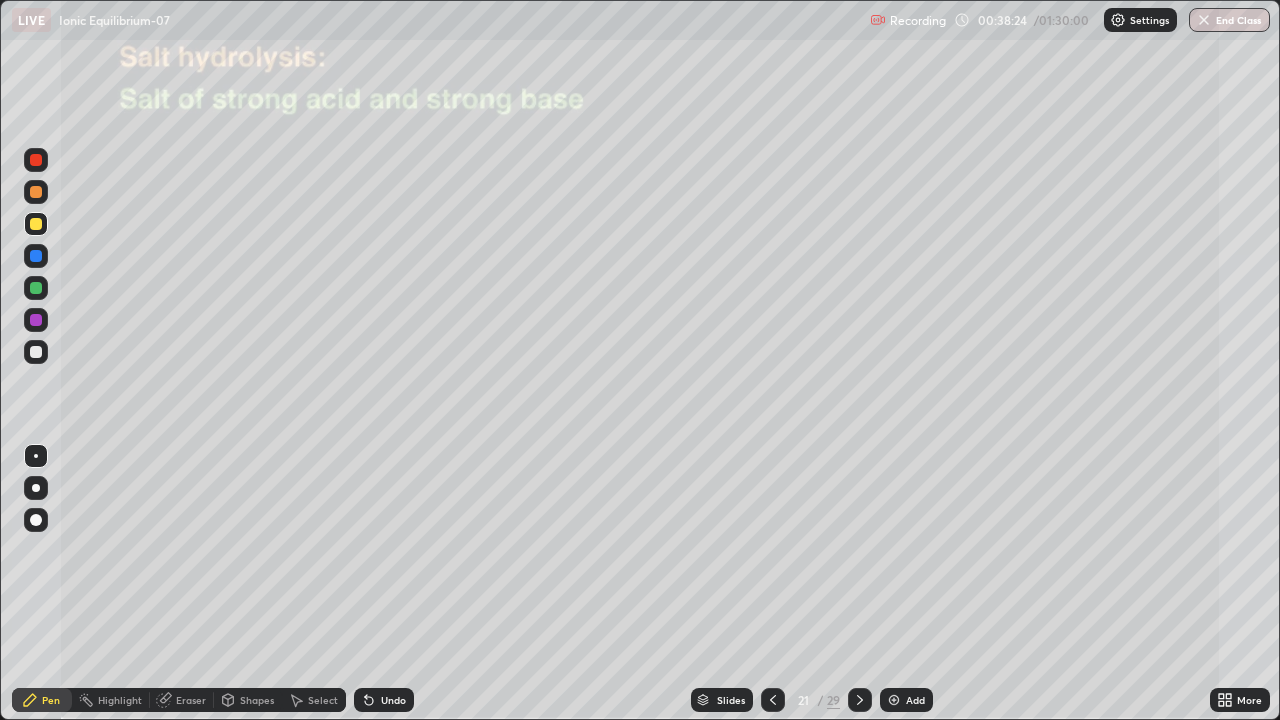 click 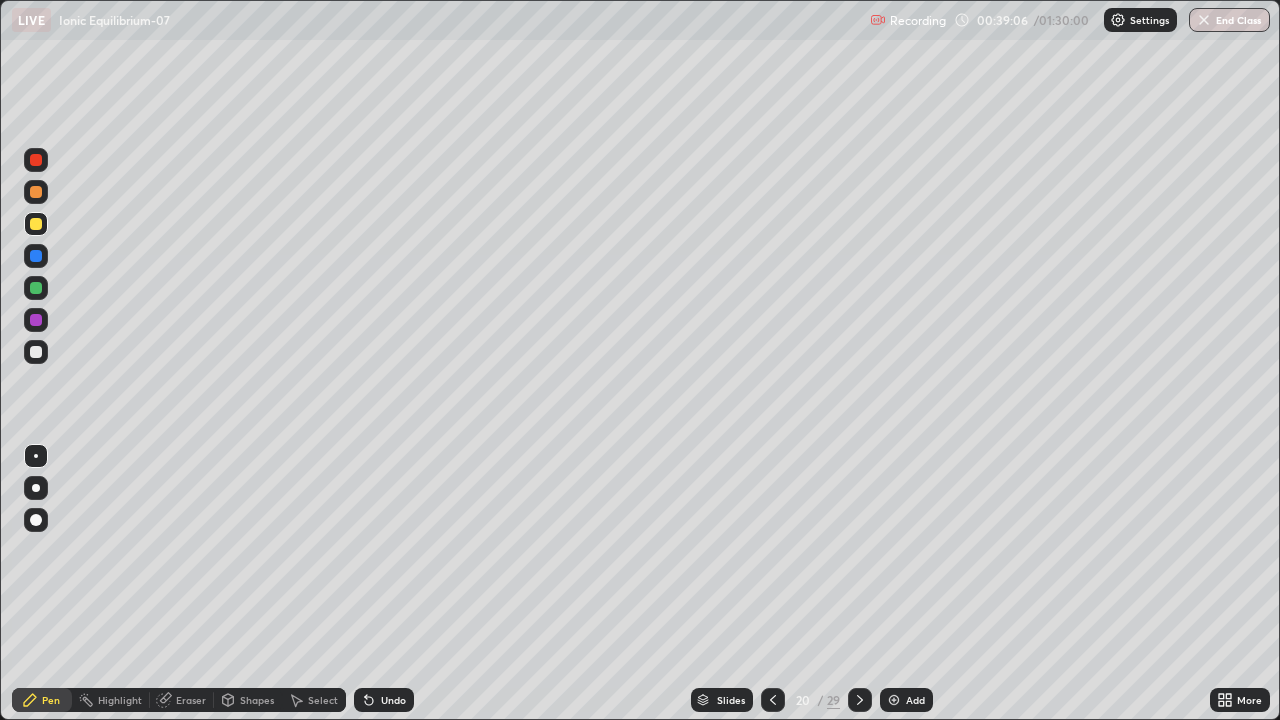 click 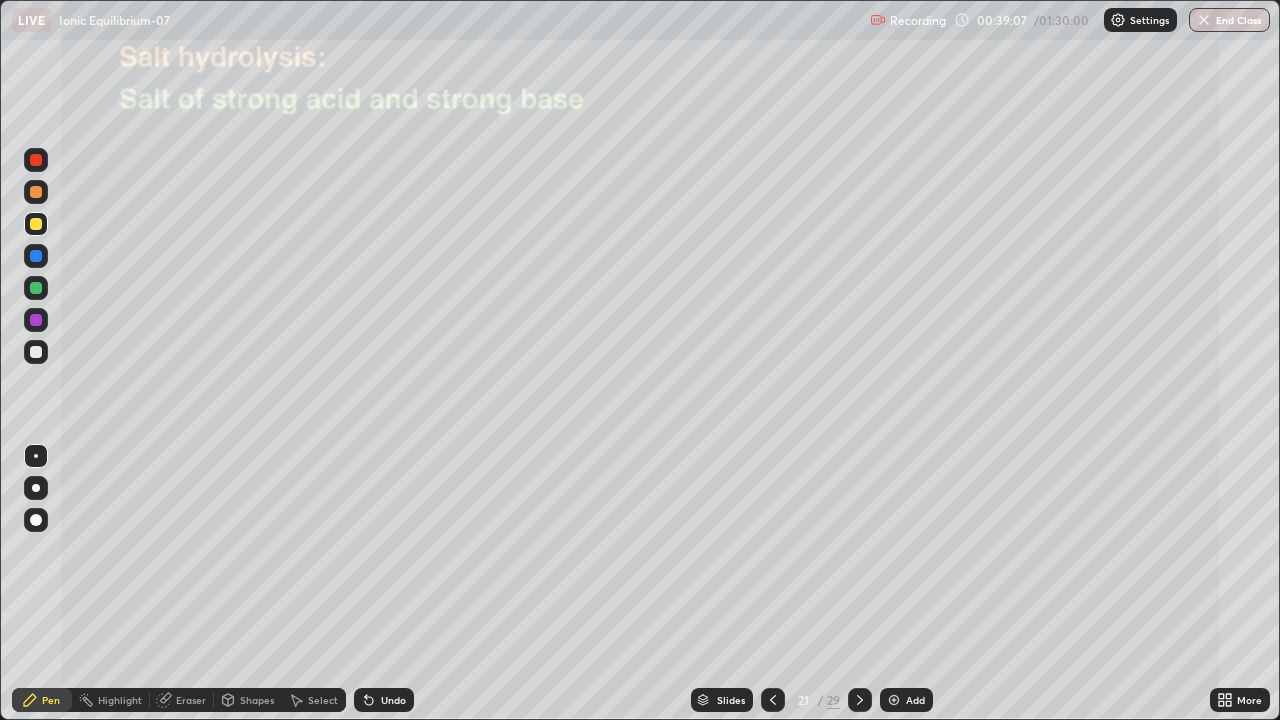 click 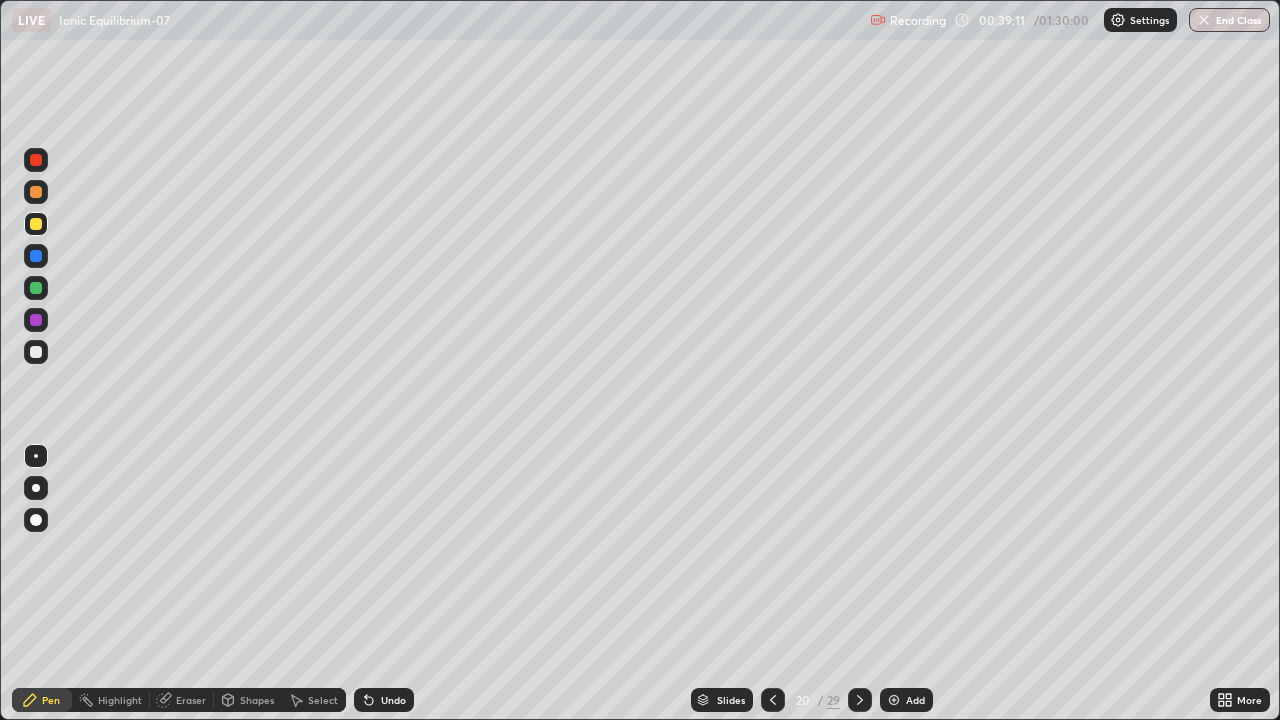 click 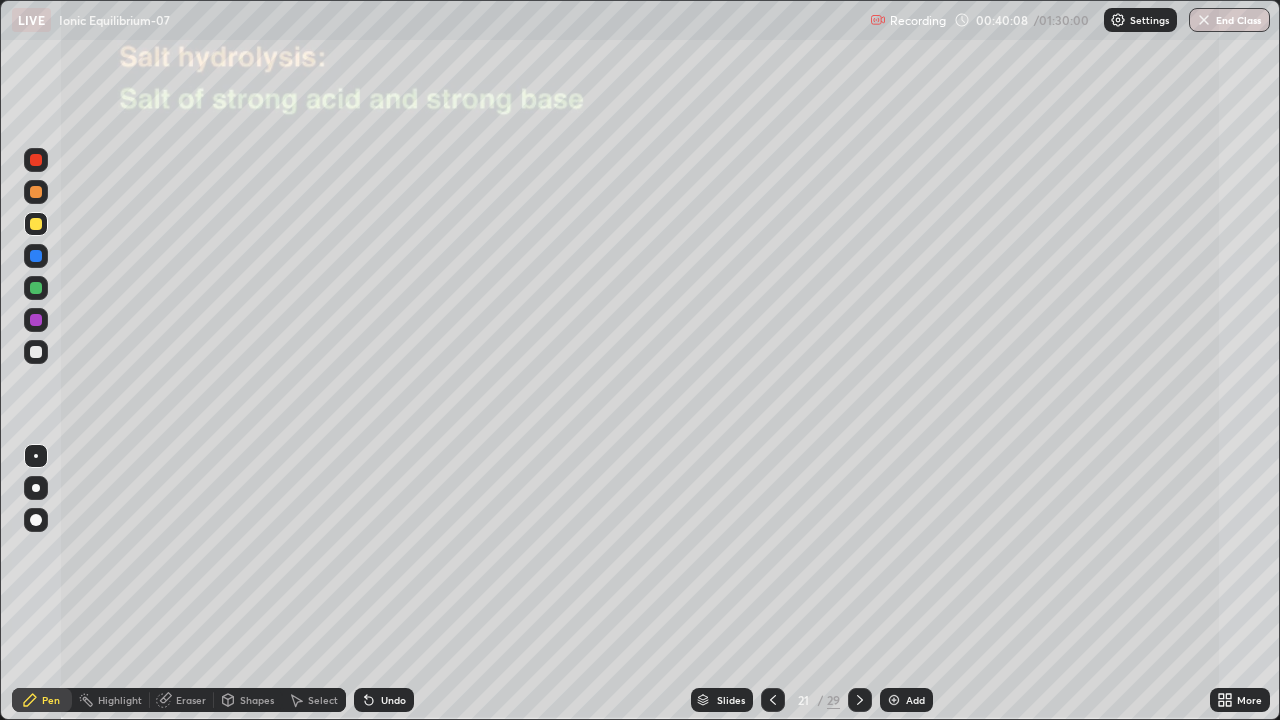 click 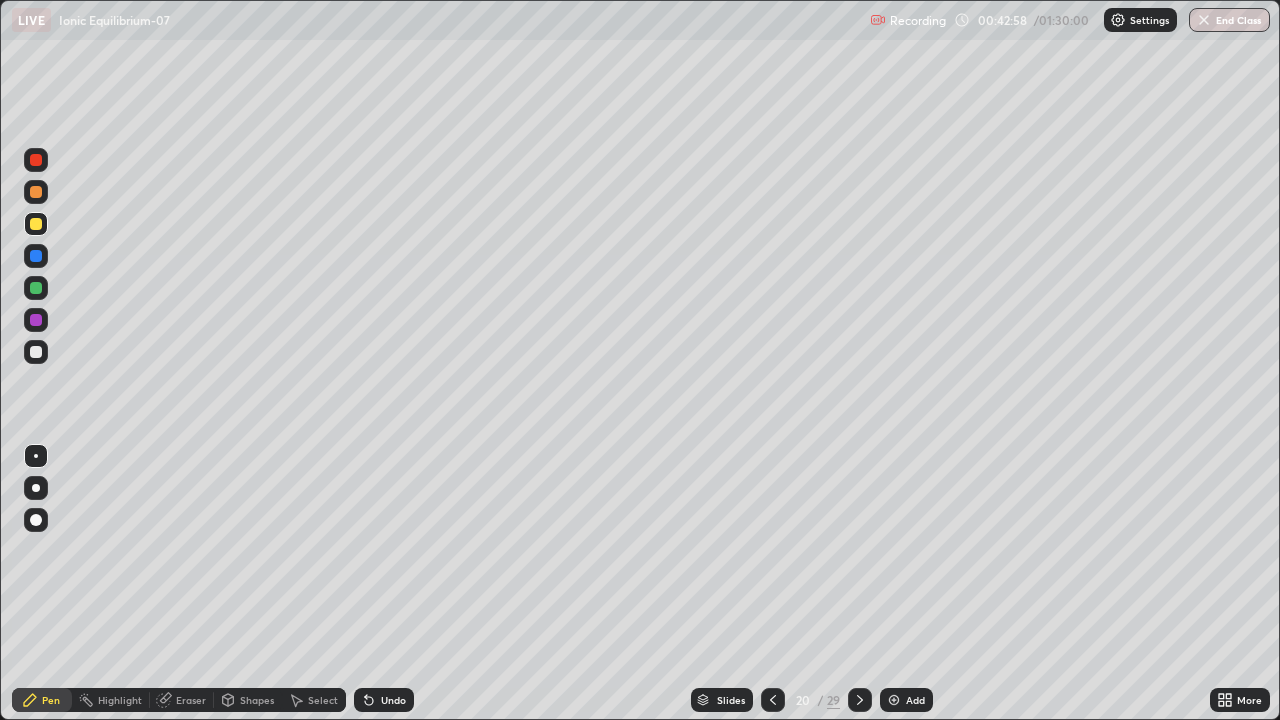 click 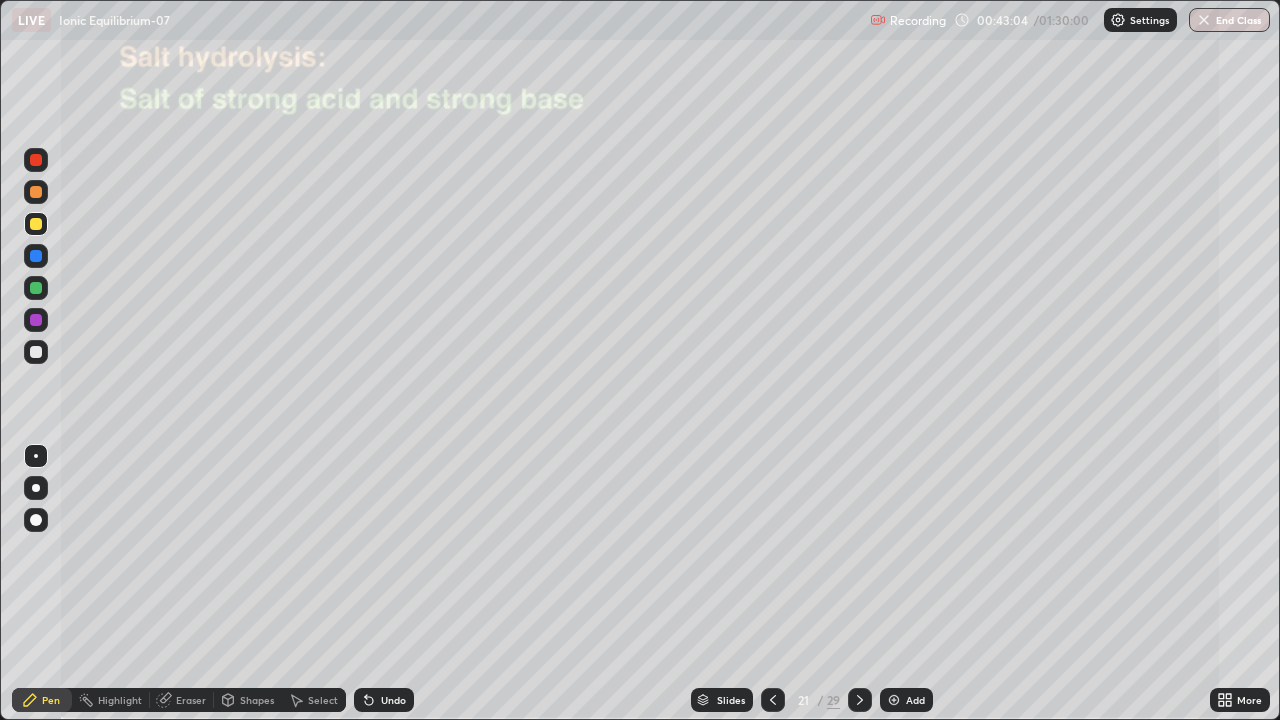 click on "Eraser" at bounding box center [191, 700] 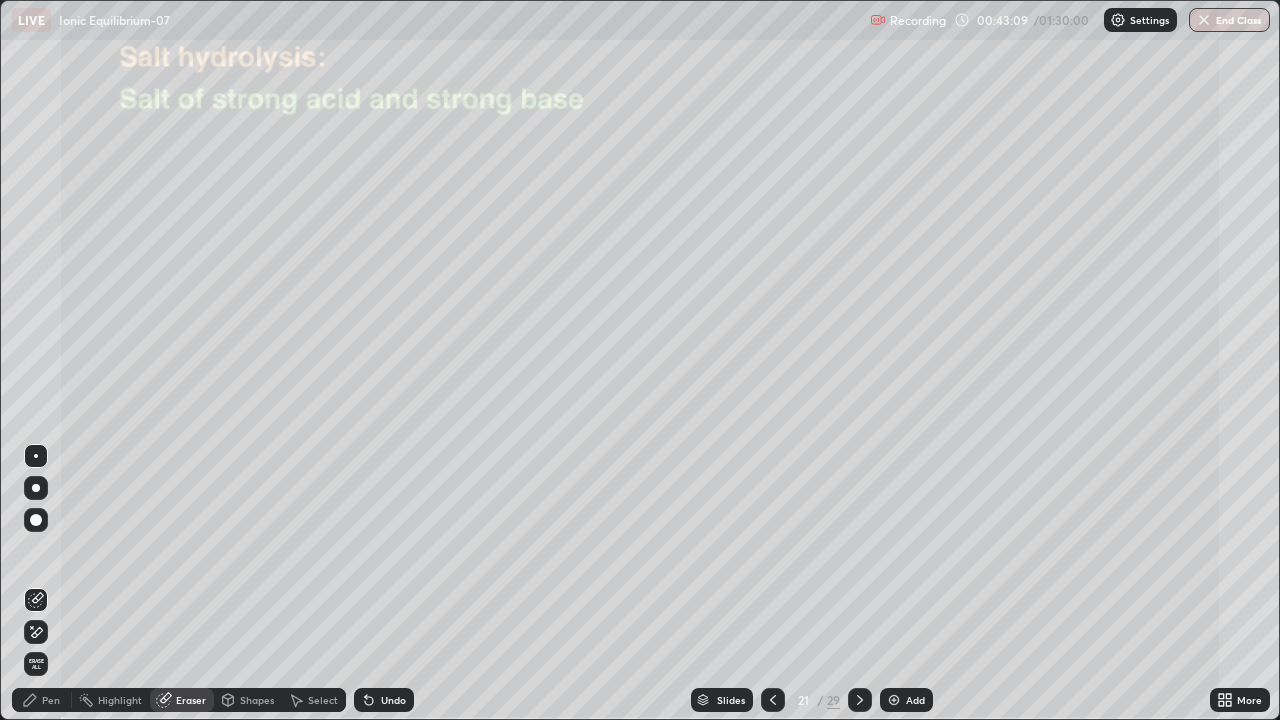 click on "Pen" at bounding box center (51, 700) 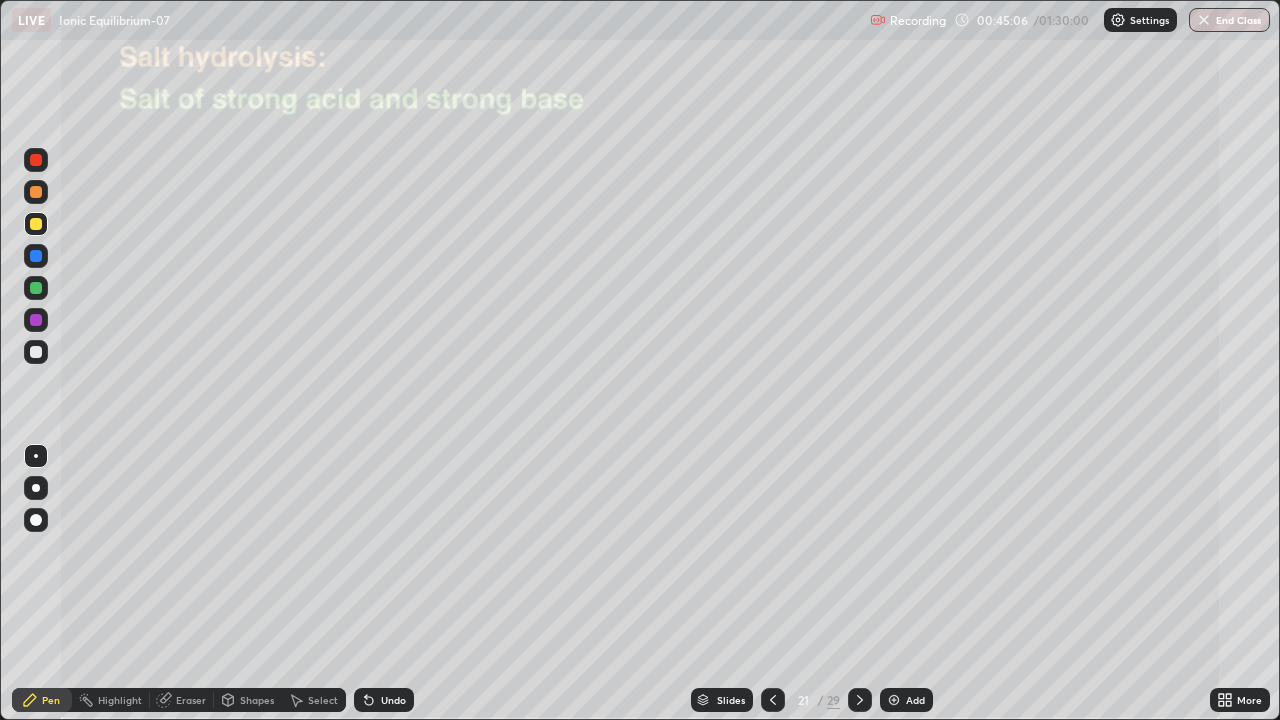 click 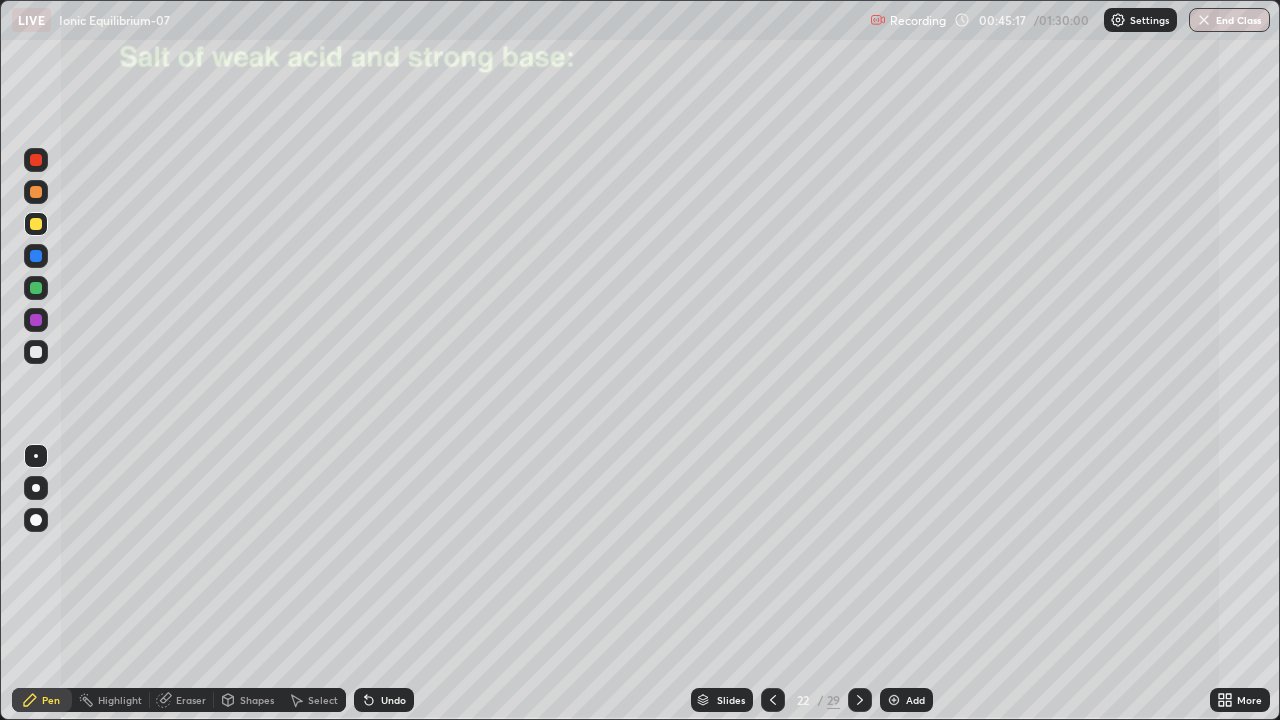 click at bounding box center [36, 352] 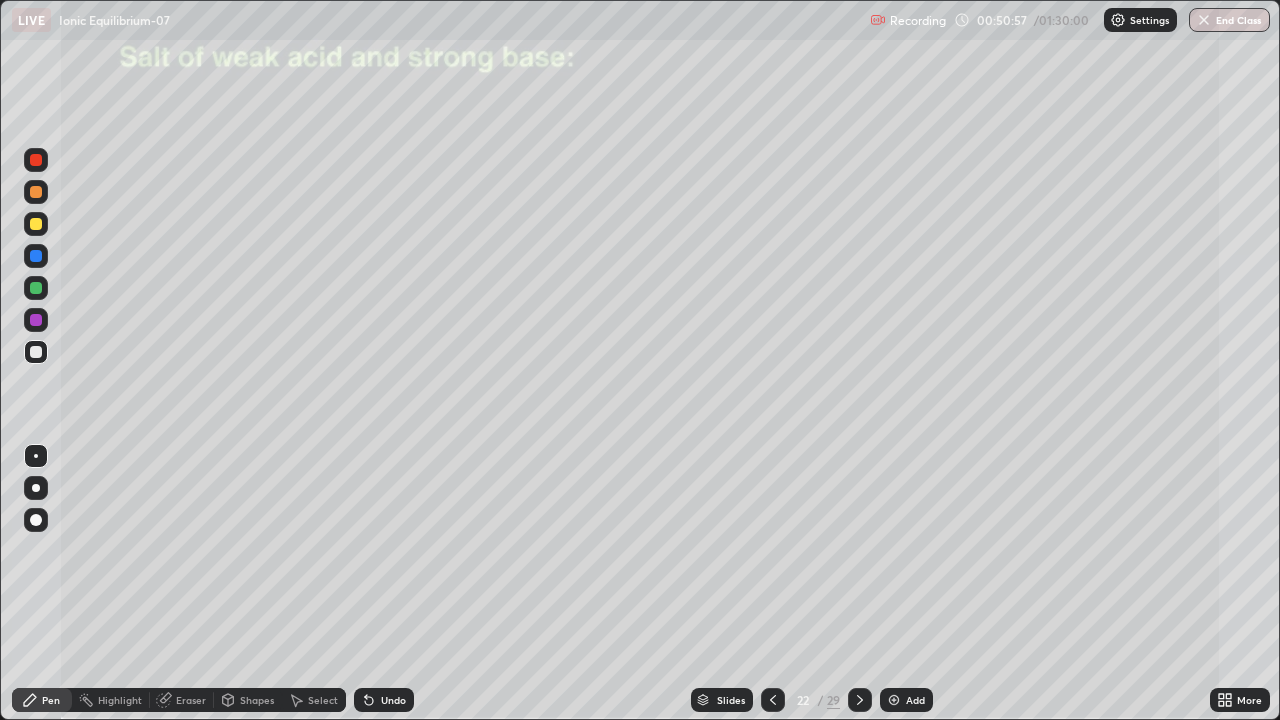 click on "Select" at bounding box center (323, 700) 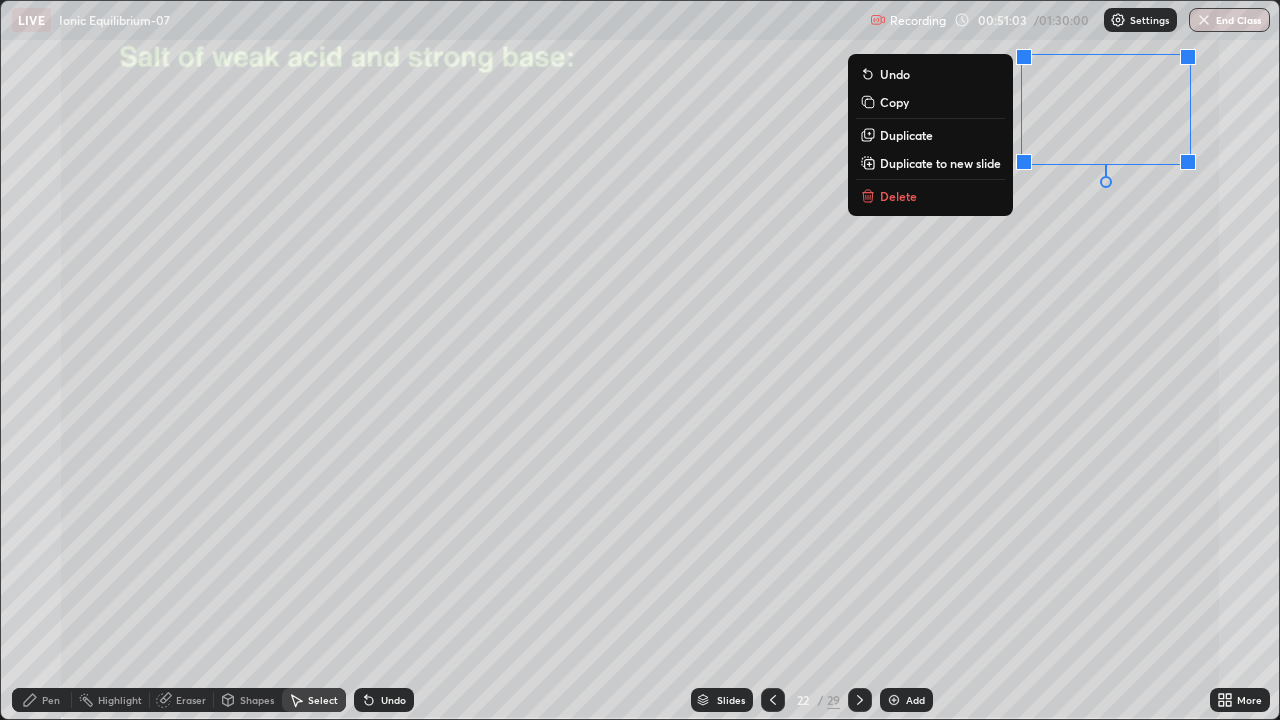 click on "Pen" at bounding box center [51, 700] 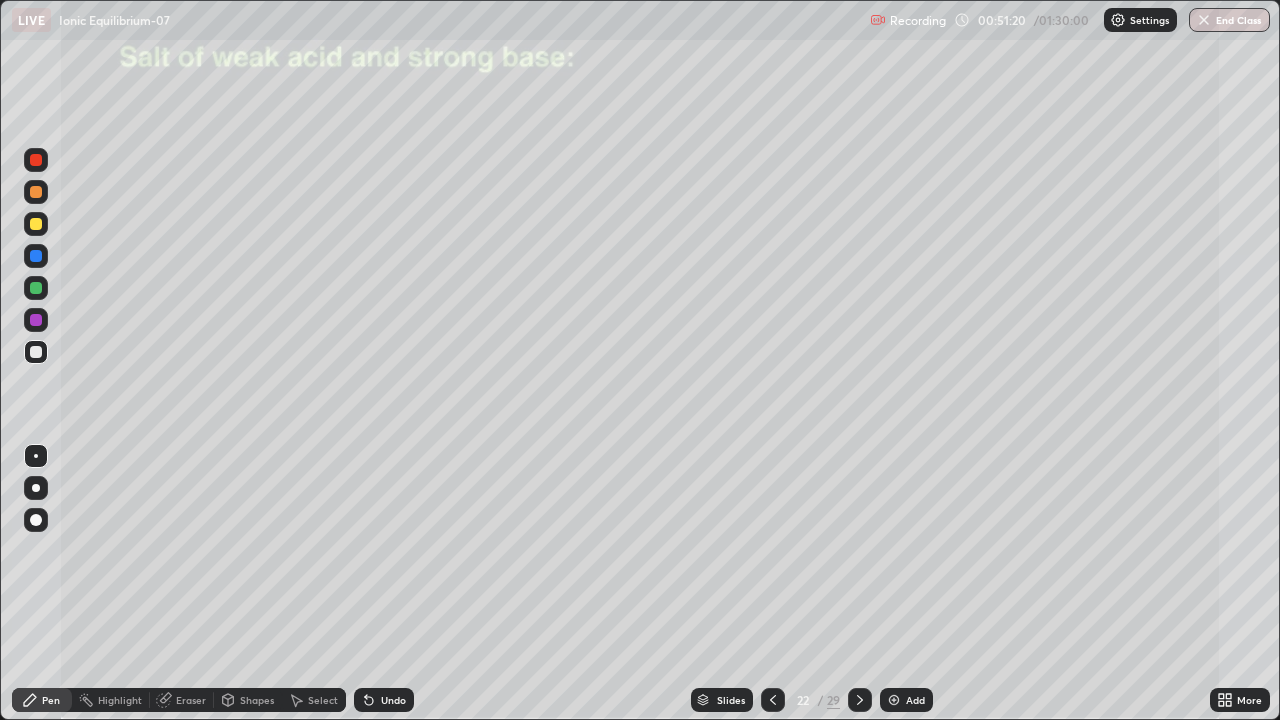 click on "Undo" at bounding box center (384, 700) 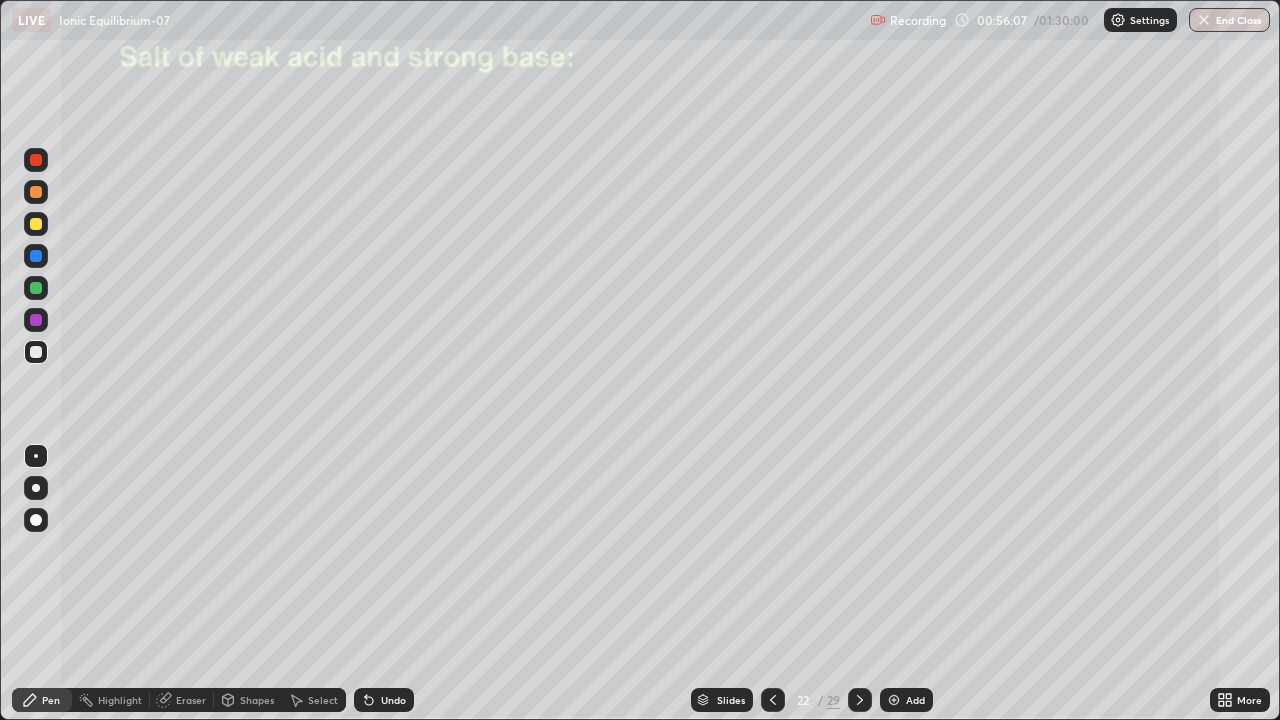 click at bounding box center (894, 700) 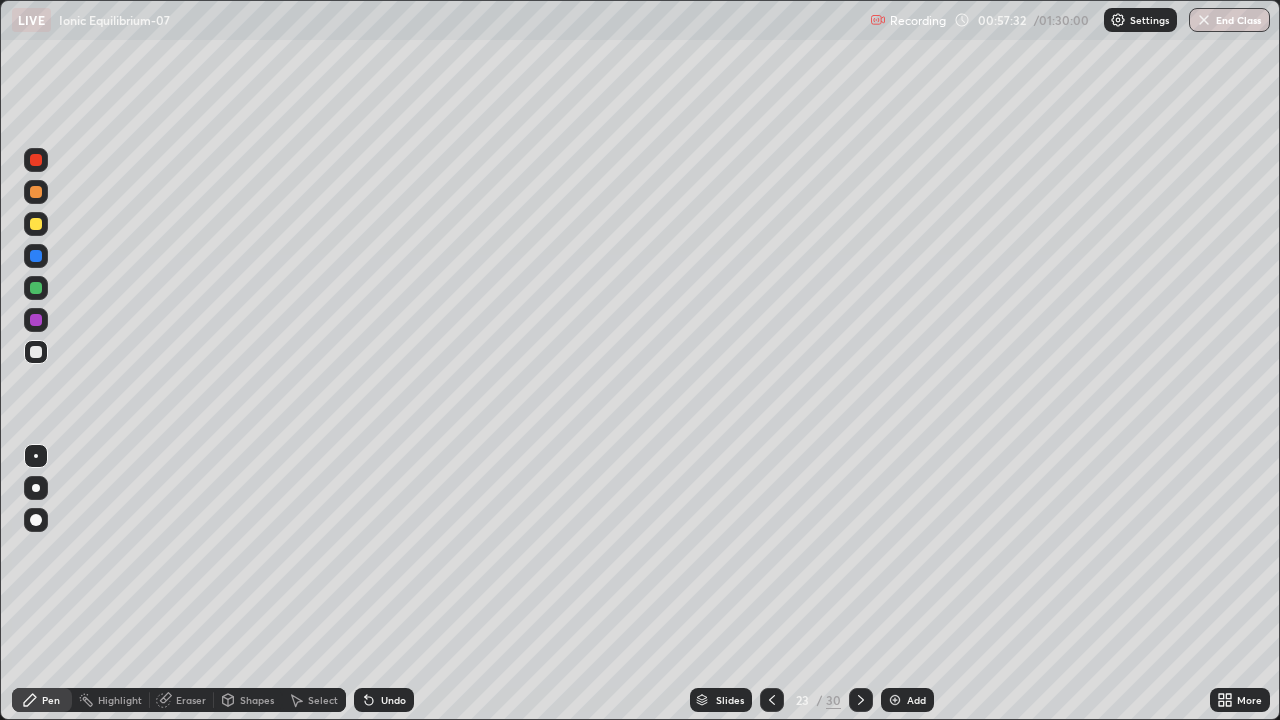 click on "Undo" at bounding box center [384, 700] 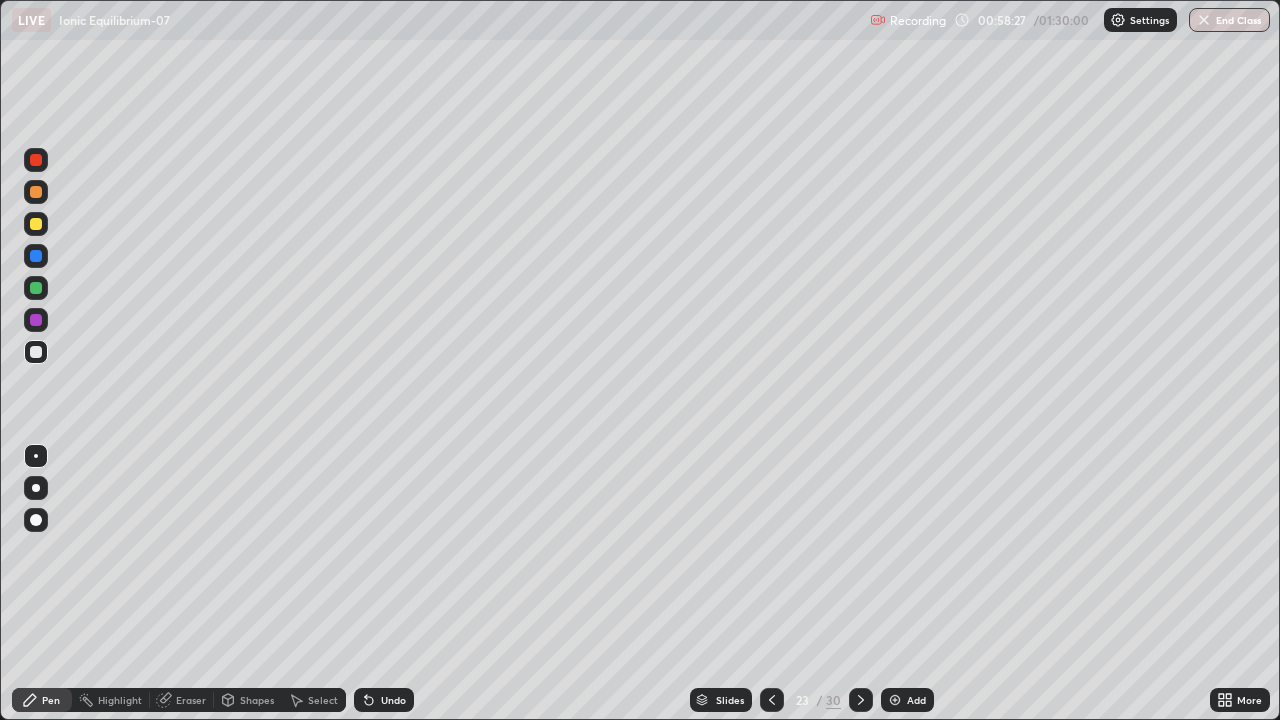 click on "Undo" at bounding box center (393, 700) 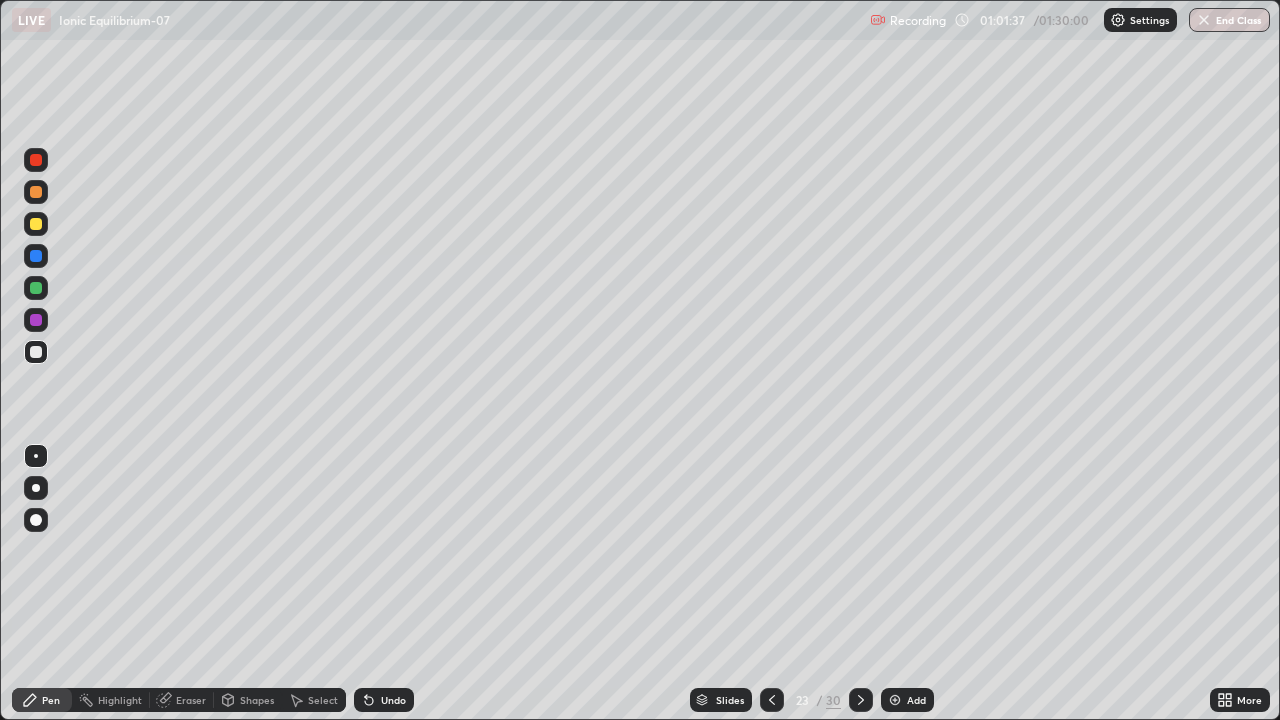 click on "Undo" at bounding box center [384, 700] 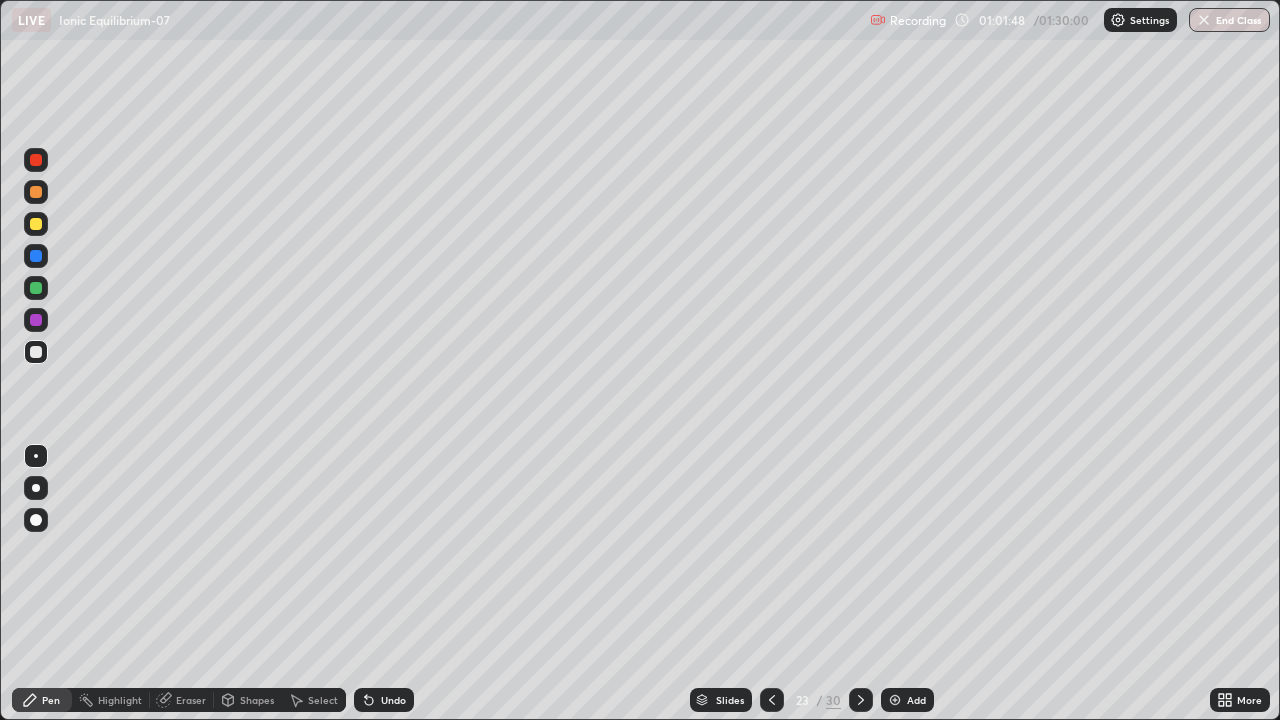 click on "Undo" at bounding box center [384, 700] 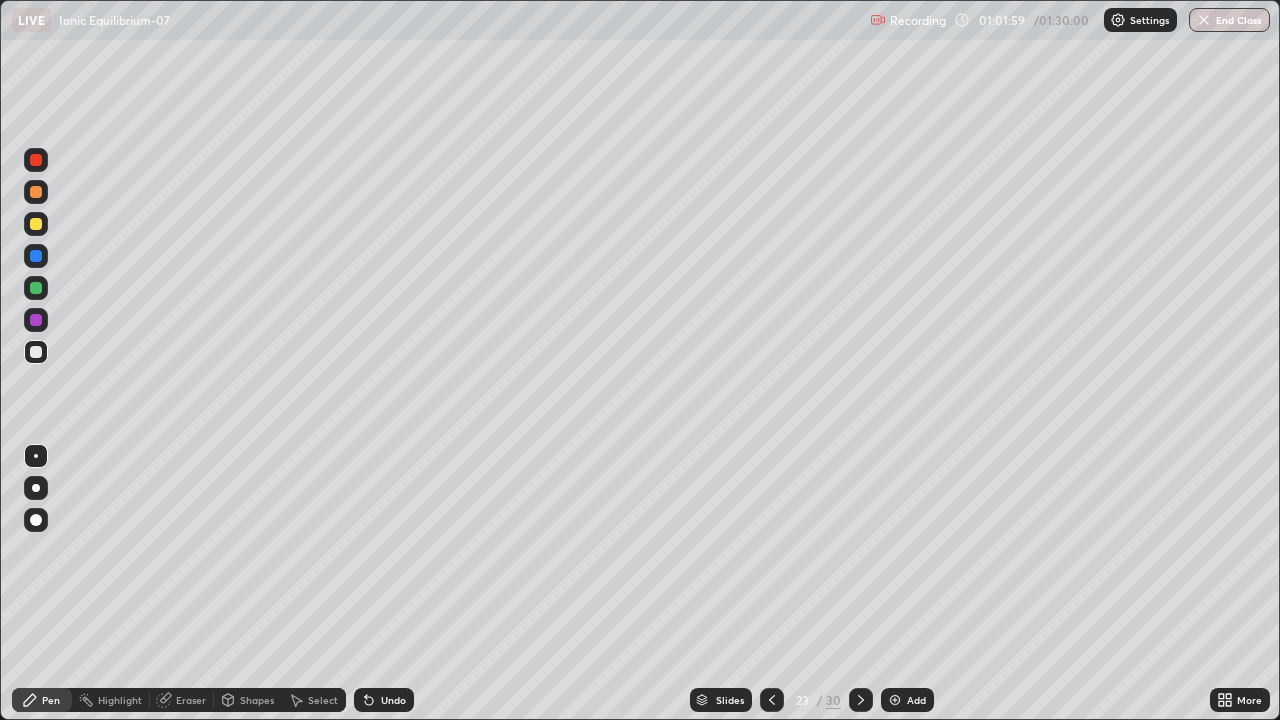 click on "Undo" at bounding box center [393, 700] 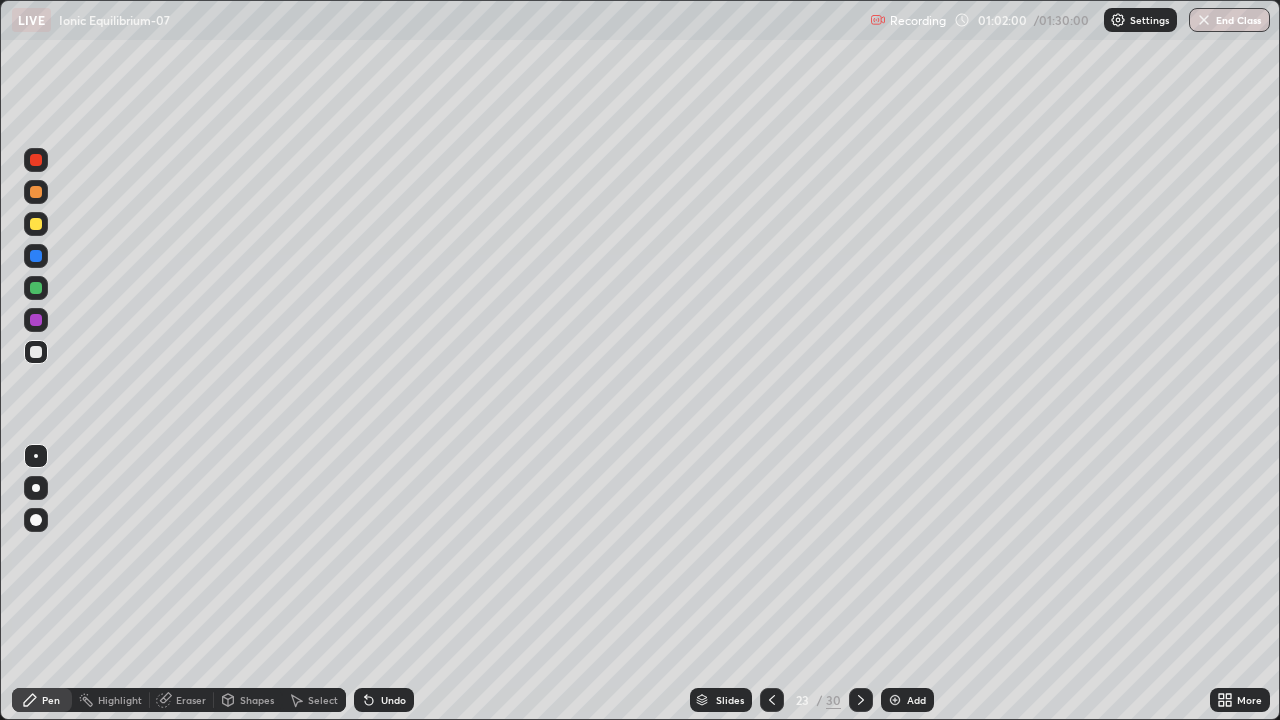 click on "Undo" at bounding box center (393, 700) 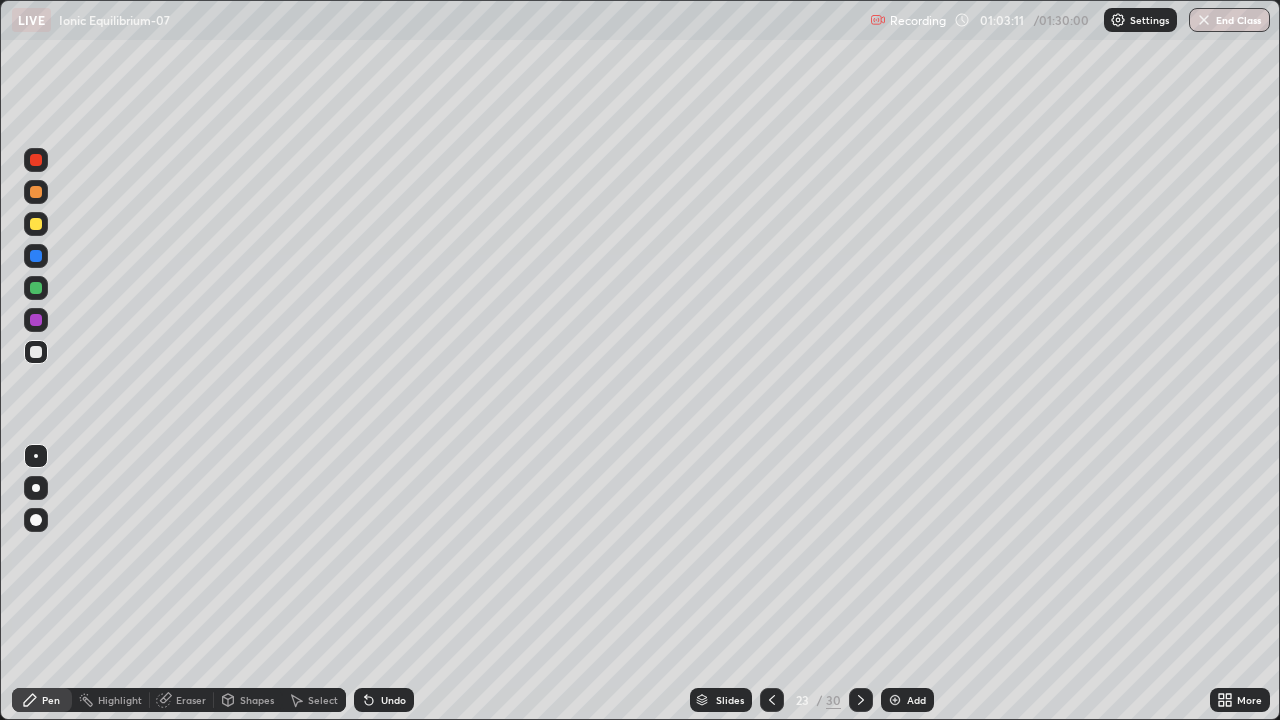 click 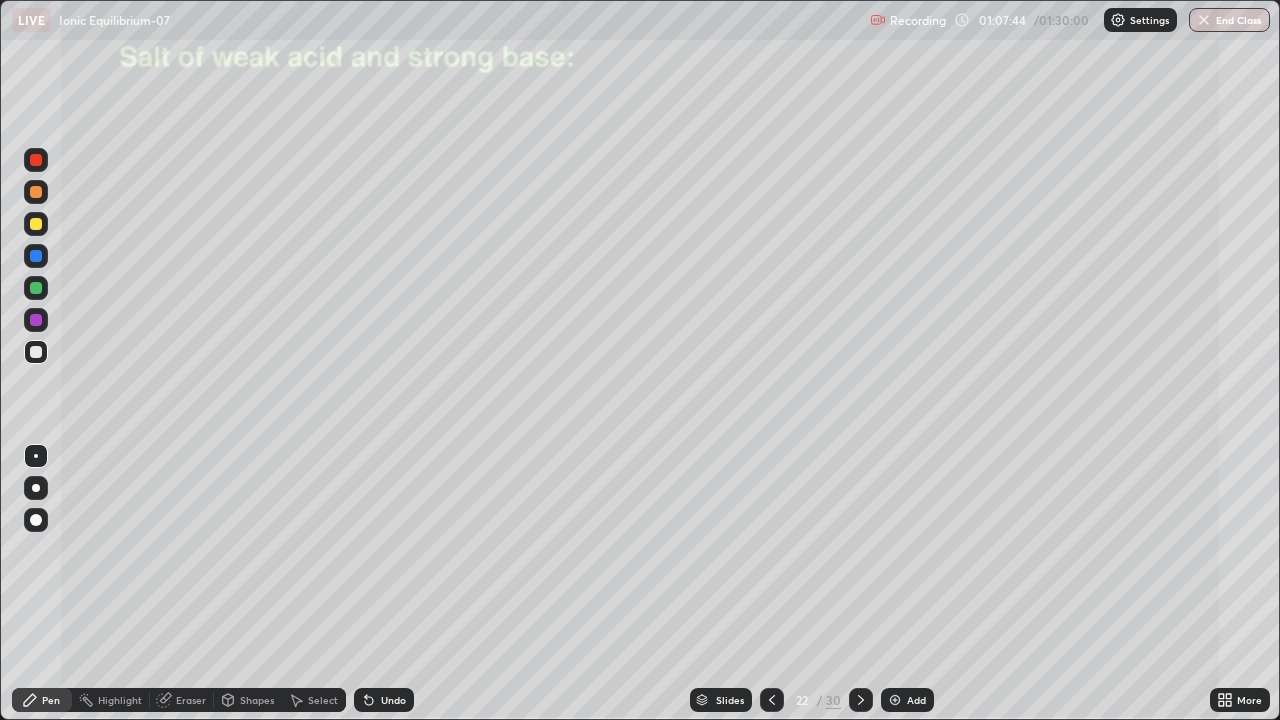 click at bounding box center (861, 700) 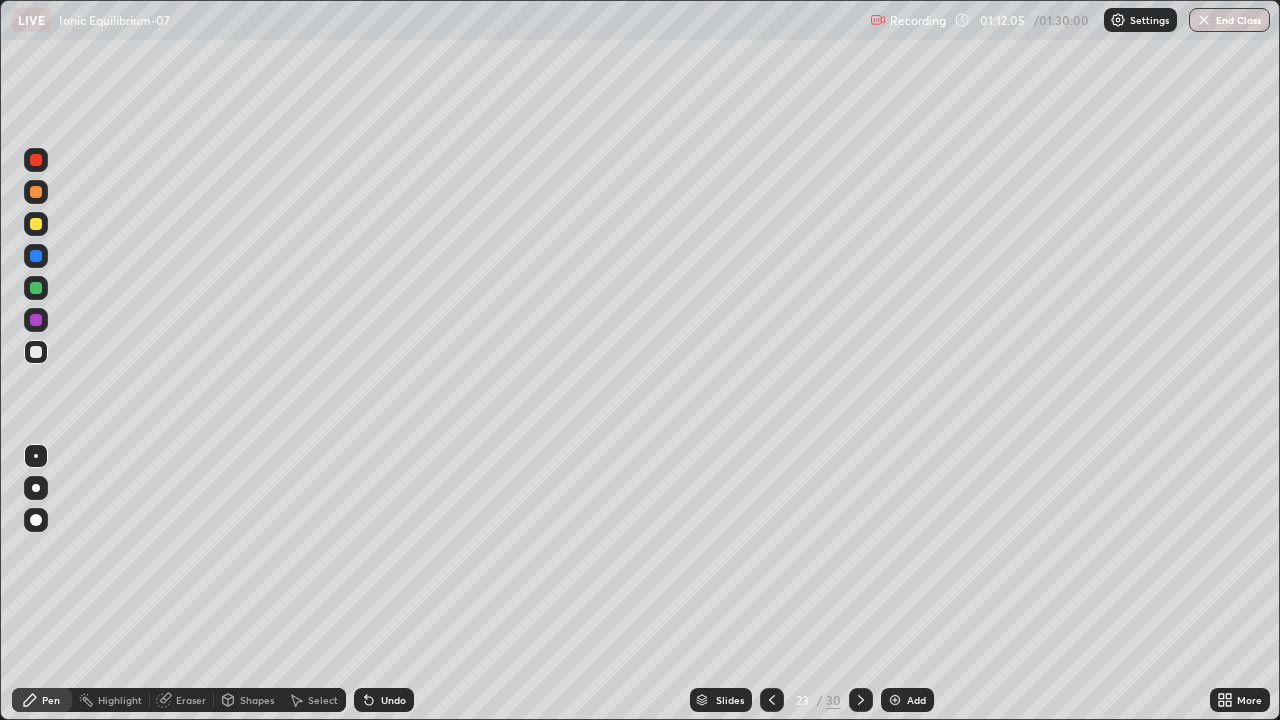 click at bounding box center [895, 700] 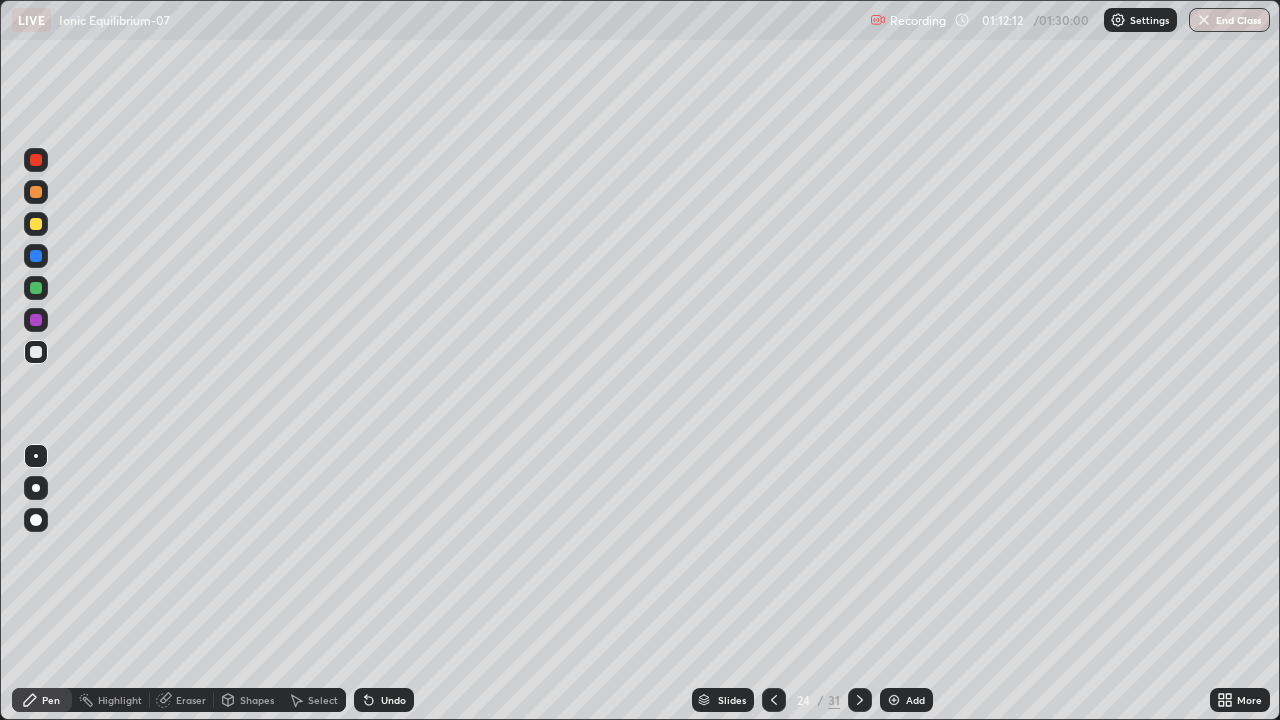 click 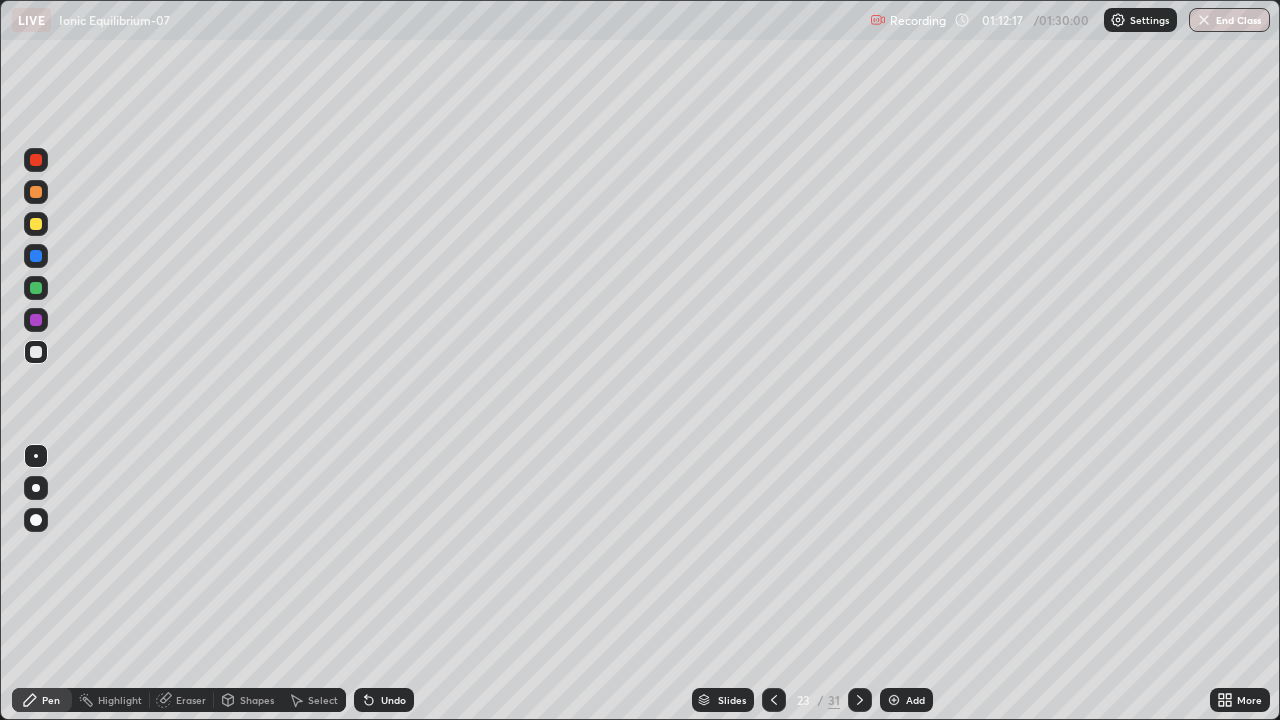 click 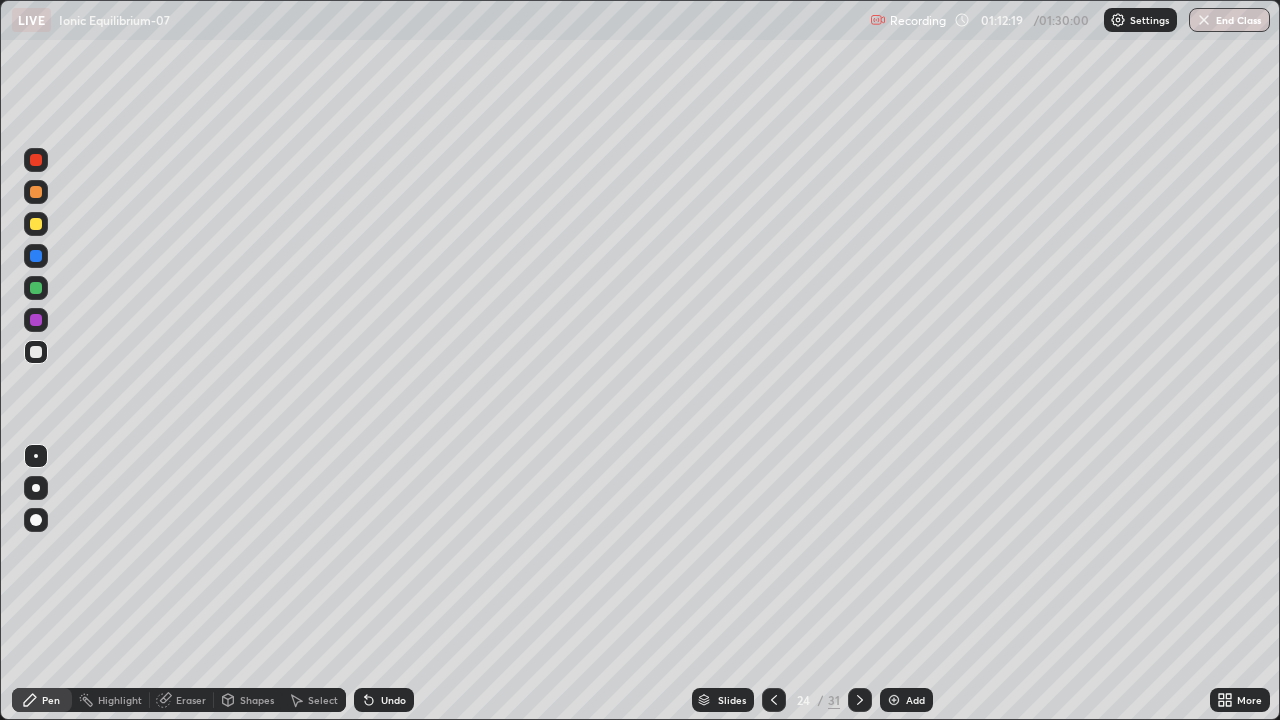 click at bounding box center (36, 352) 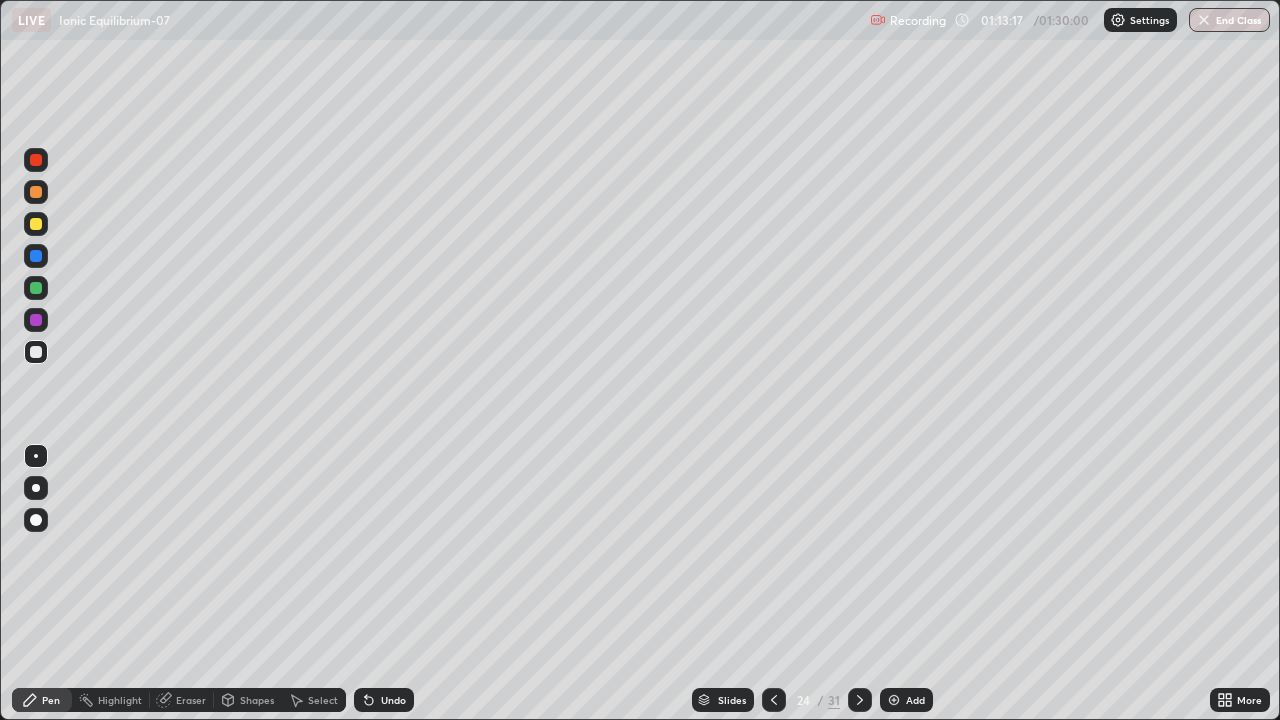 click 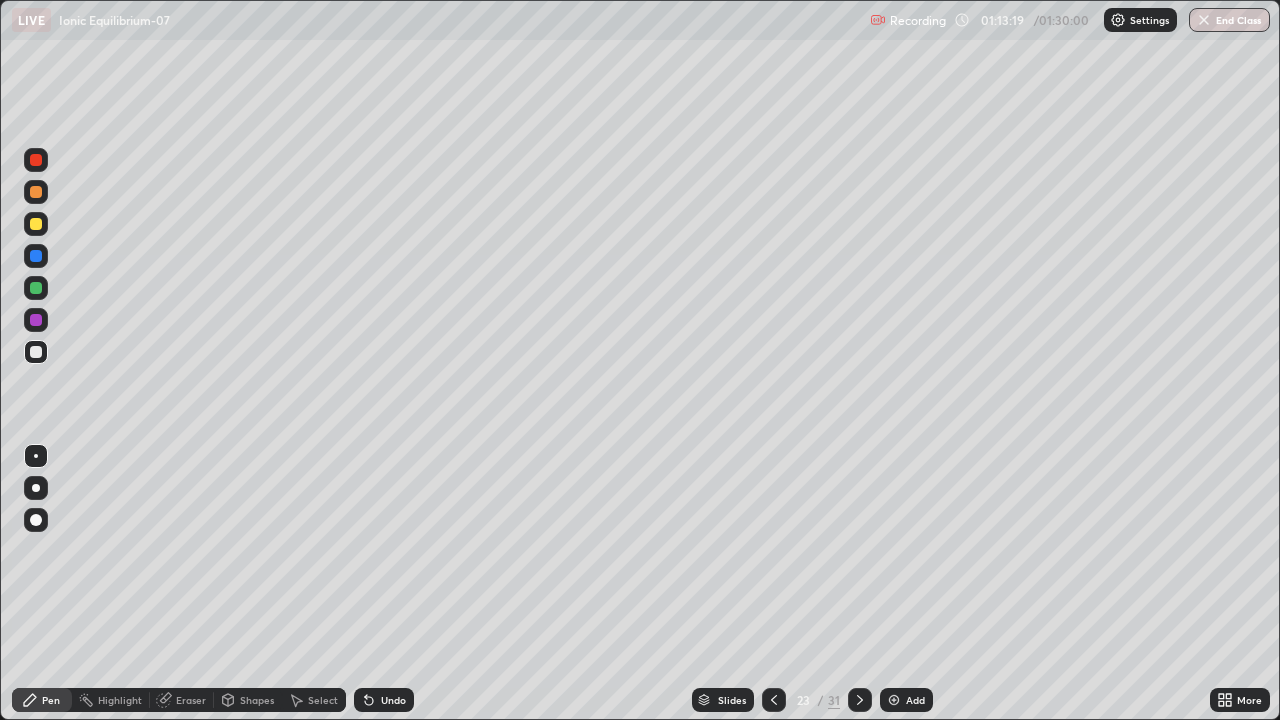 click at bounding box center [774, 700] 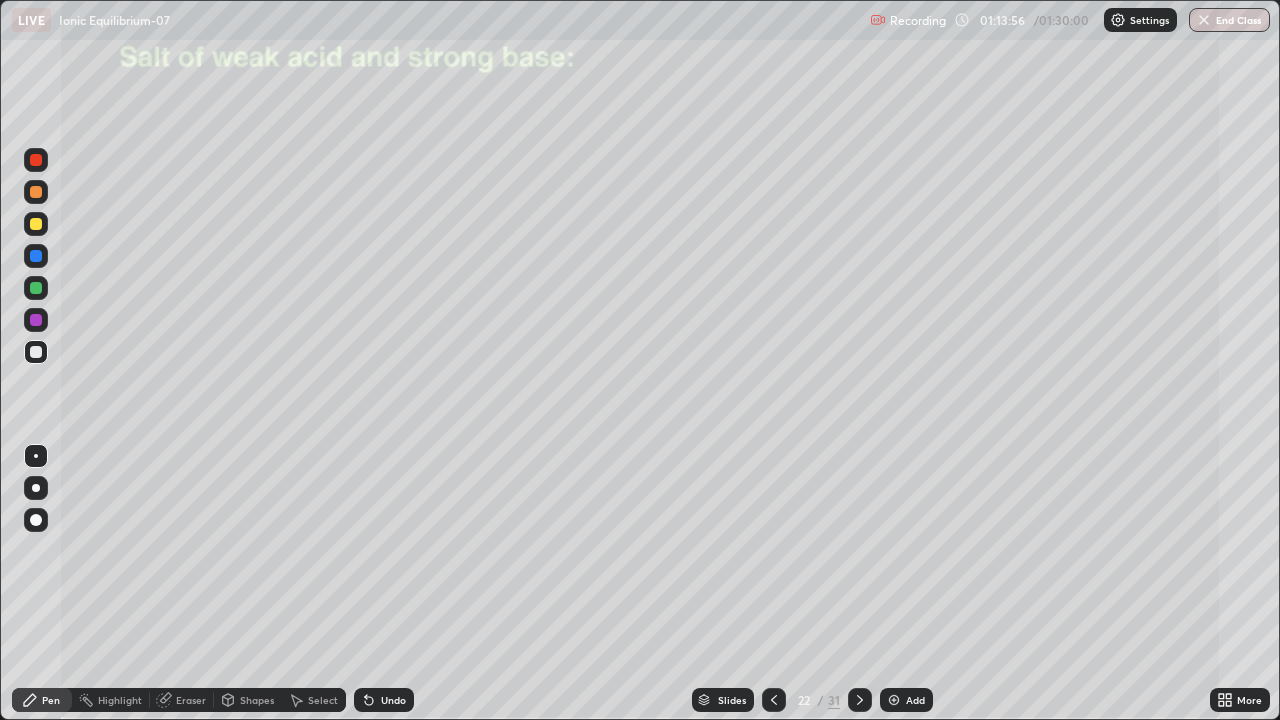 click 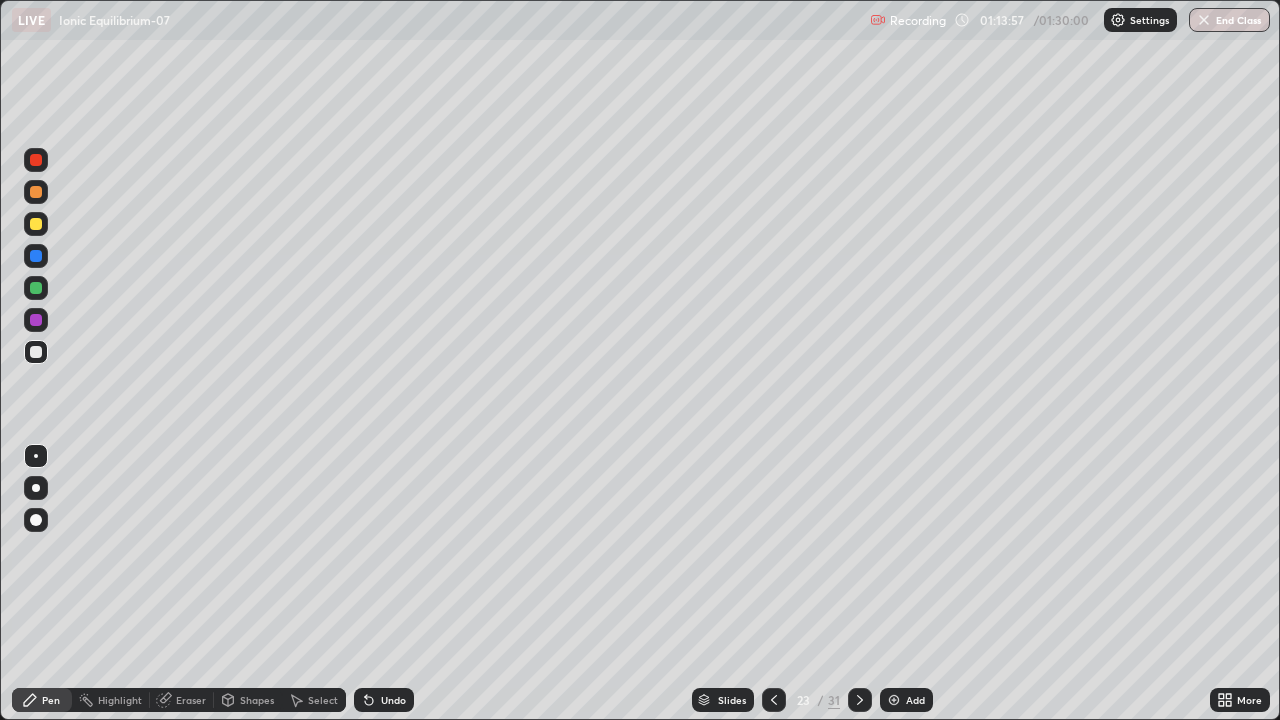 click 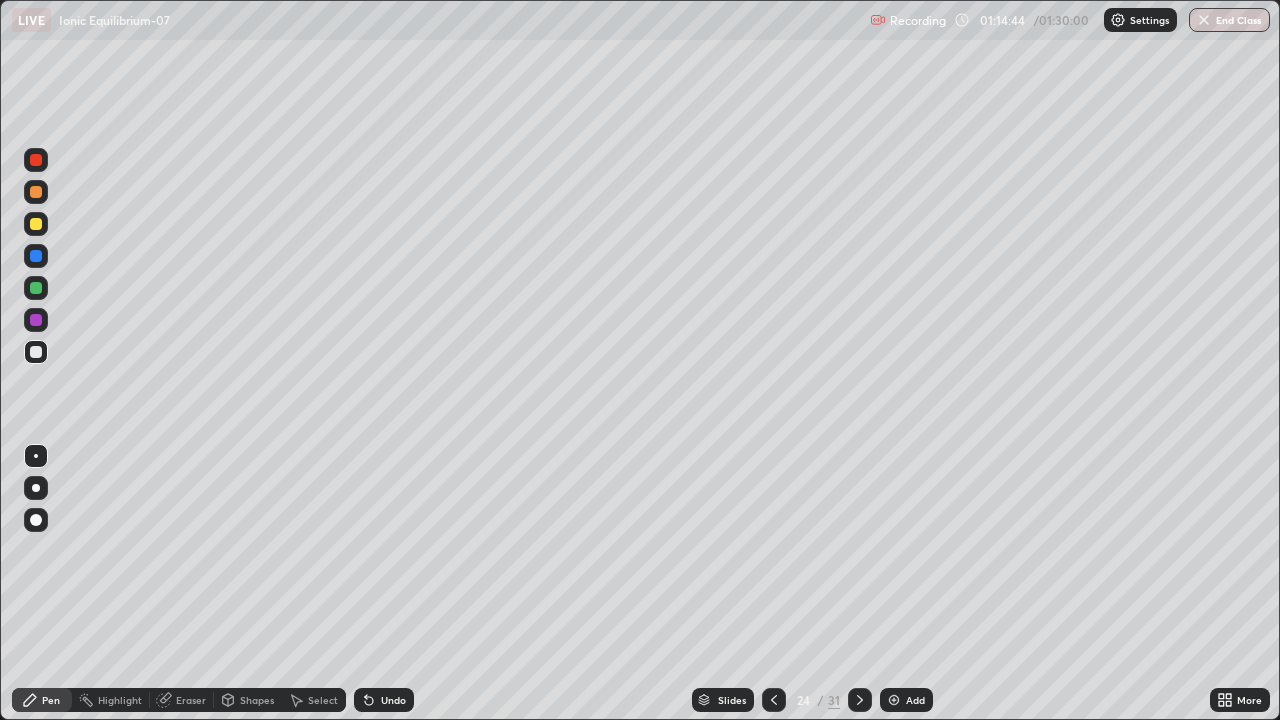 click 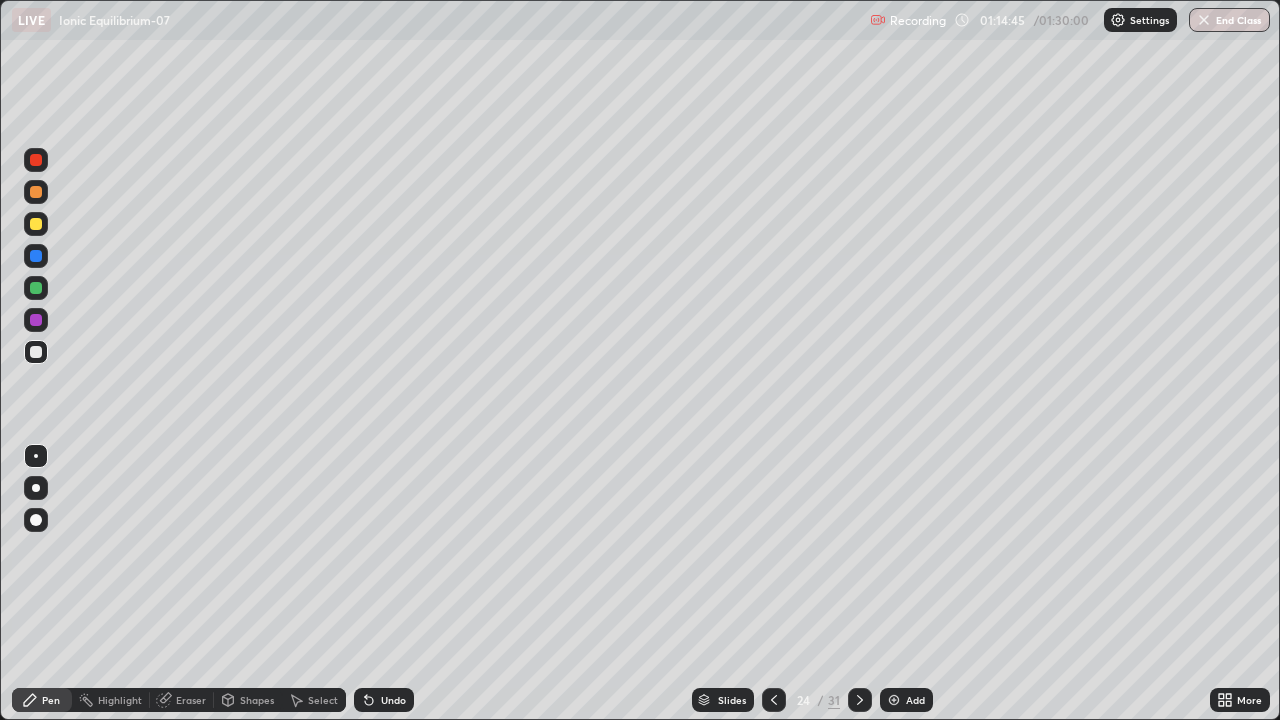 click 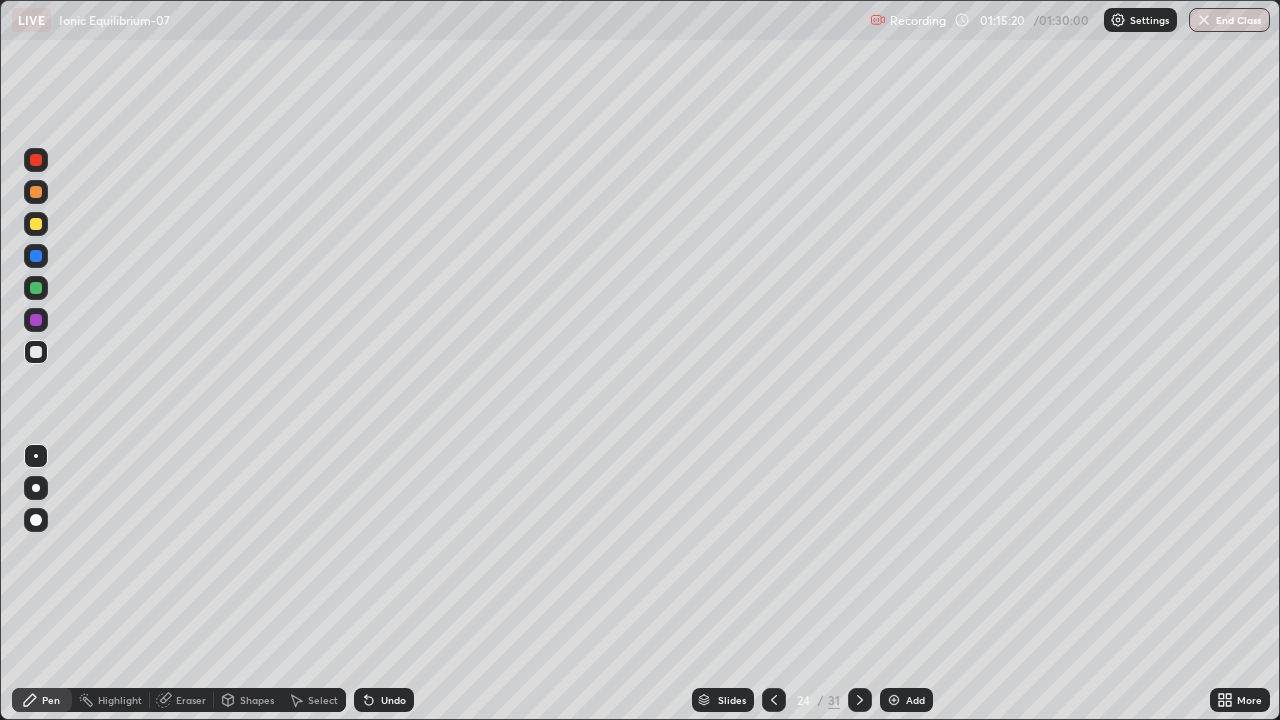 click 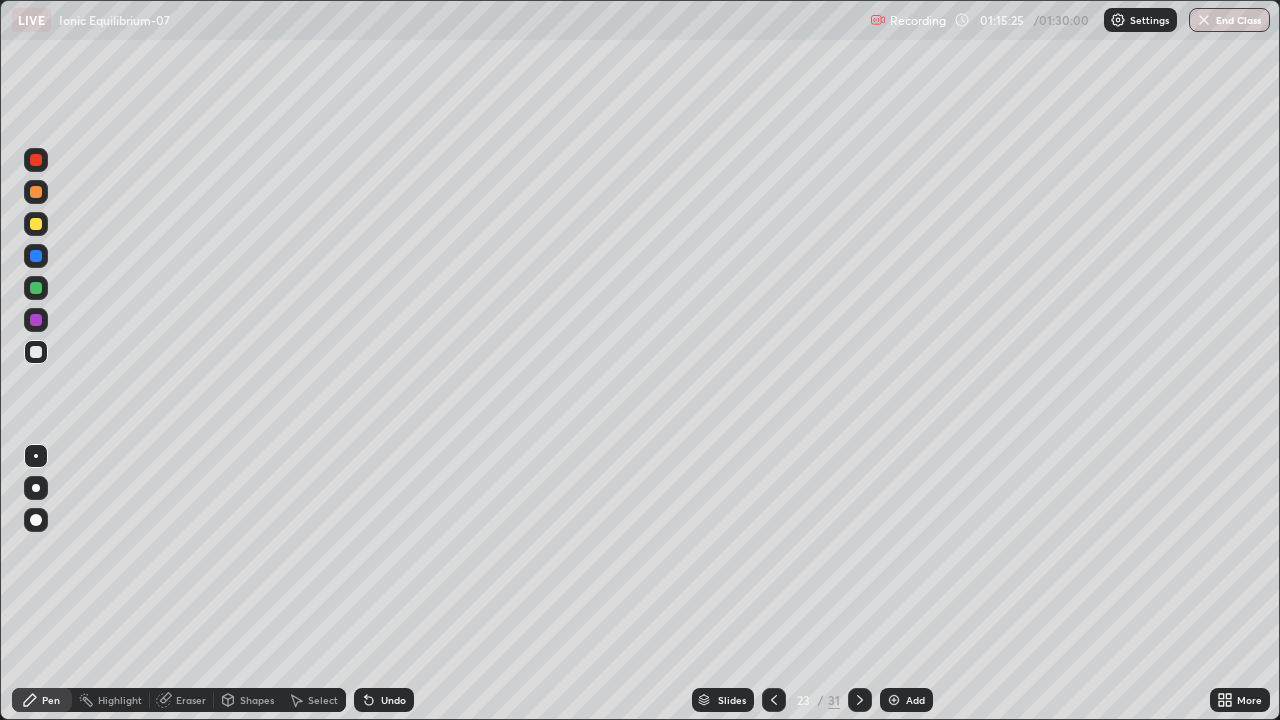 click 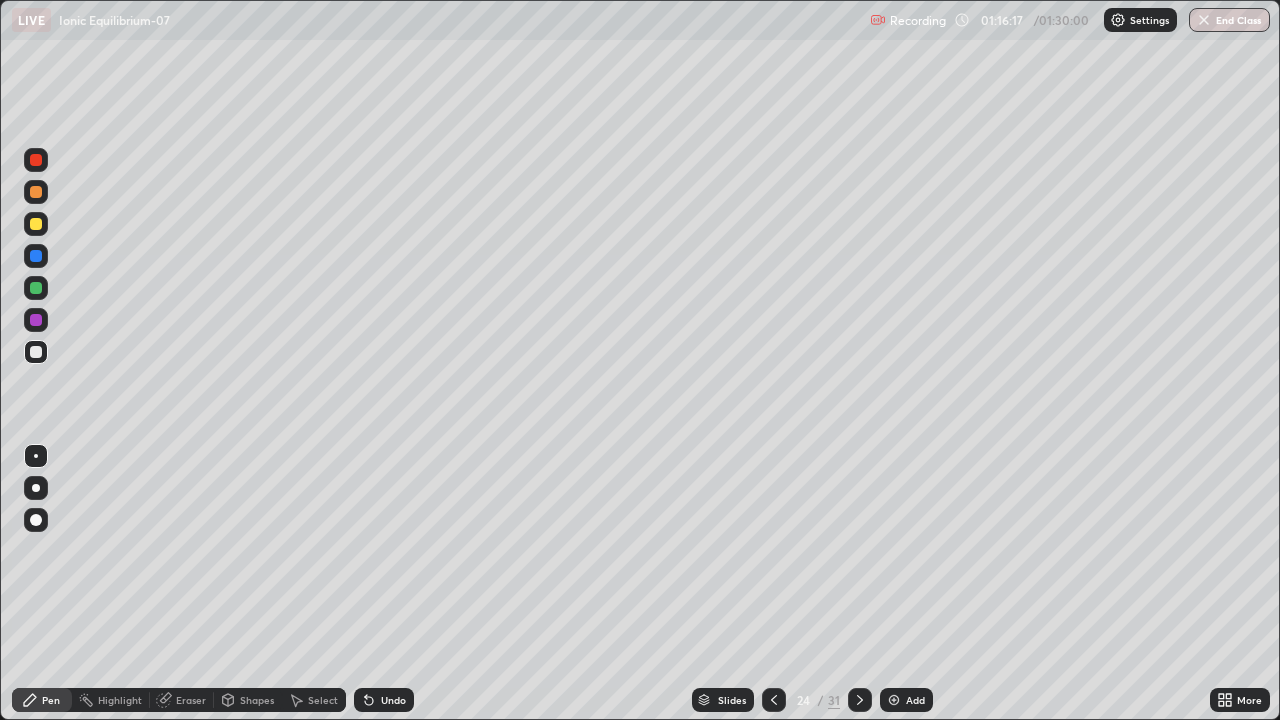 click 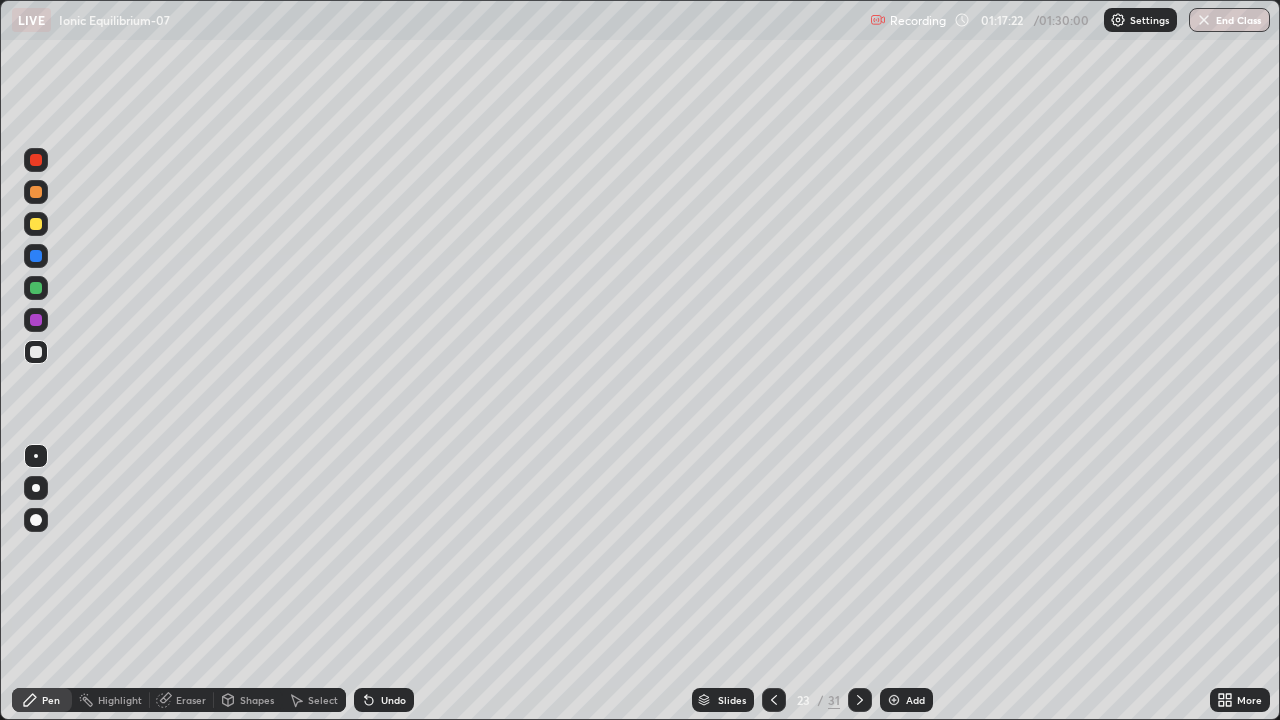 click 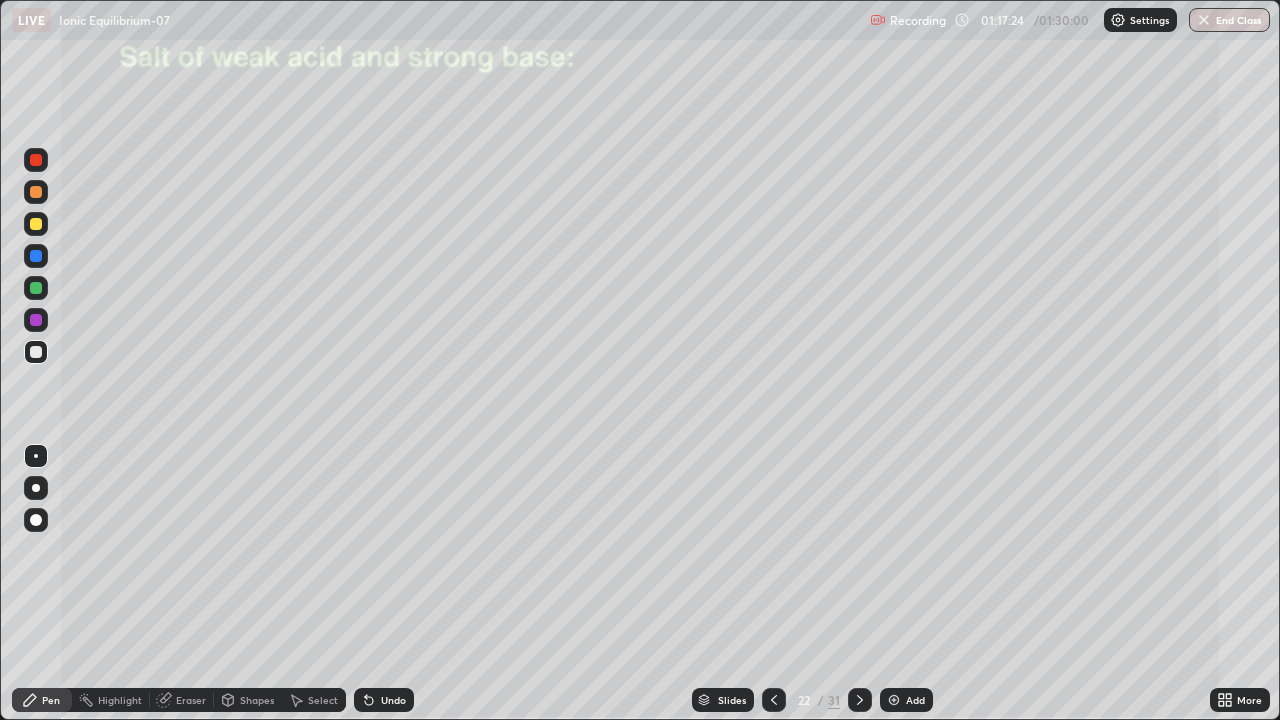 click 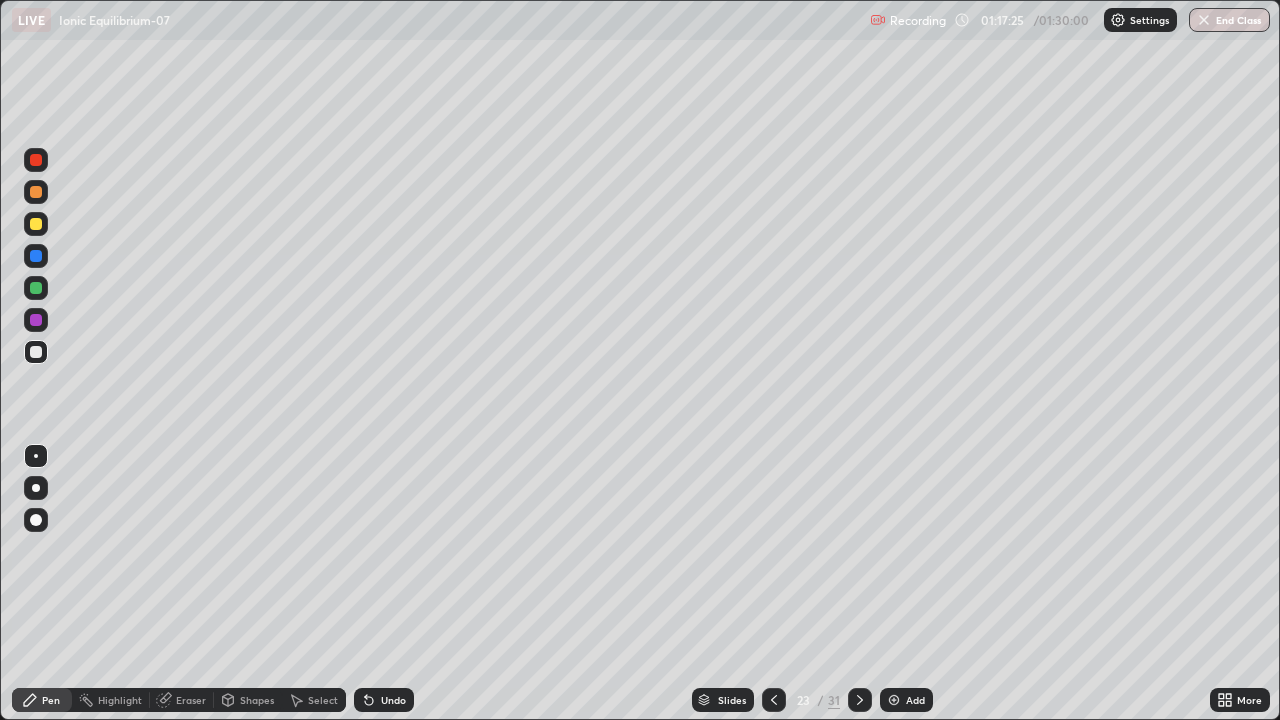 click 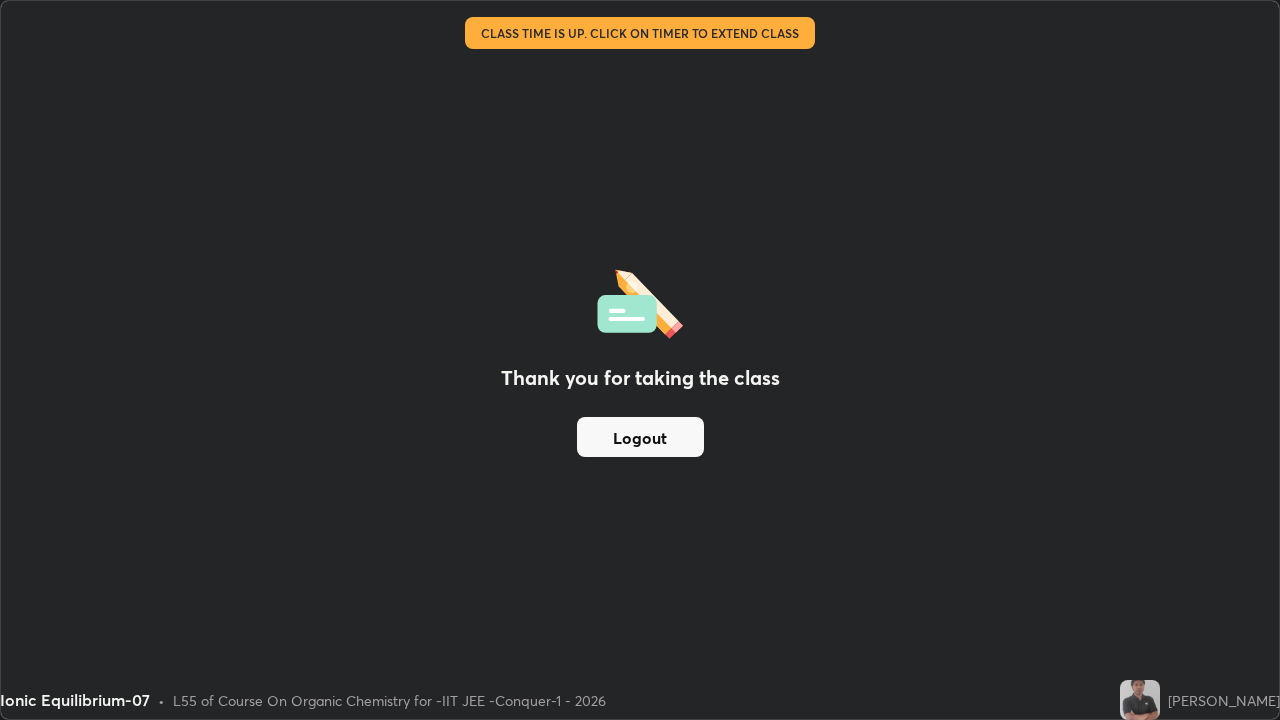 click on "Logout" at bounding box center (640, 437) 